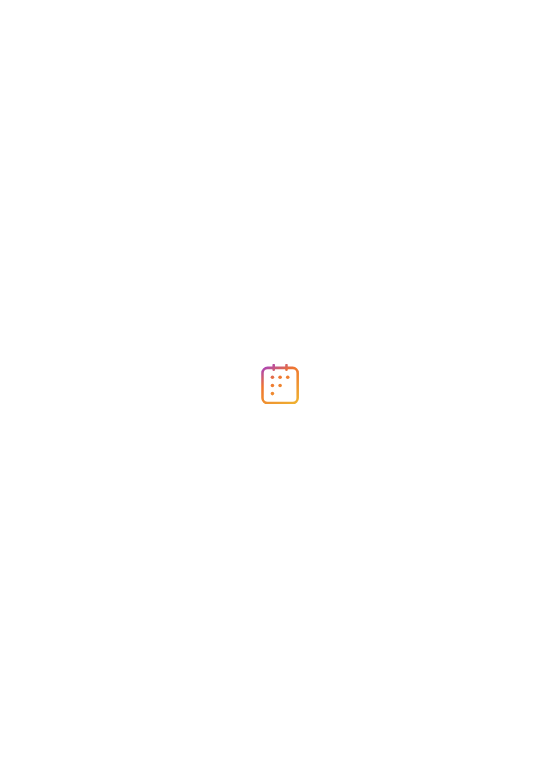 scroll, scrollTop: 0, scrollLeft: 0, axis: both 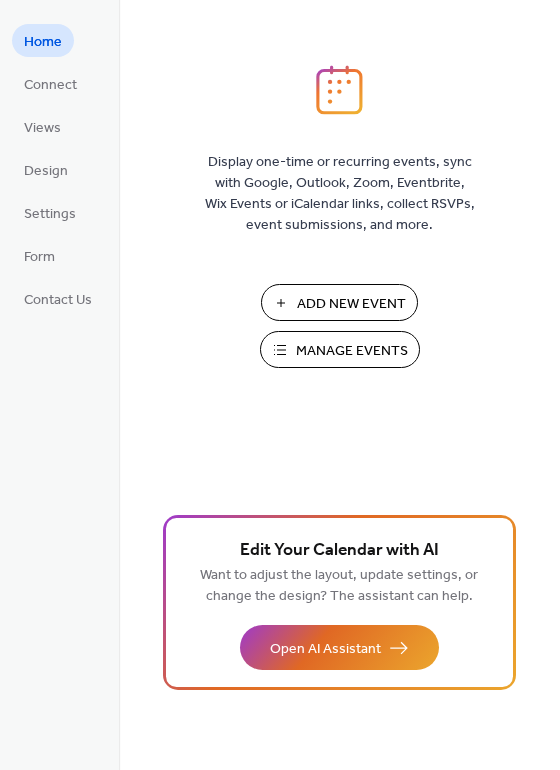 click on "Add New Event" at bounding box center [351, 304] 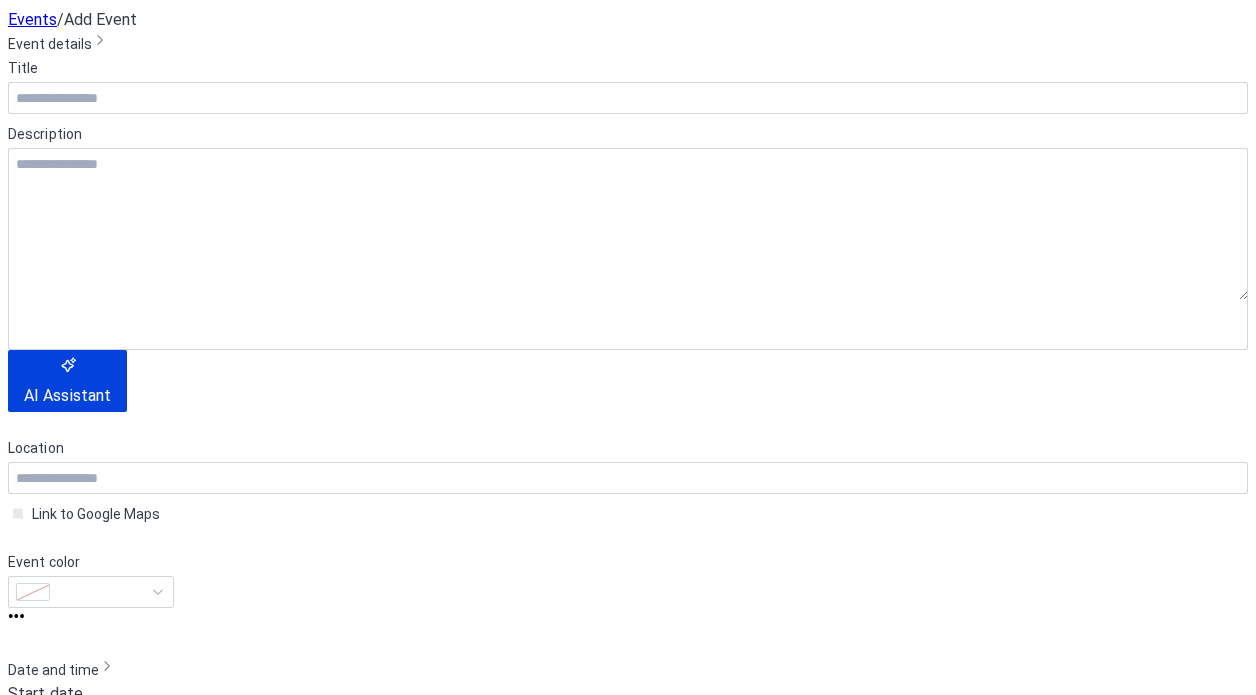 scroll, scrollTop: 0, scrollLeft: 0, axis: both 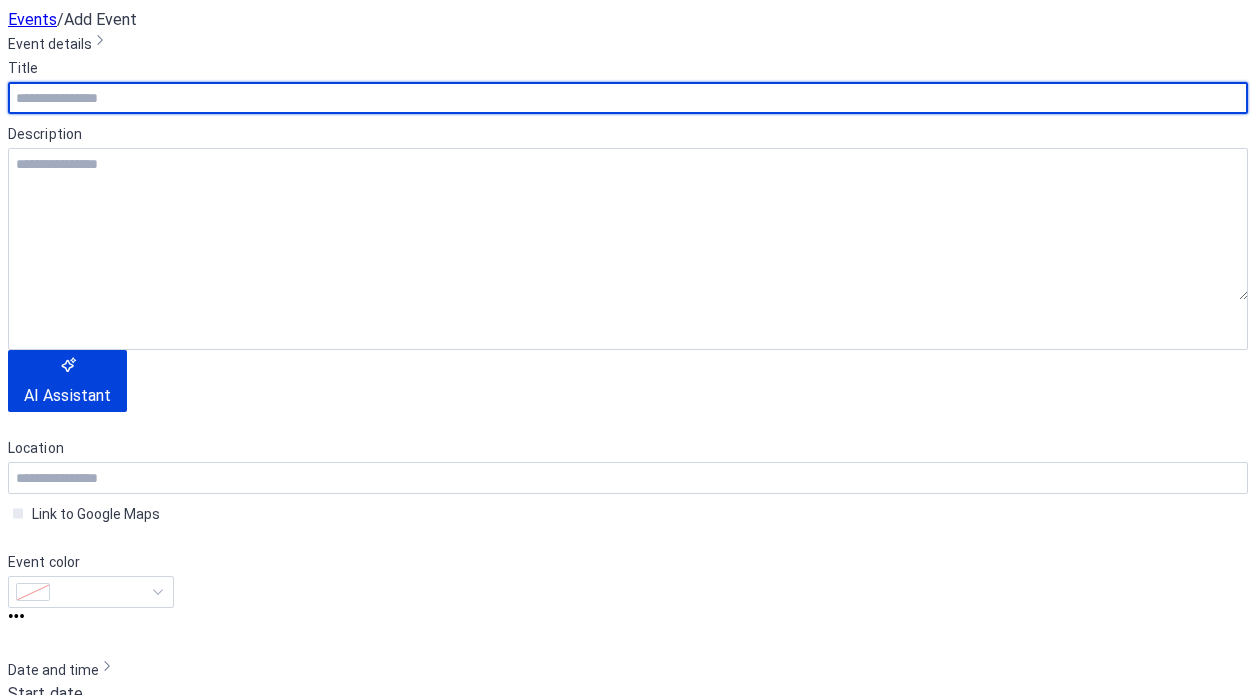 click at bounding box center [628, 98] 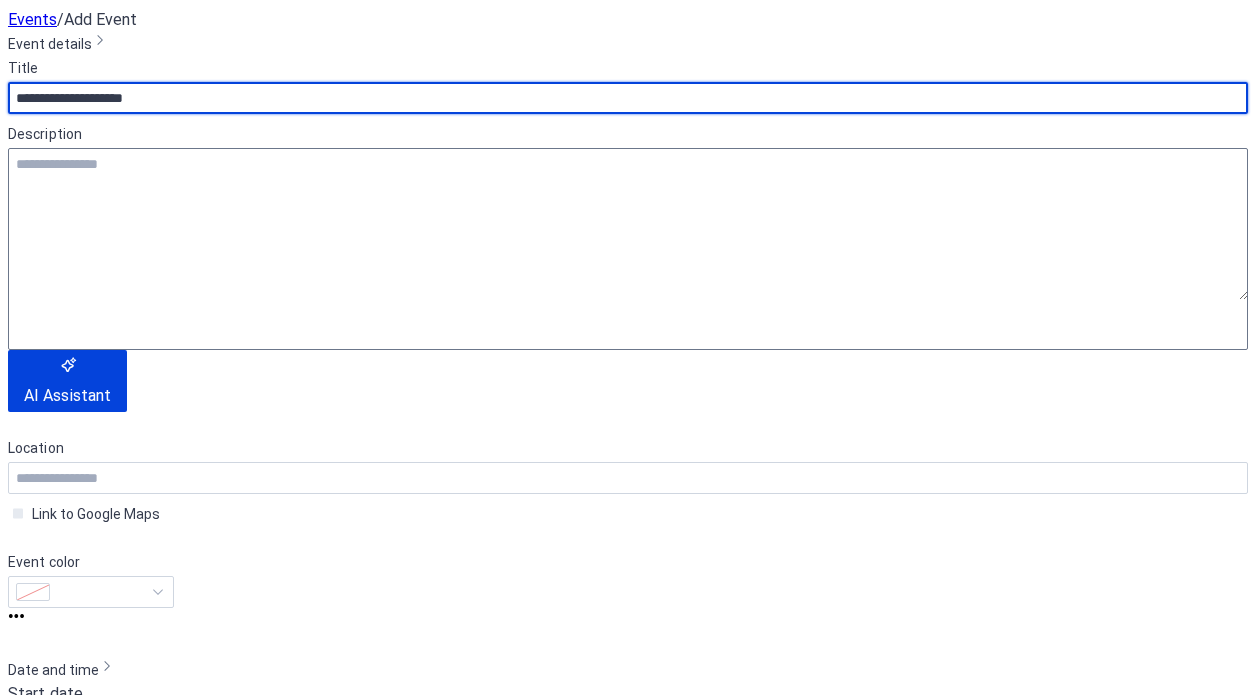 type on "**********" 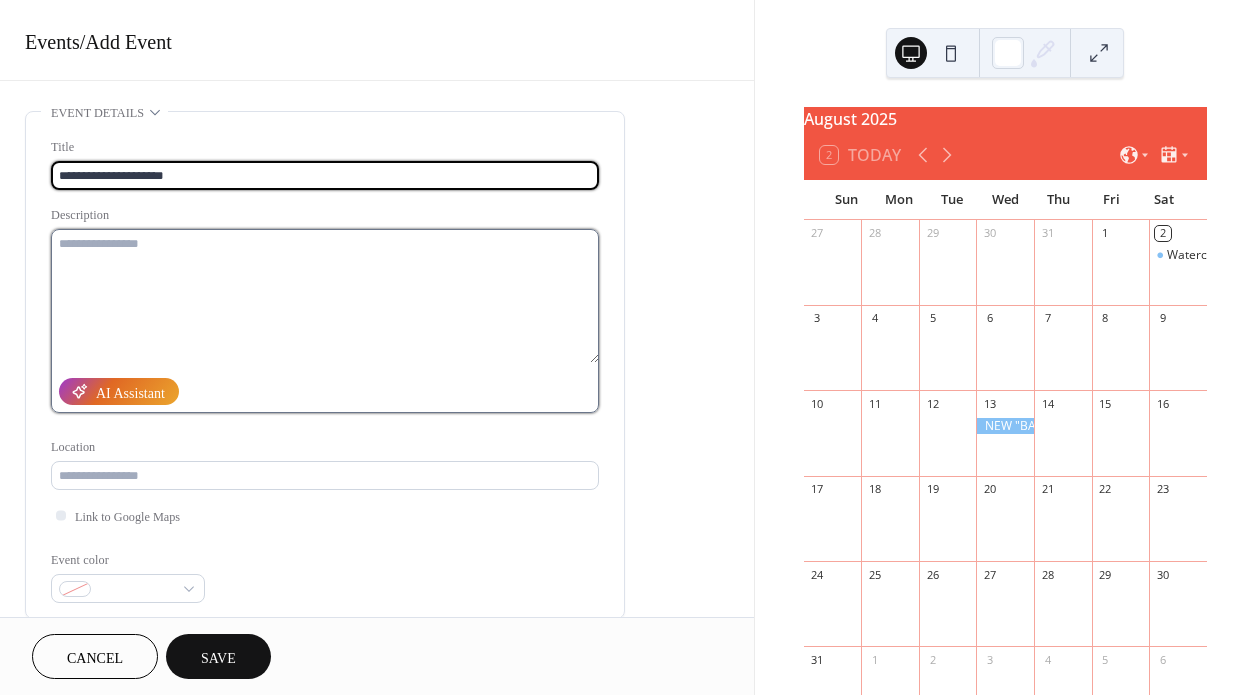click at bounding box center [325, 296] 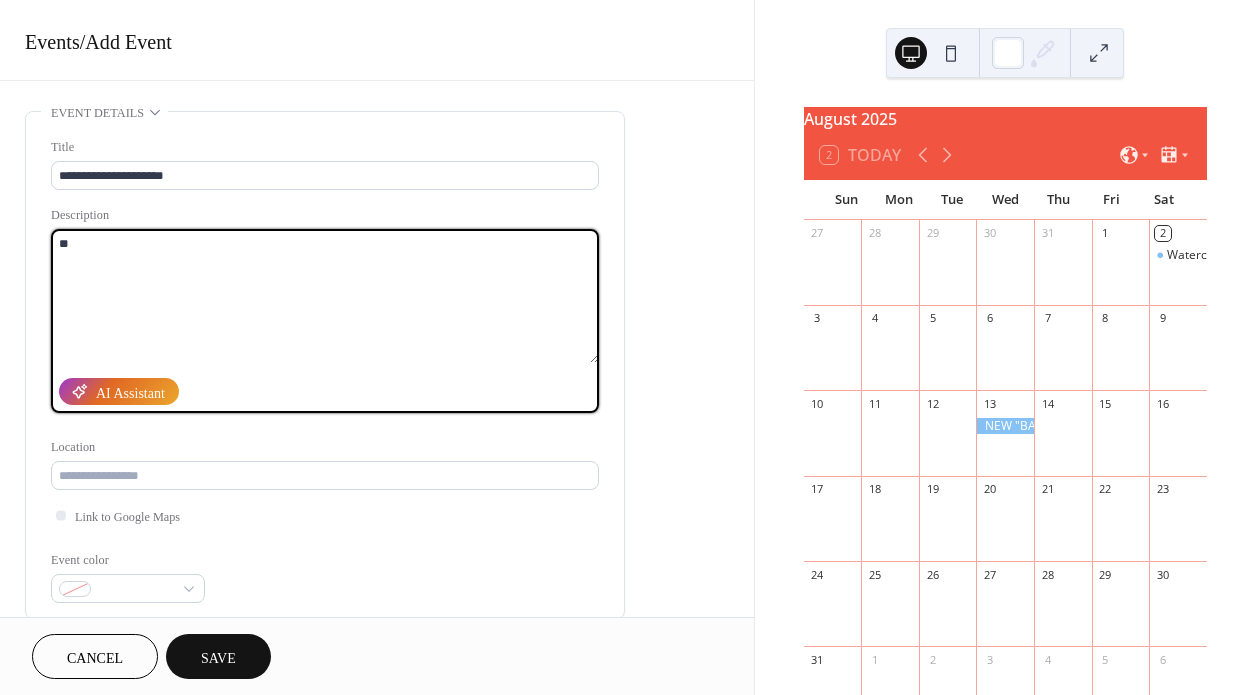 type on "*" 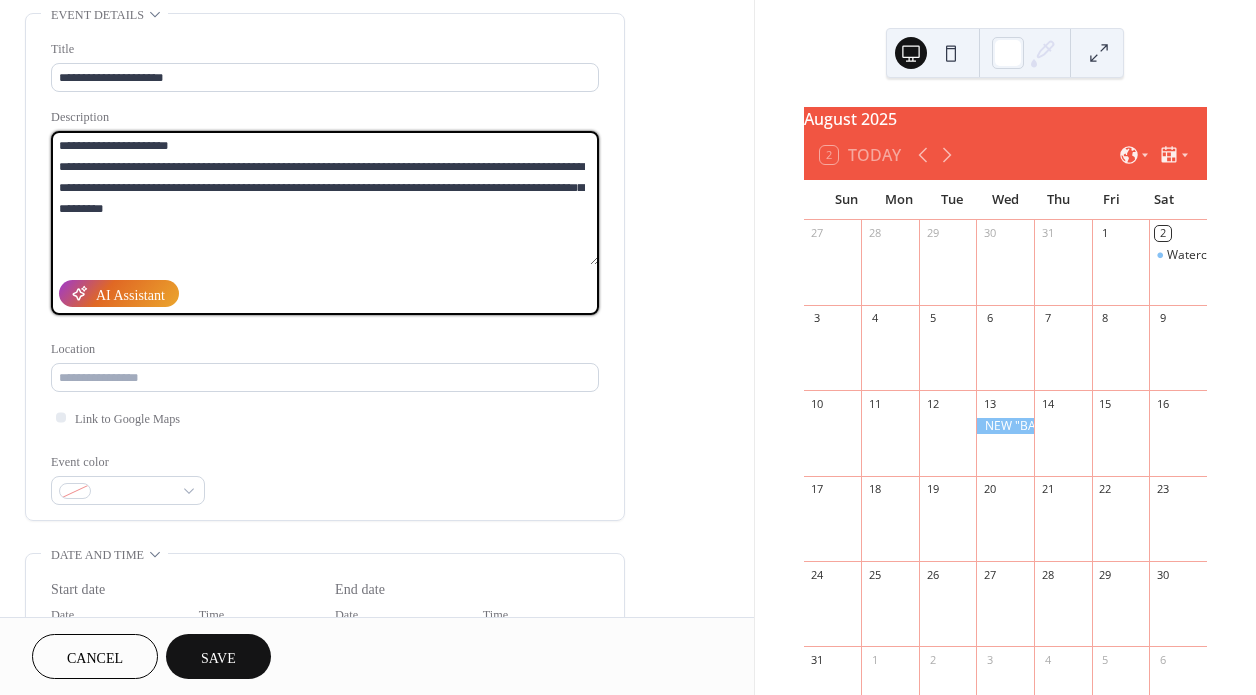 scroll, scrollTop: 115, scrollLeft: 0, axis: vertical 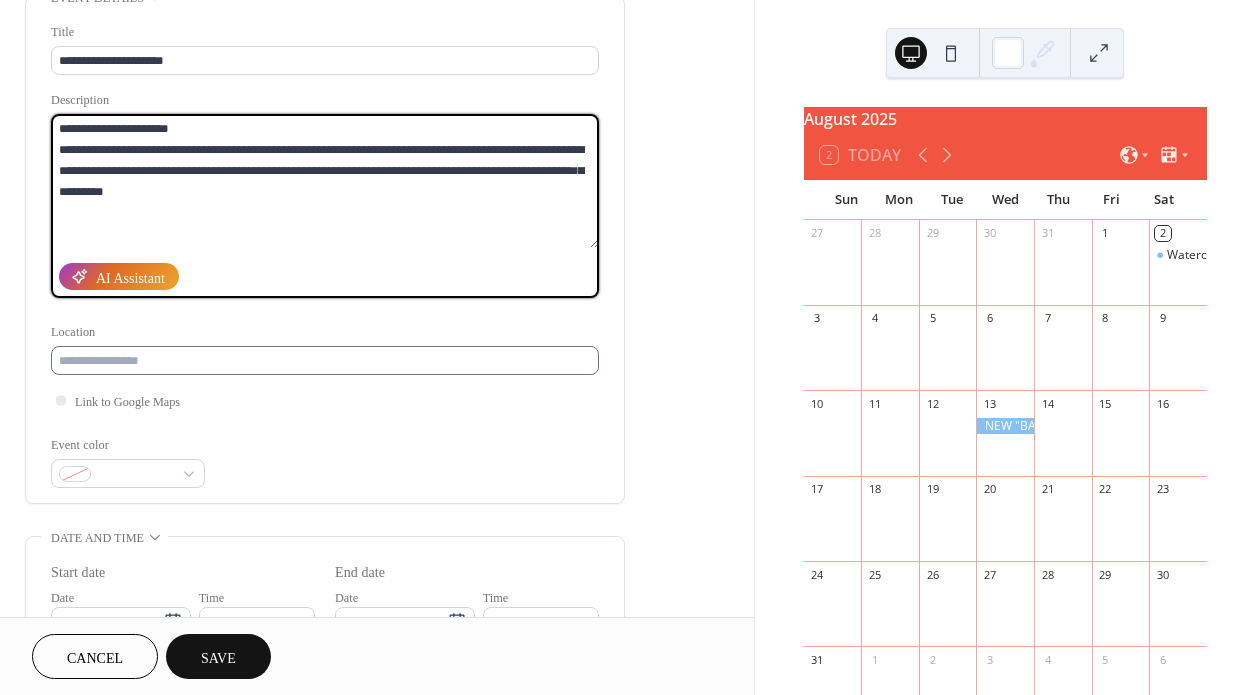 type on "**********" 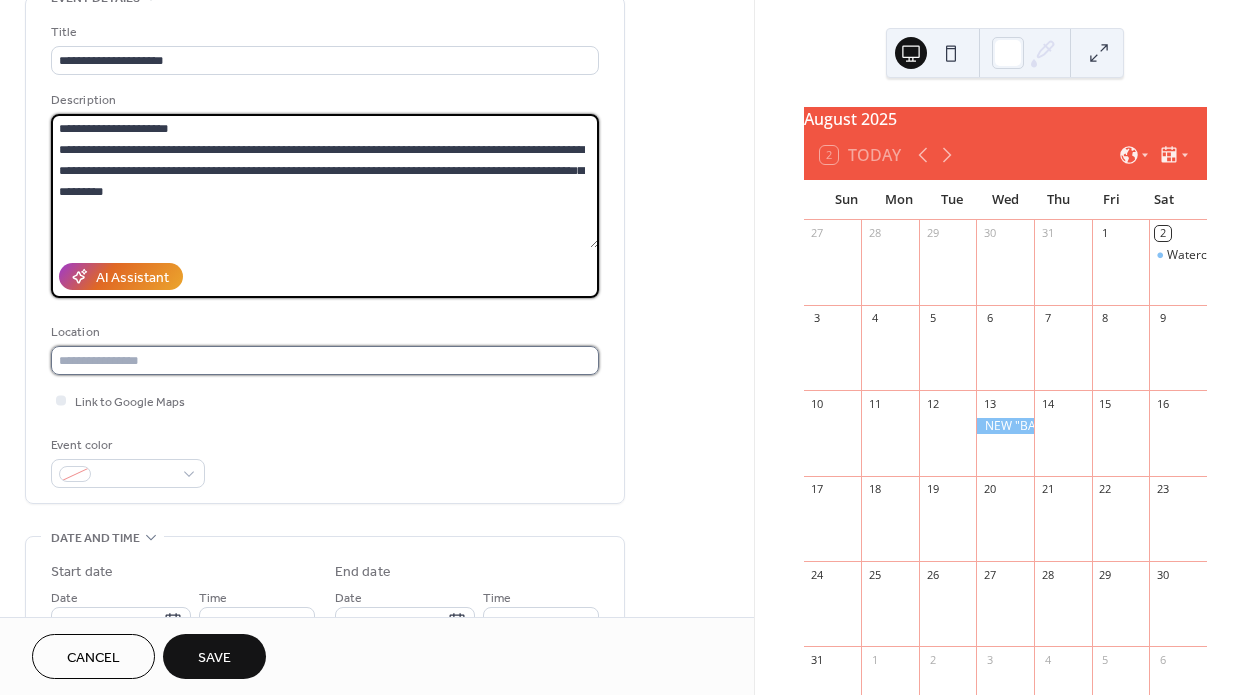 click at bounding box center (325, 360) 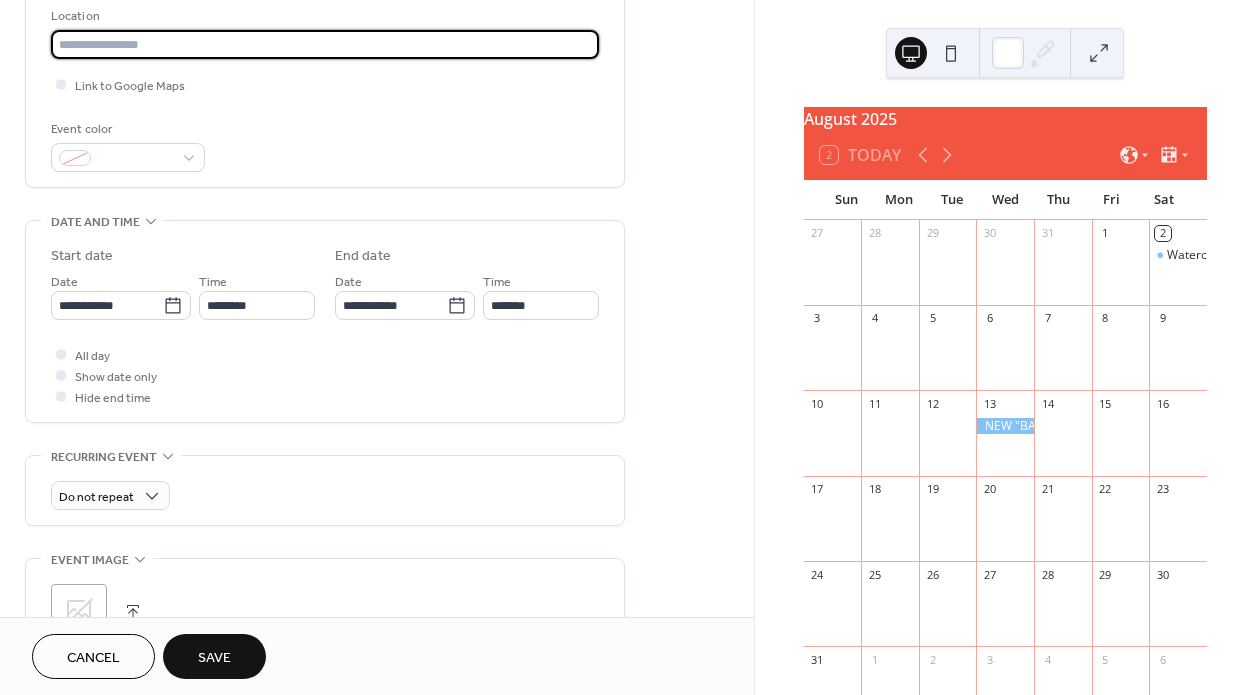 scroll, scrollTop: 449, scrollLeft: 0, axis: vertical 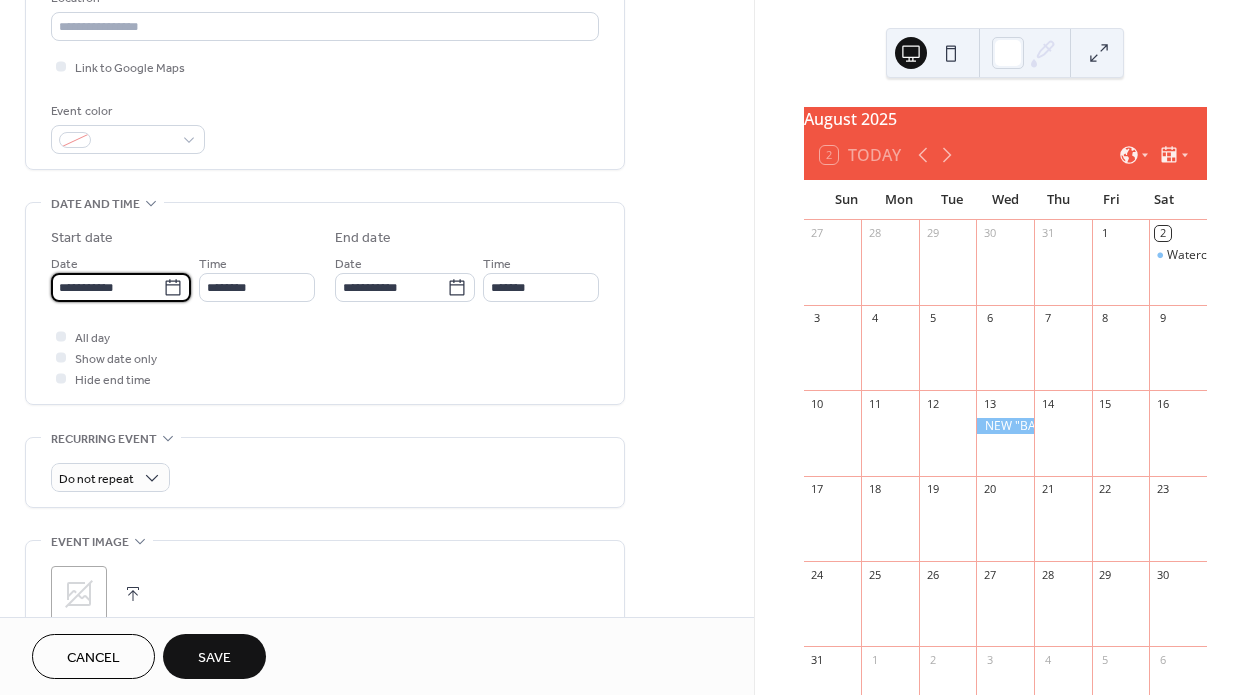 click on "**********" at bounding box center [107, 287] 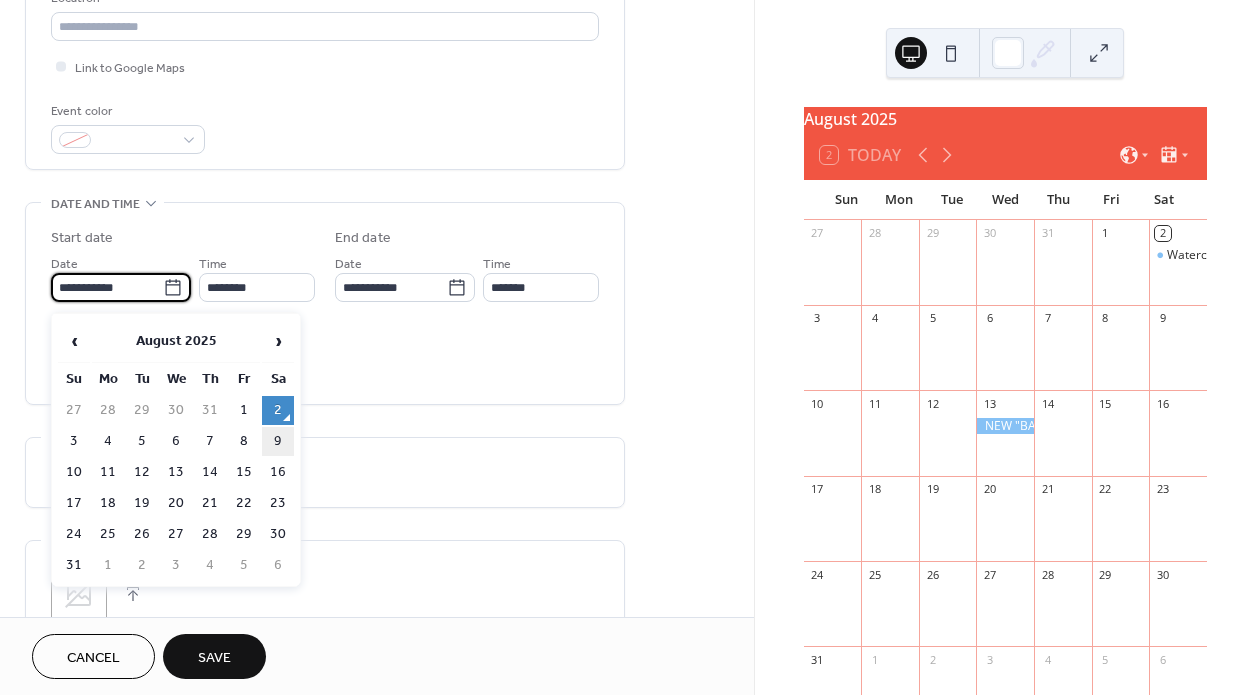 click on "9" at bounding box center [278, 441] 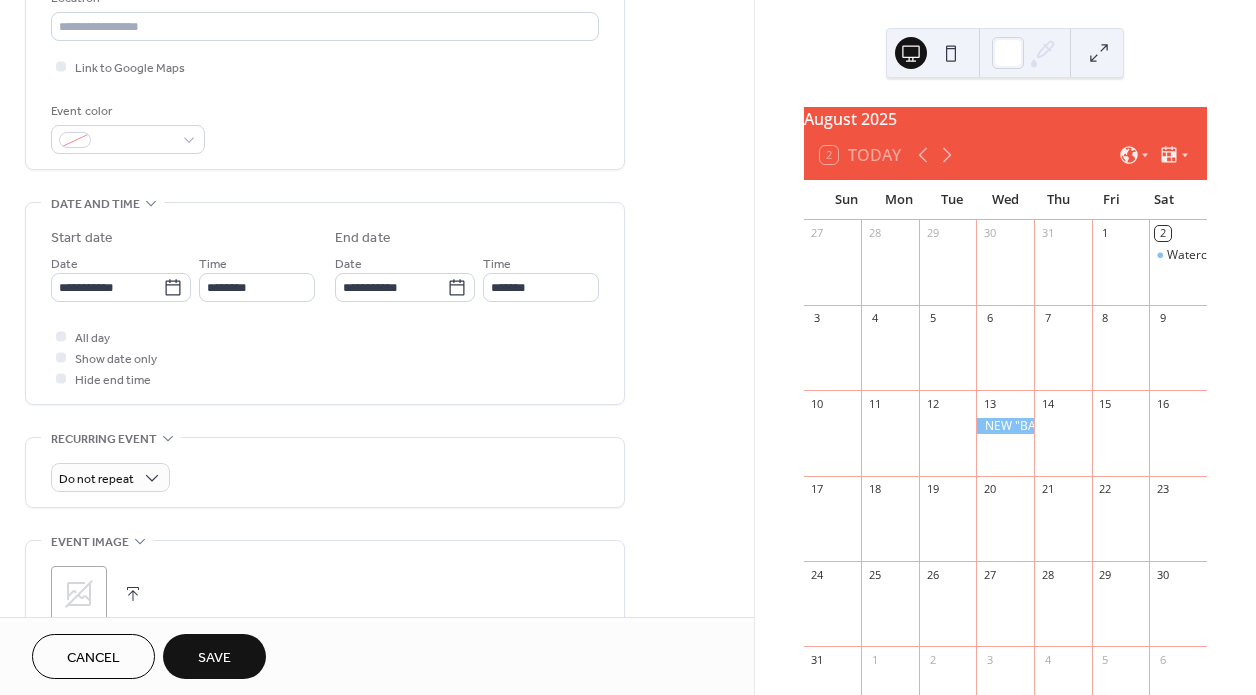 type on "**********" 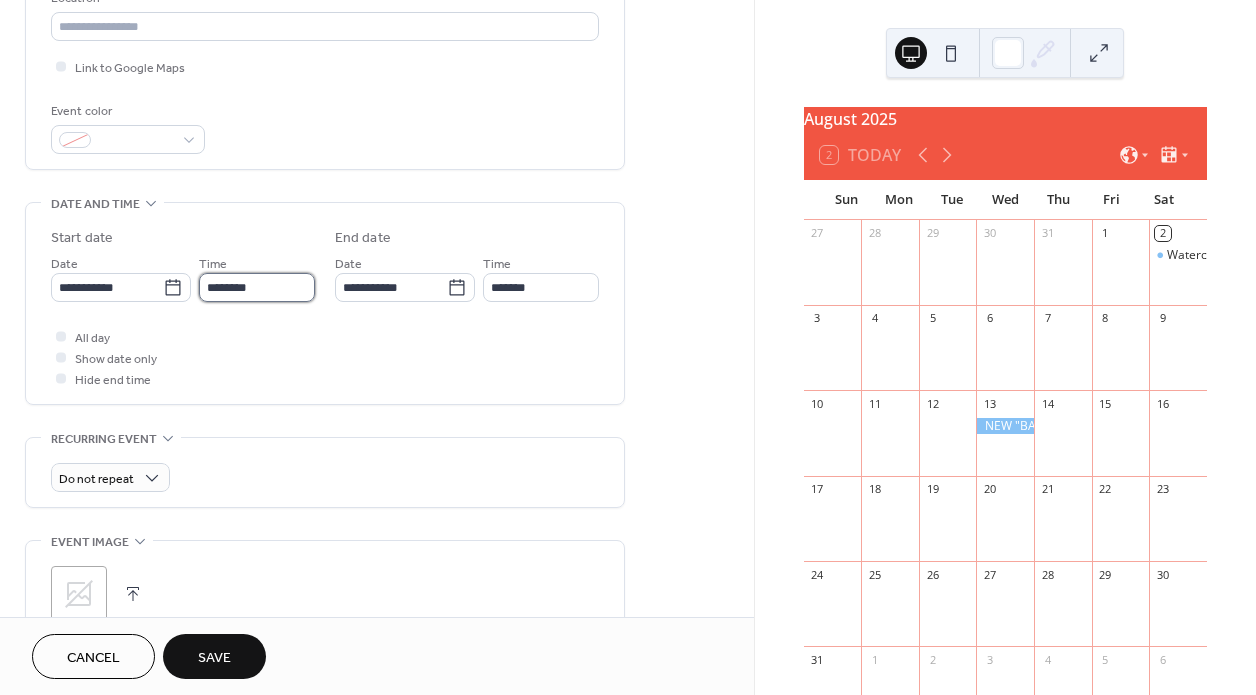 click on "********" at bounding box center [257, 287] 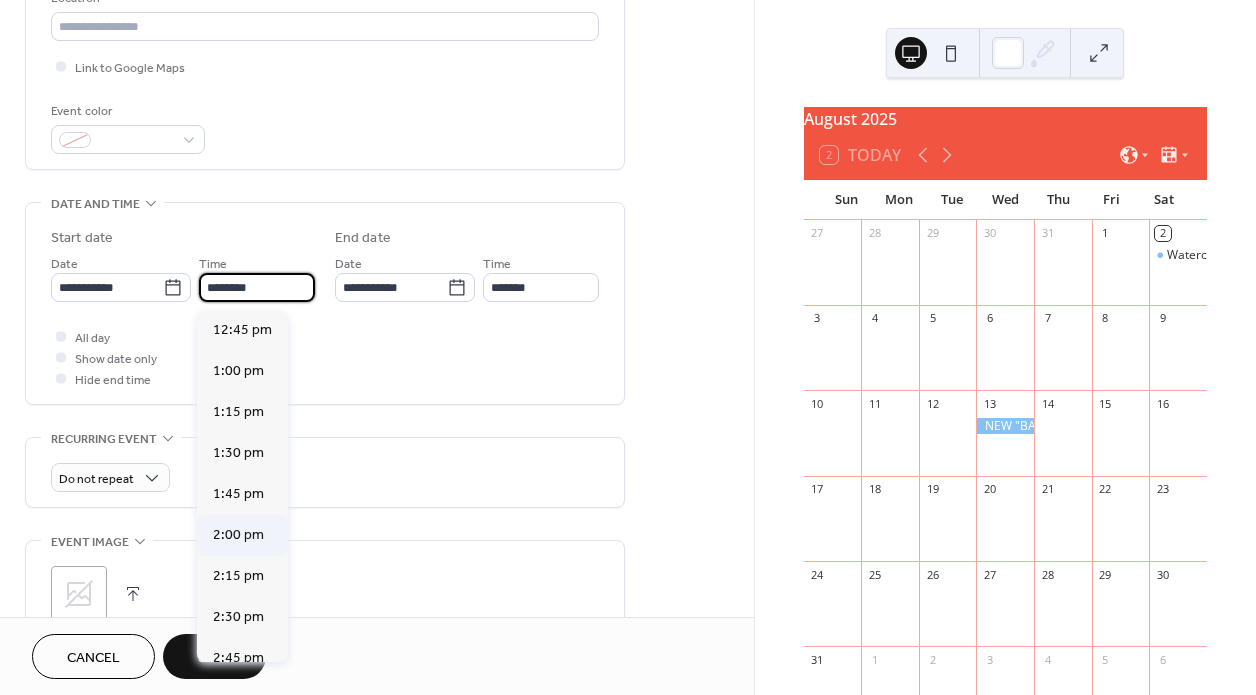 scroll, scrollTop: 2094, scrollLeft: 0, axis: vertical 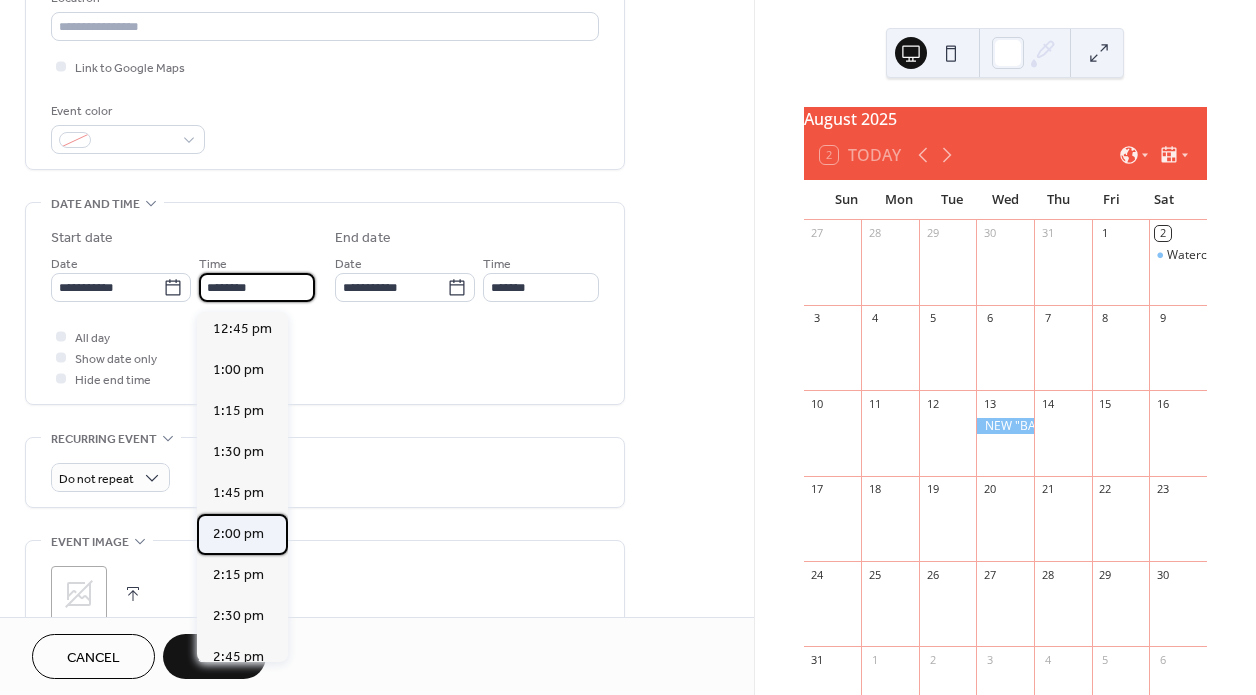click on "2:00 pm" at bounding box center (238, 534) 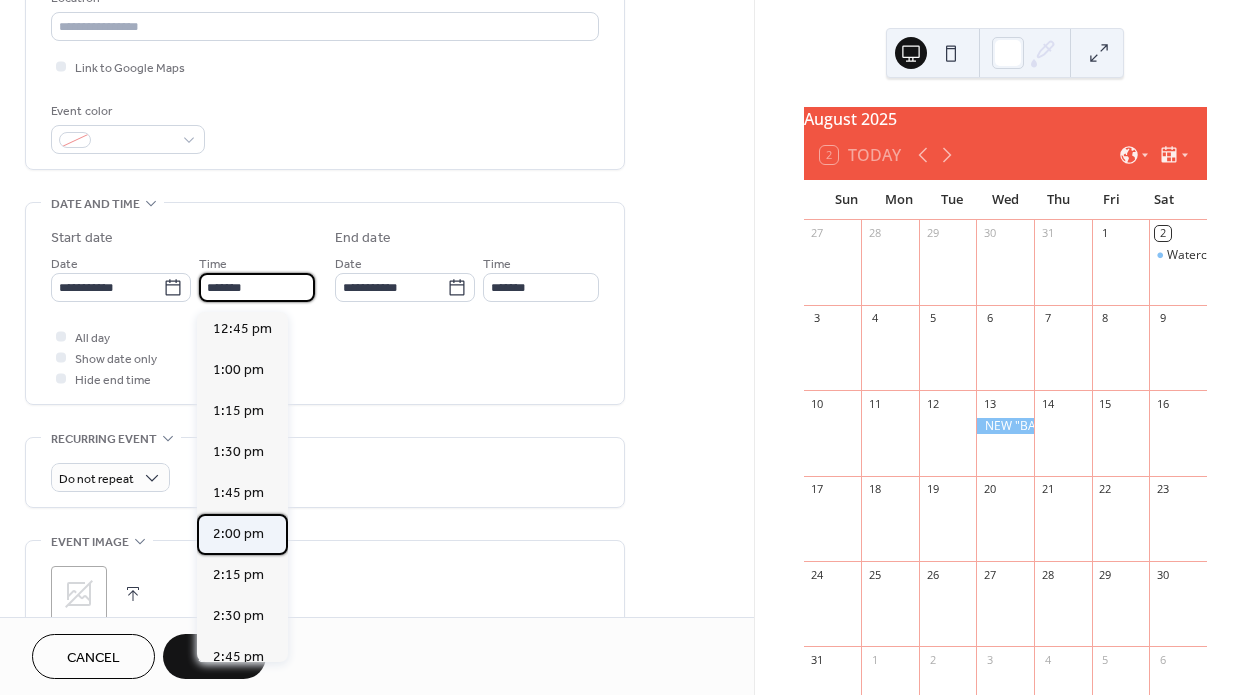 type on "*******" 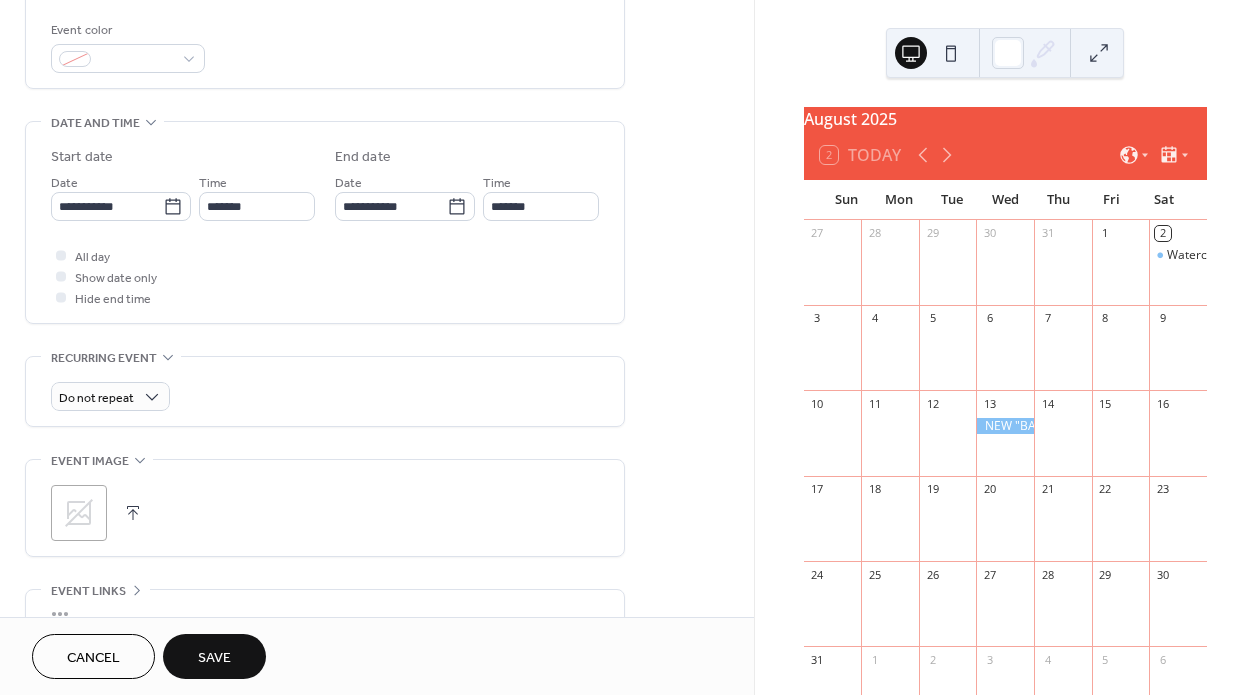 scroll, scrollTop: 561, scrollLeft: 0, axis: vertical 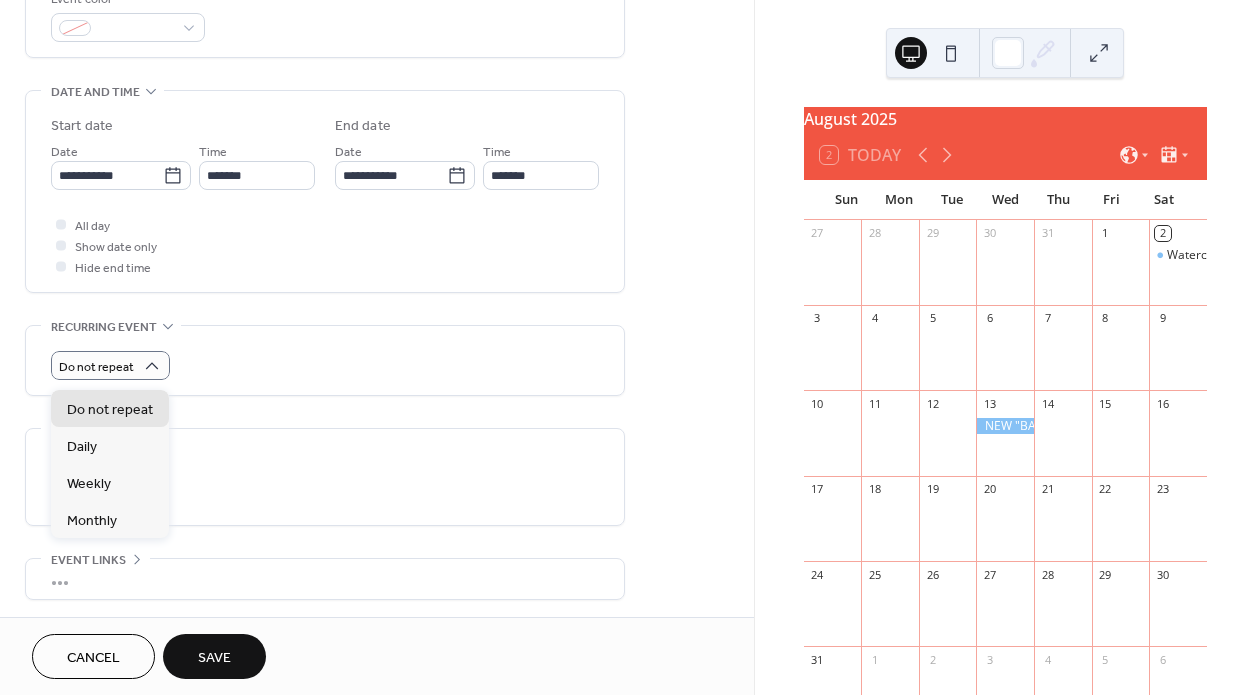 click on "Do not repeat" at bounding box center [325, 360] 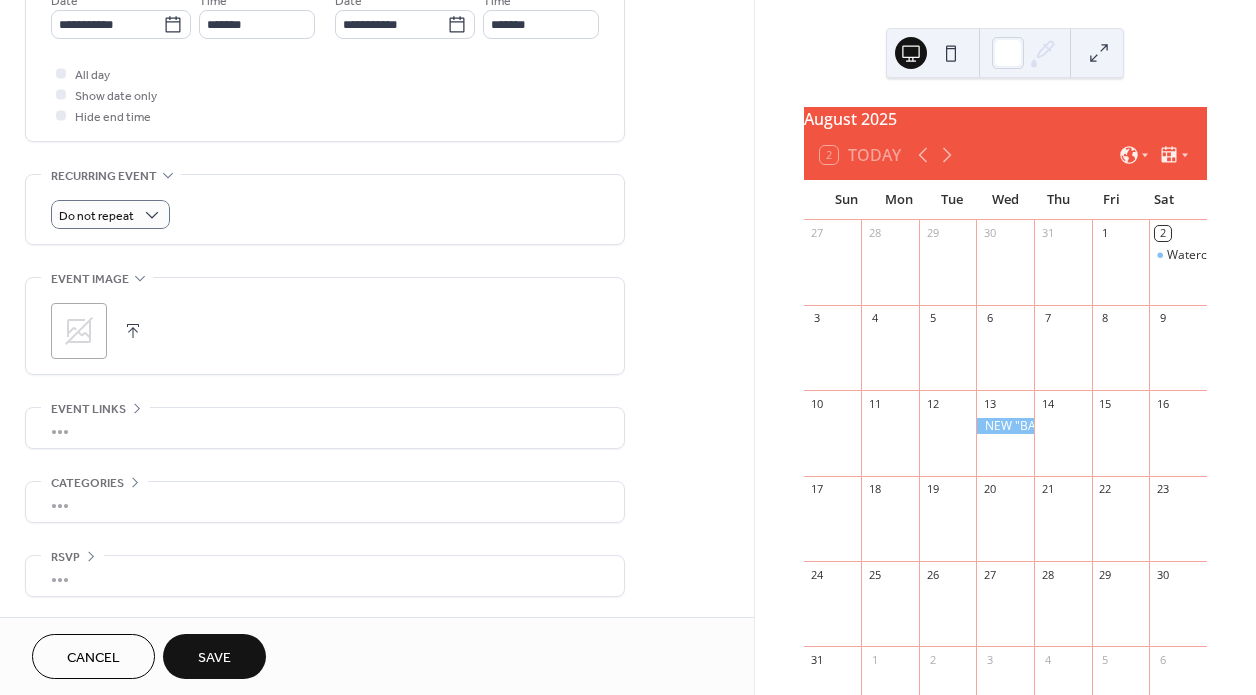 scroll, scrollTop: 718, scrollLeft: 0, axis: vertical 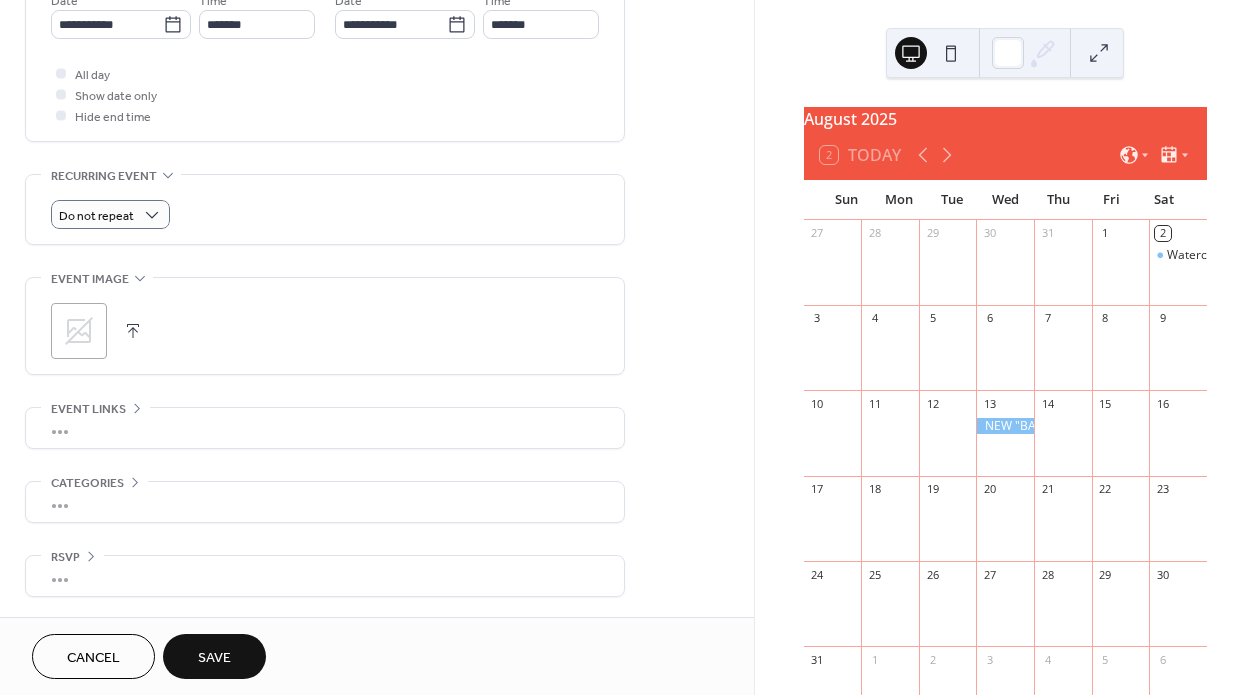 click 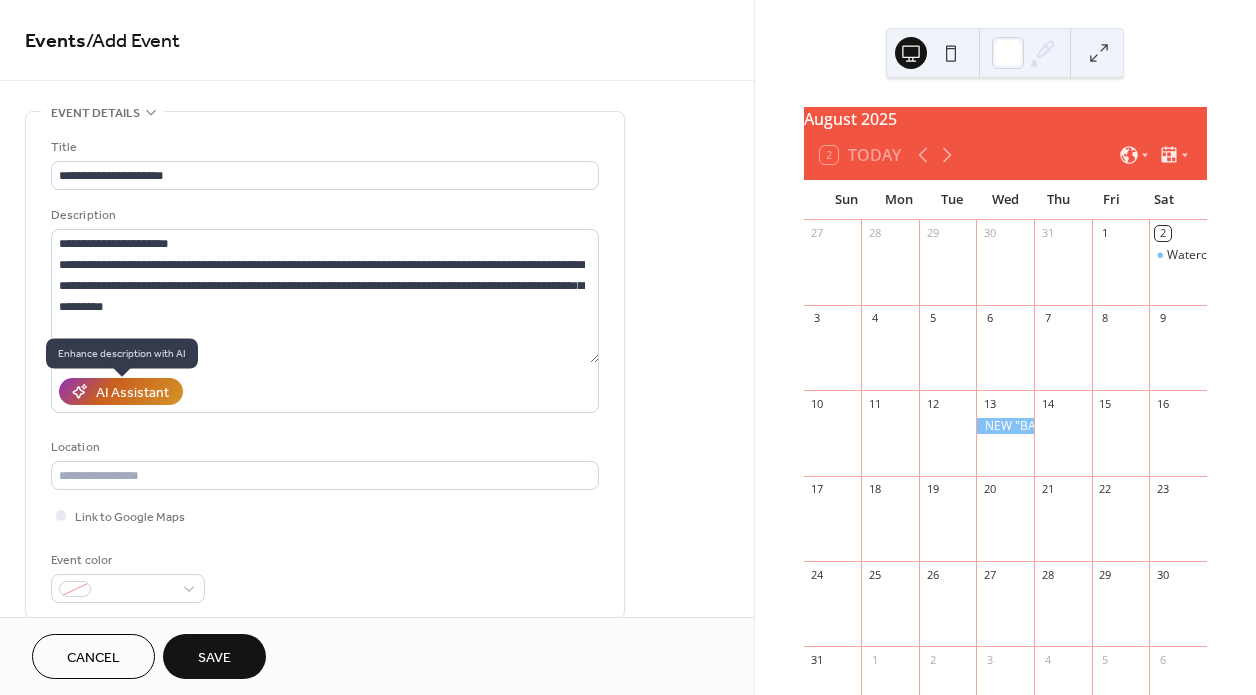 scroll, scrollTop: 0, scrollLeft: 0, axis: both 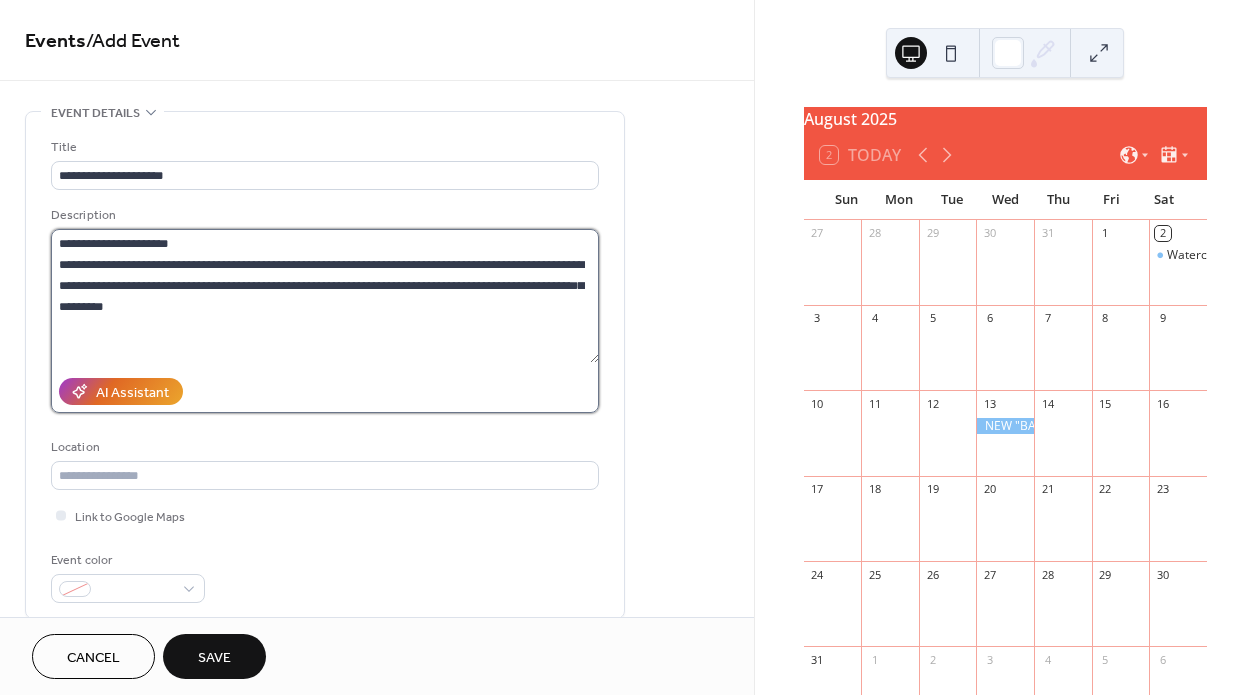 click on "**********" at bounding box center (325, 296) 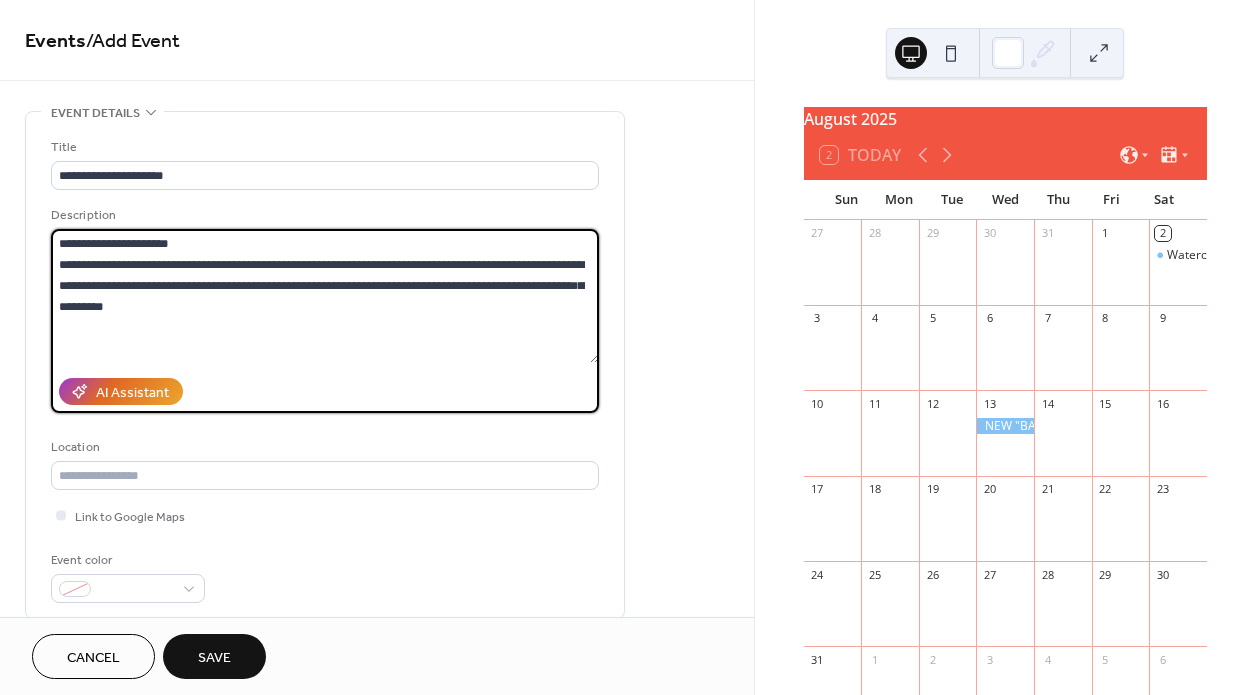 click on "**********" at bounding box center (325, 296) 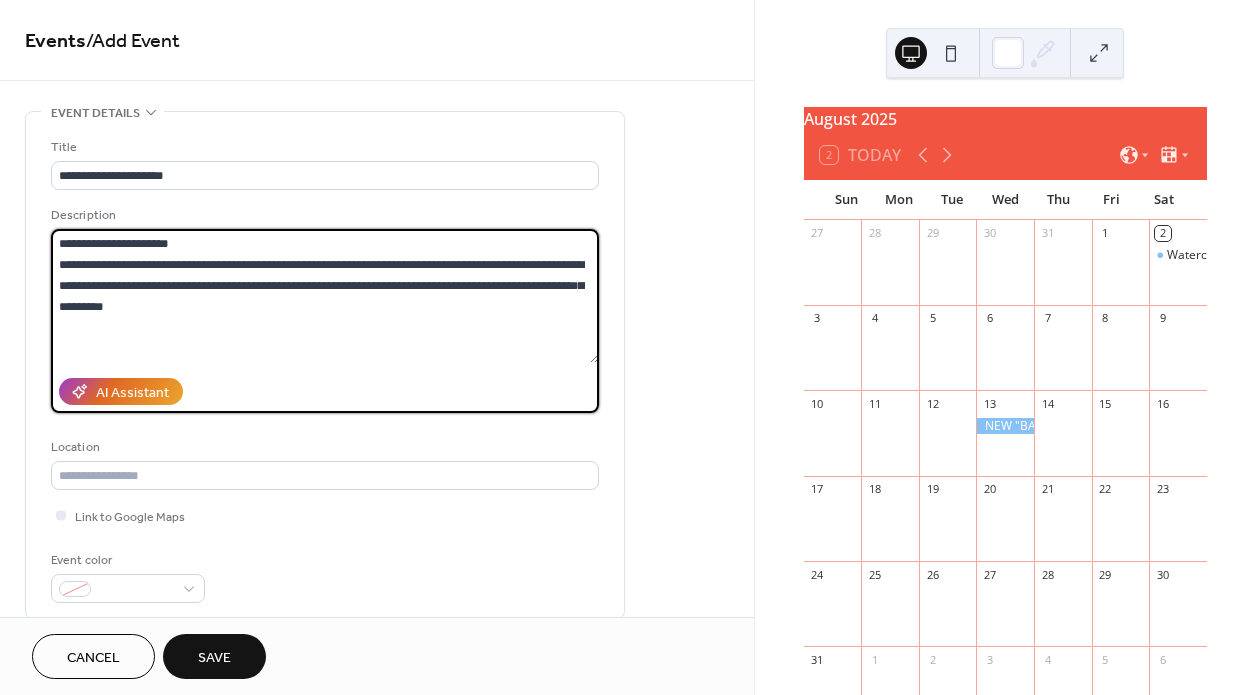 drag, startPoint x: 185, startPoint y: 309, endPoint x: 60, endPoint y: 236, distance: 144.75496 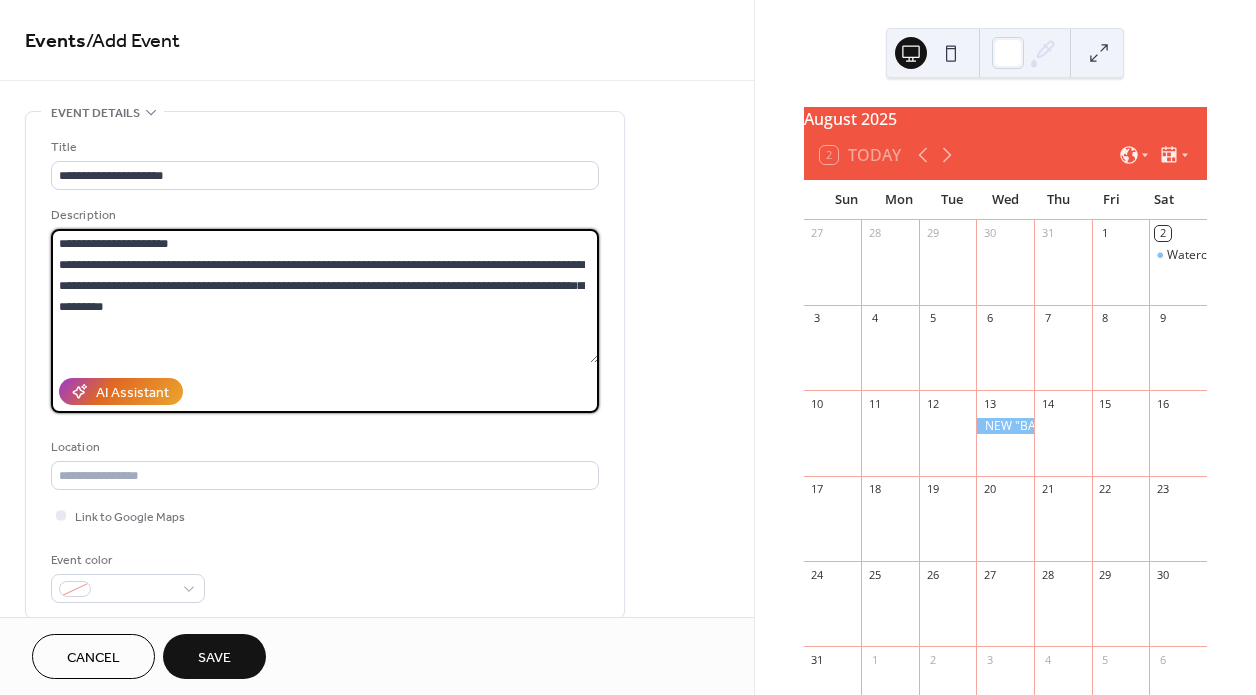 click on "**********" at bounding box center (325, 296) 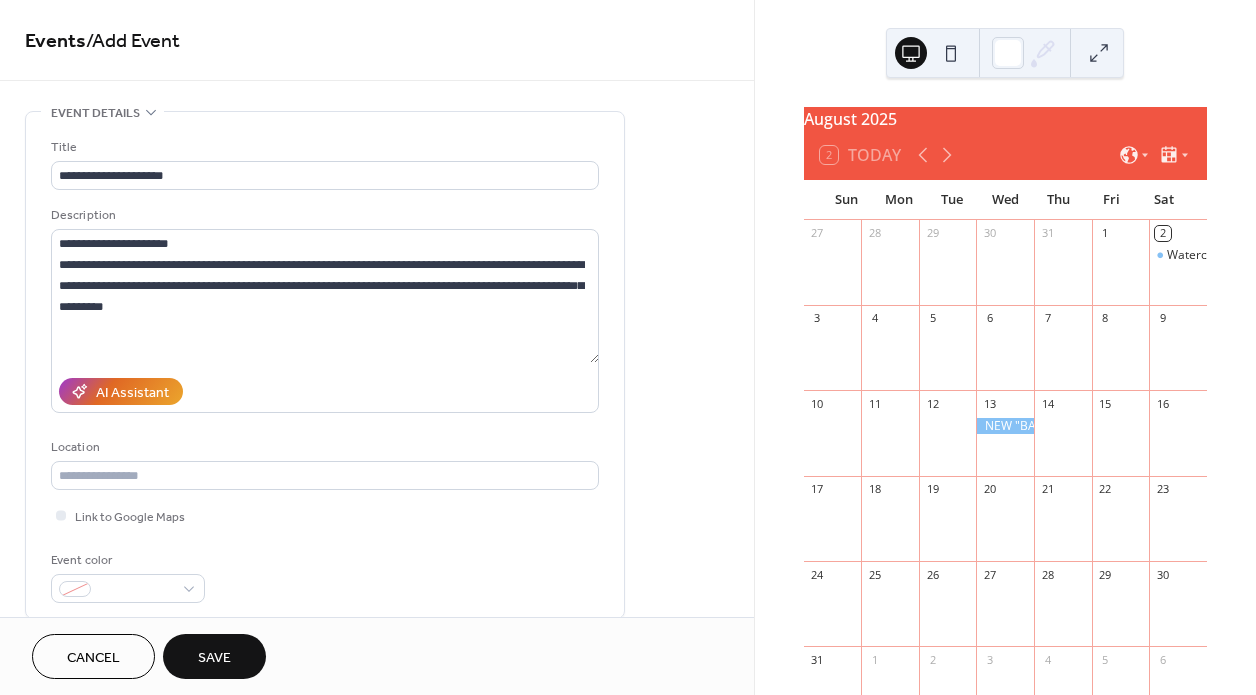 click on "Save" at bounding box center (214, 658) 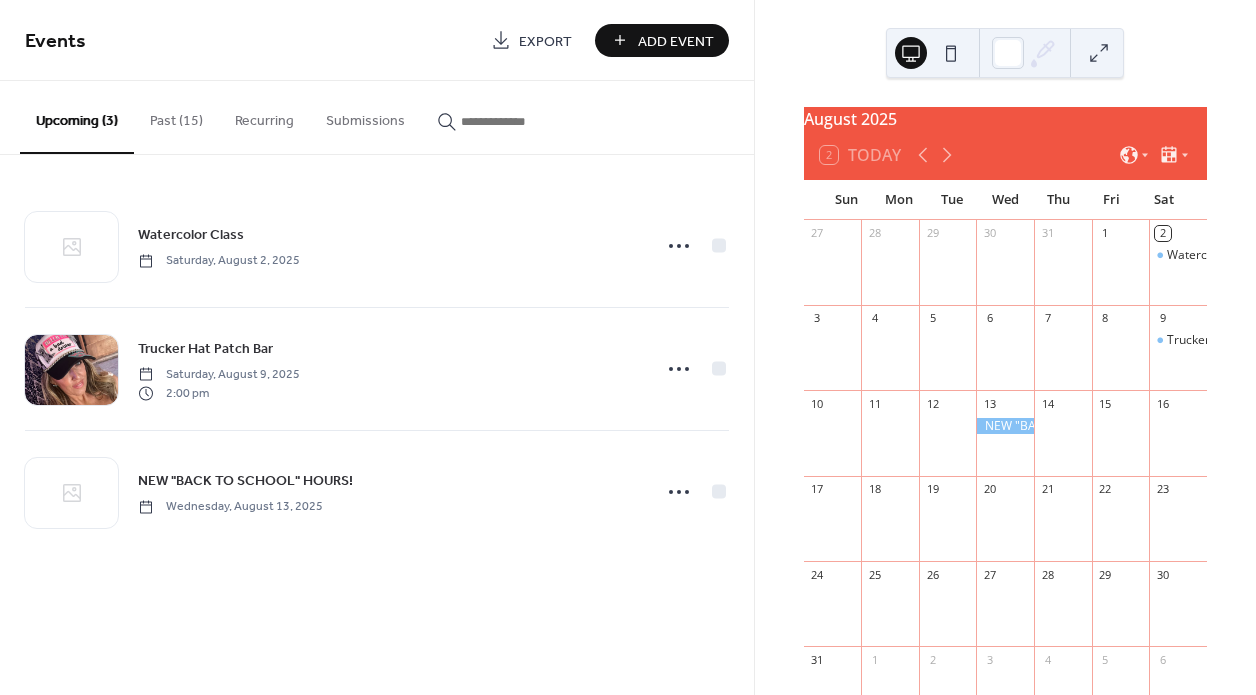 click on "Add Event" at bounding box center (676, 41) 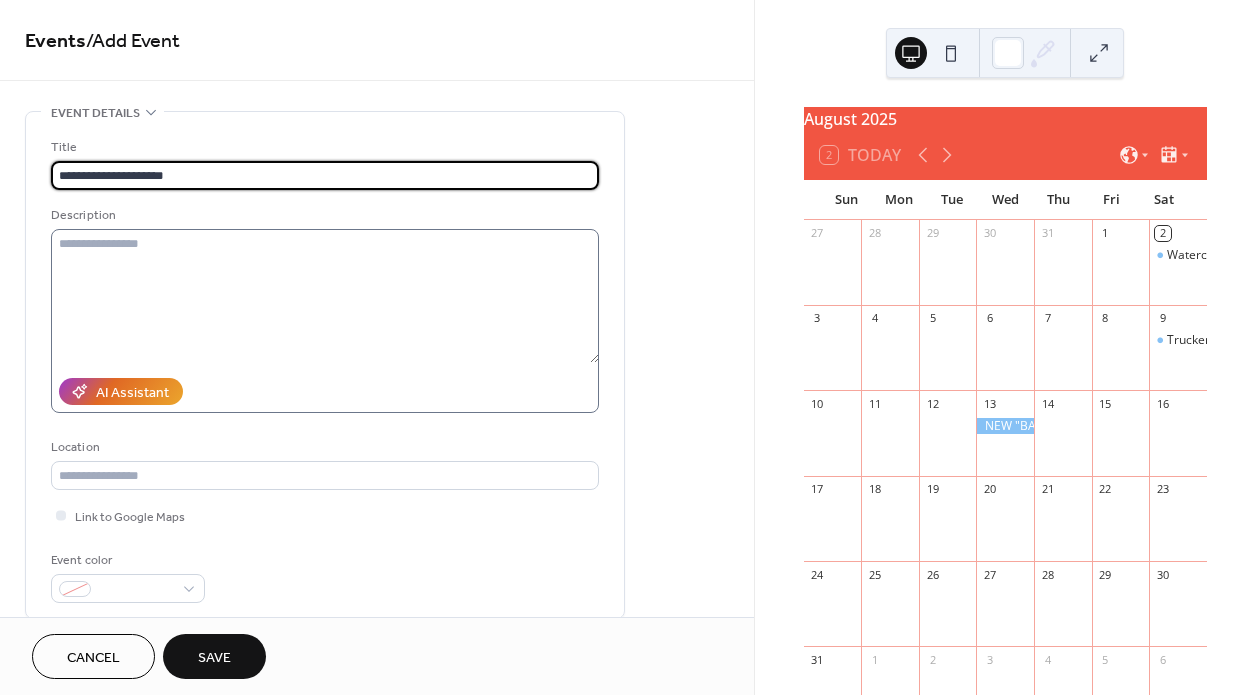 type on "**********" 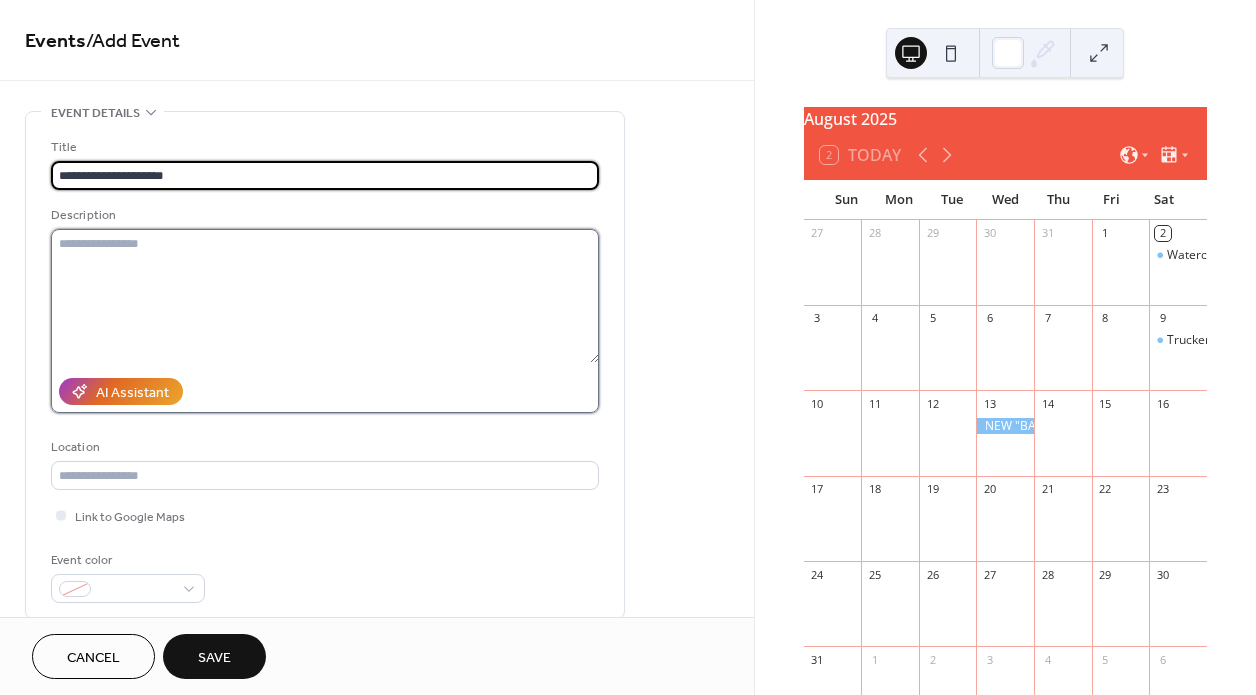 click at bounding box center (325, 296) 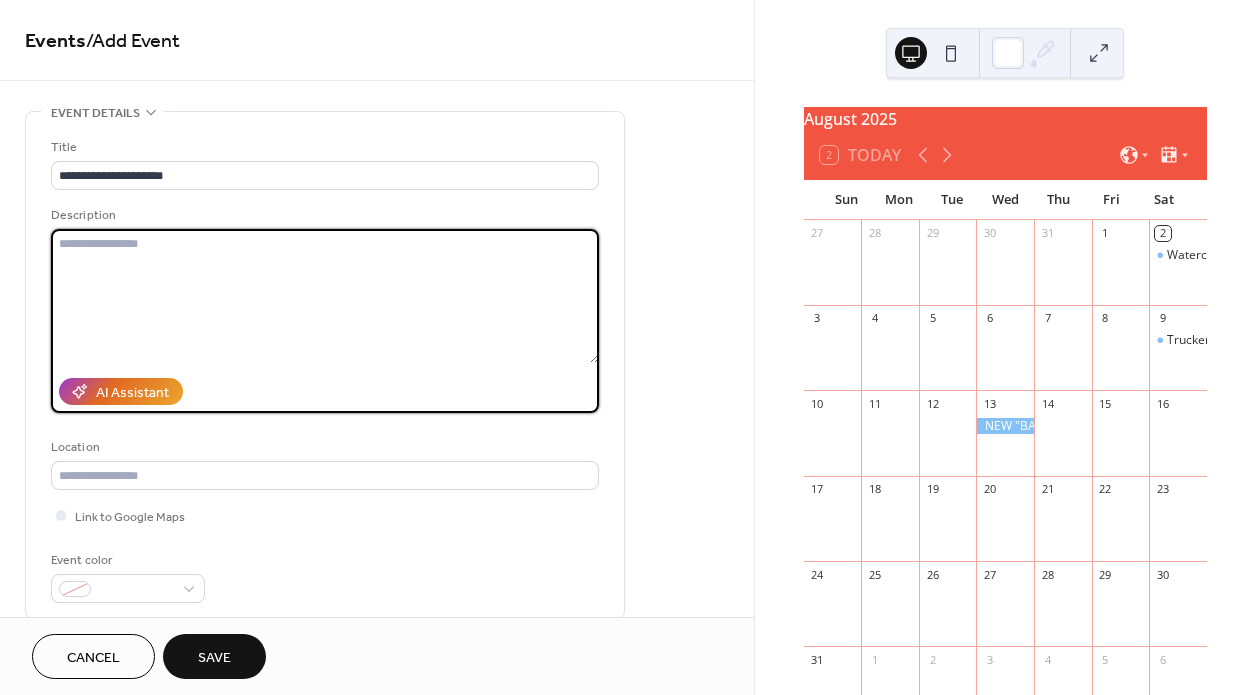paste on "**********" 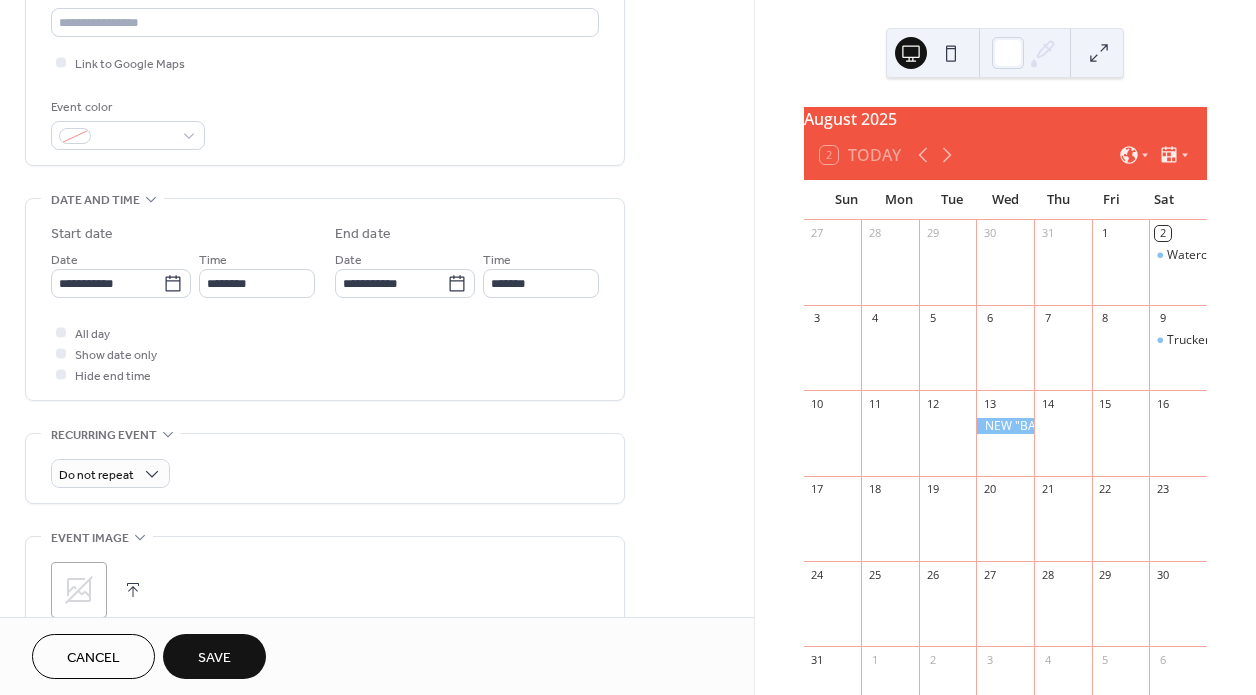scroll, scrollTop: 459, scrollLeft: 0, axis: vertical 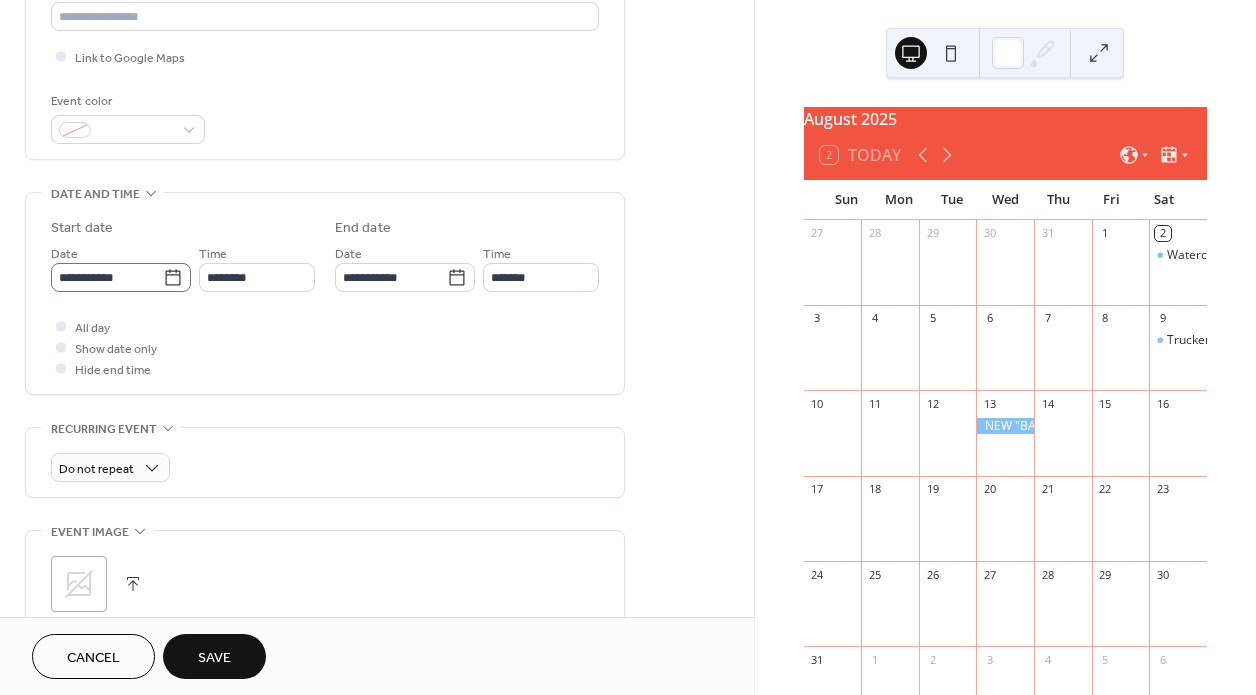 type on "**********" 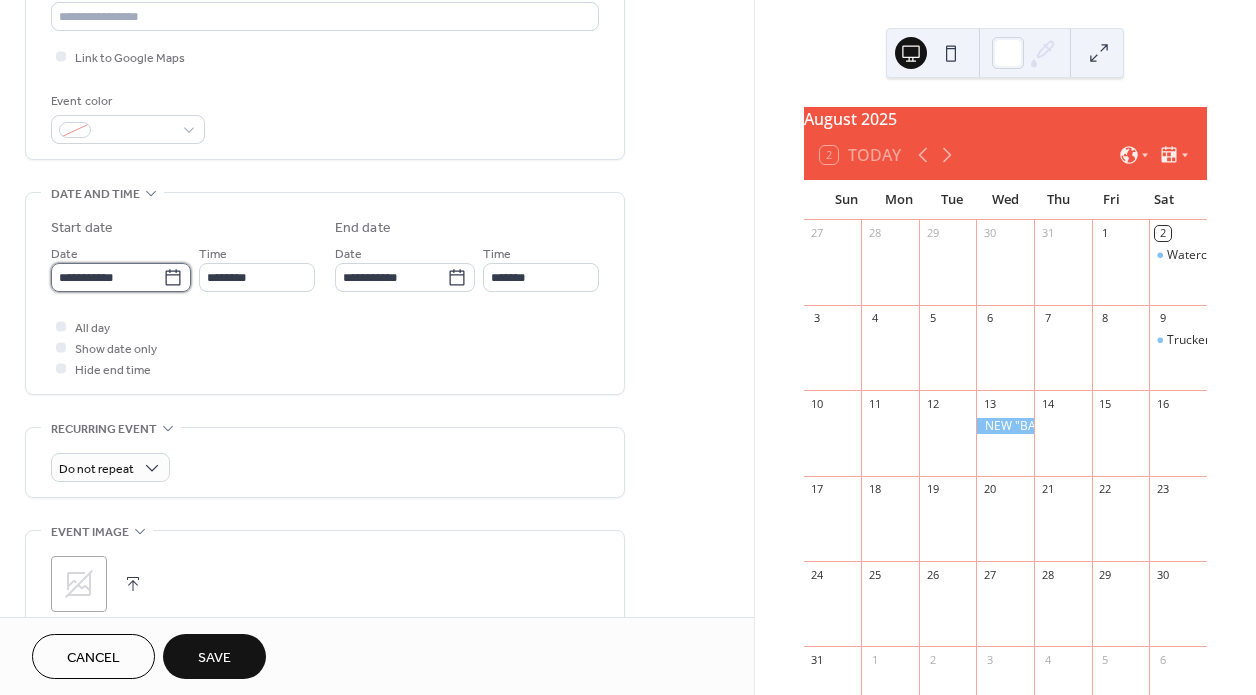 click on "**********" at bounding box center [107, 277] 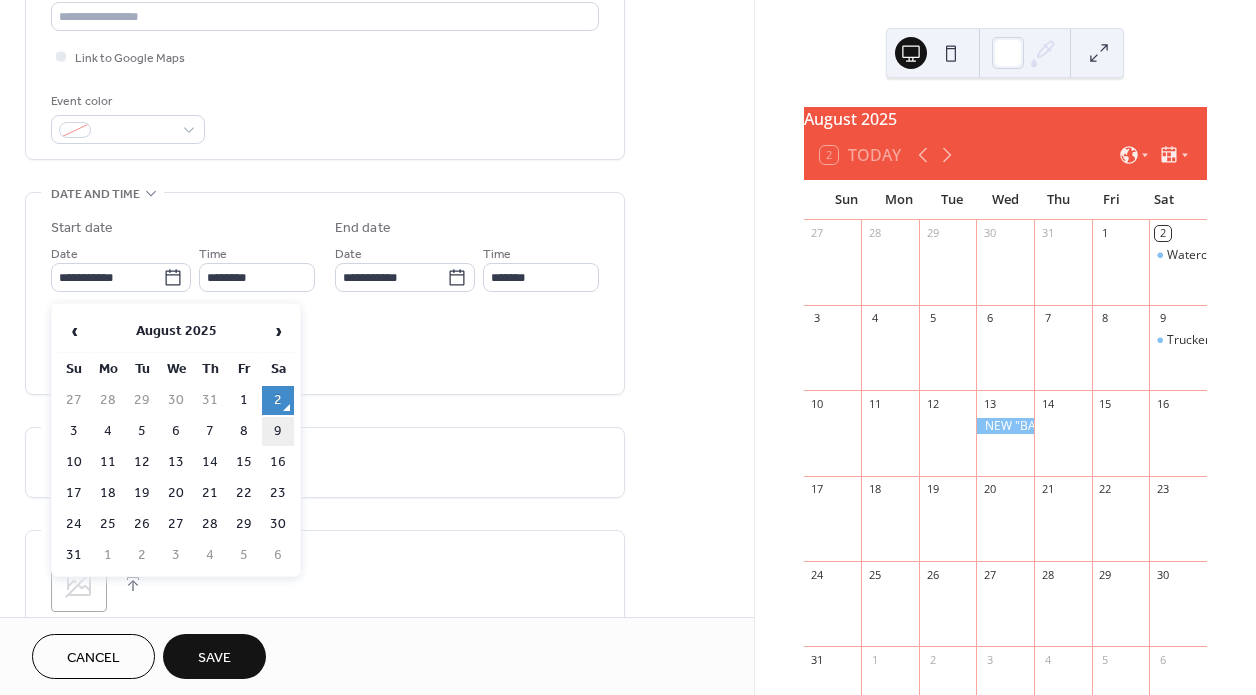 click on "9" at bounding box center [278, 431] 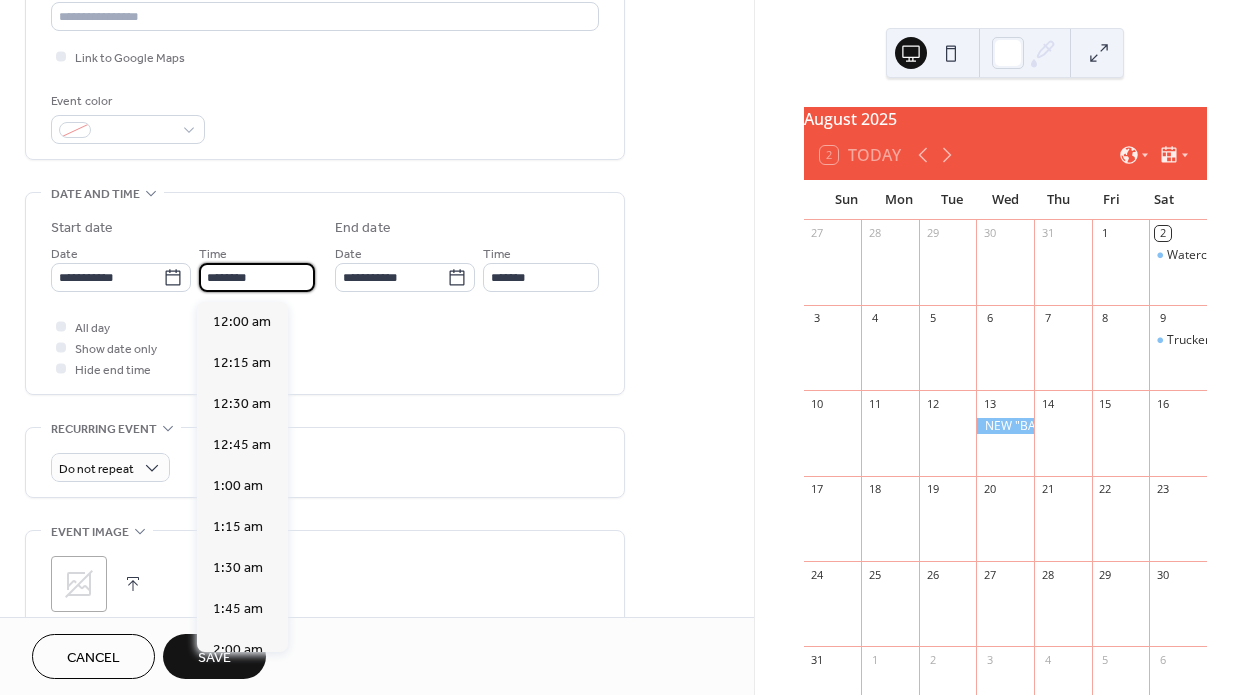 click on "********" at bounding box center (257, 277) 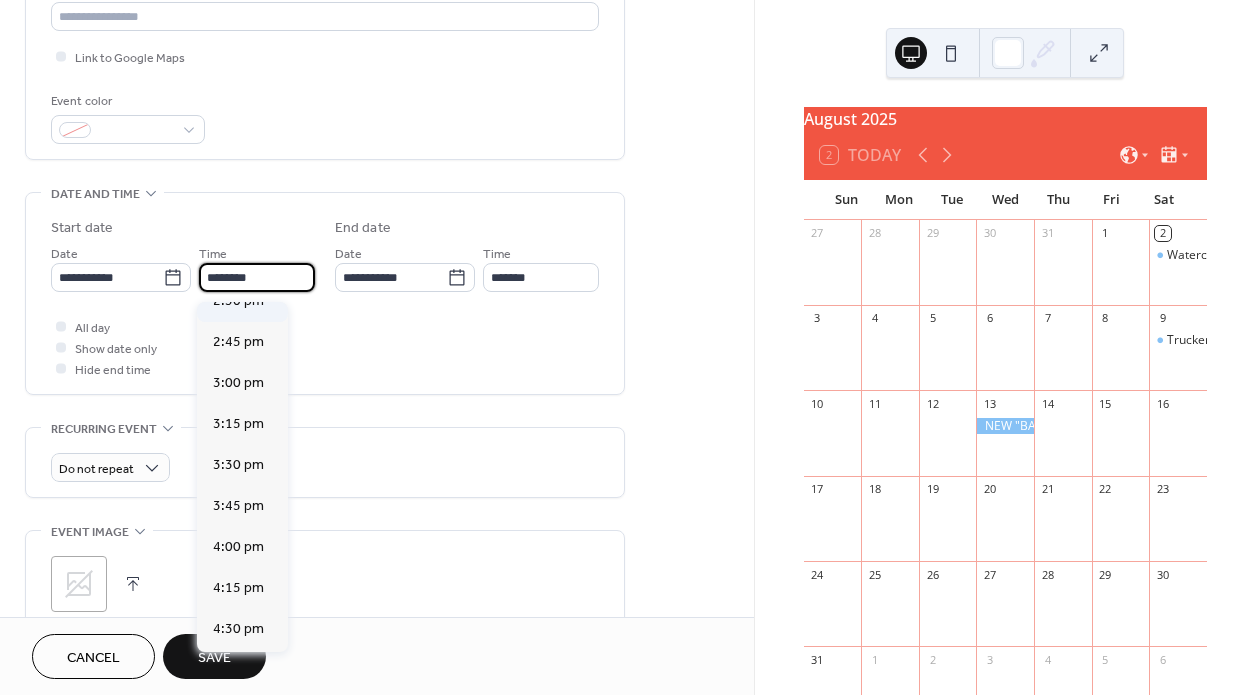 scroll, scrollTop: 2403, scrollLeft: 0, axis: vertical 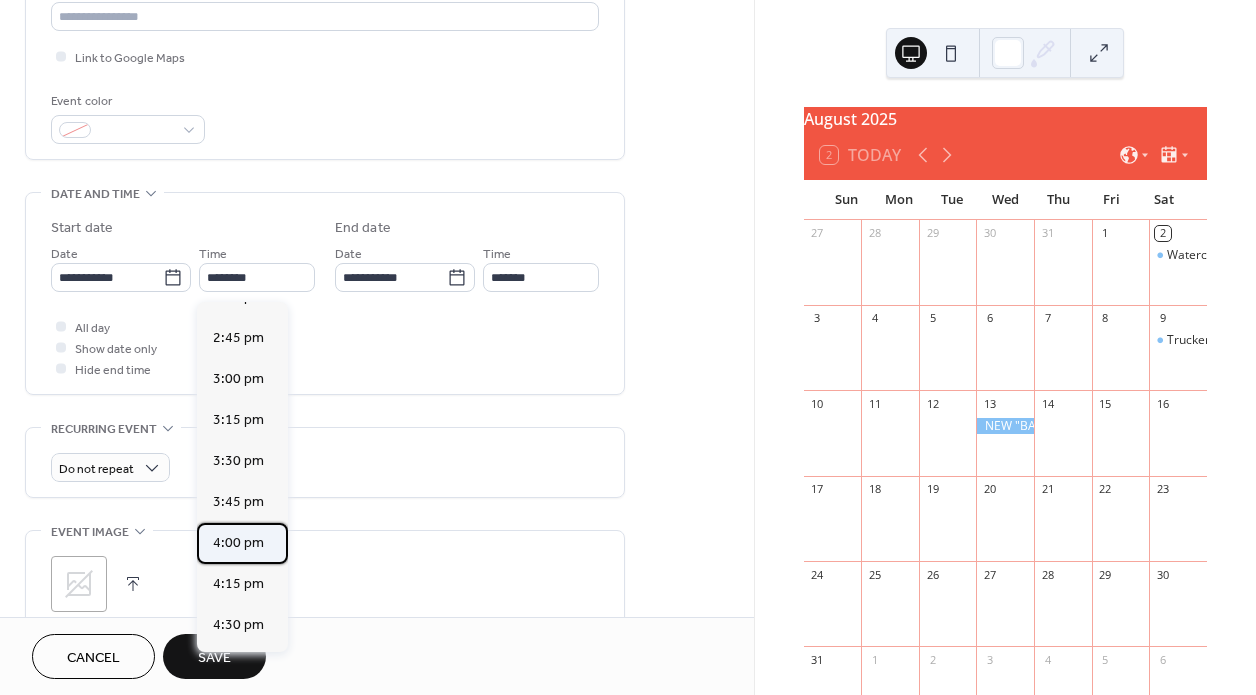 click on "4:00 pm" at bounding box center (238, 543) 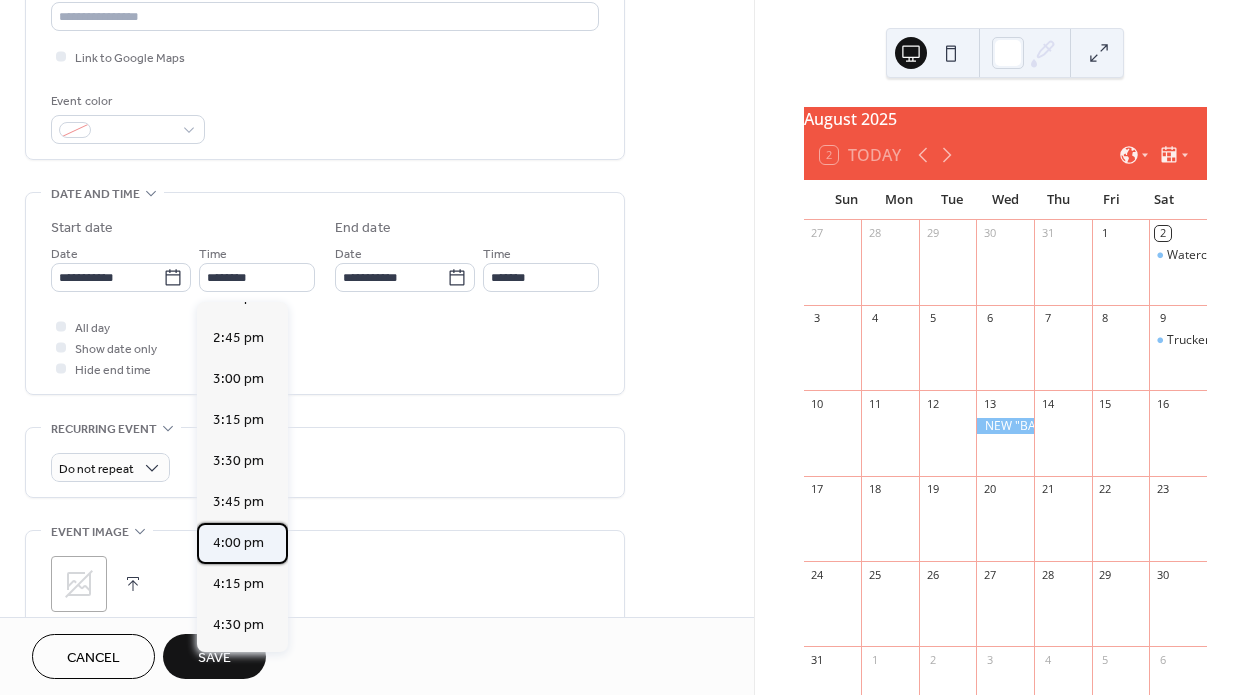 type on "*******" 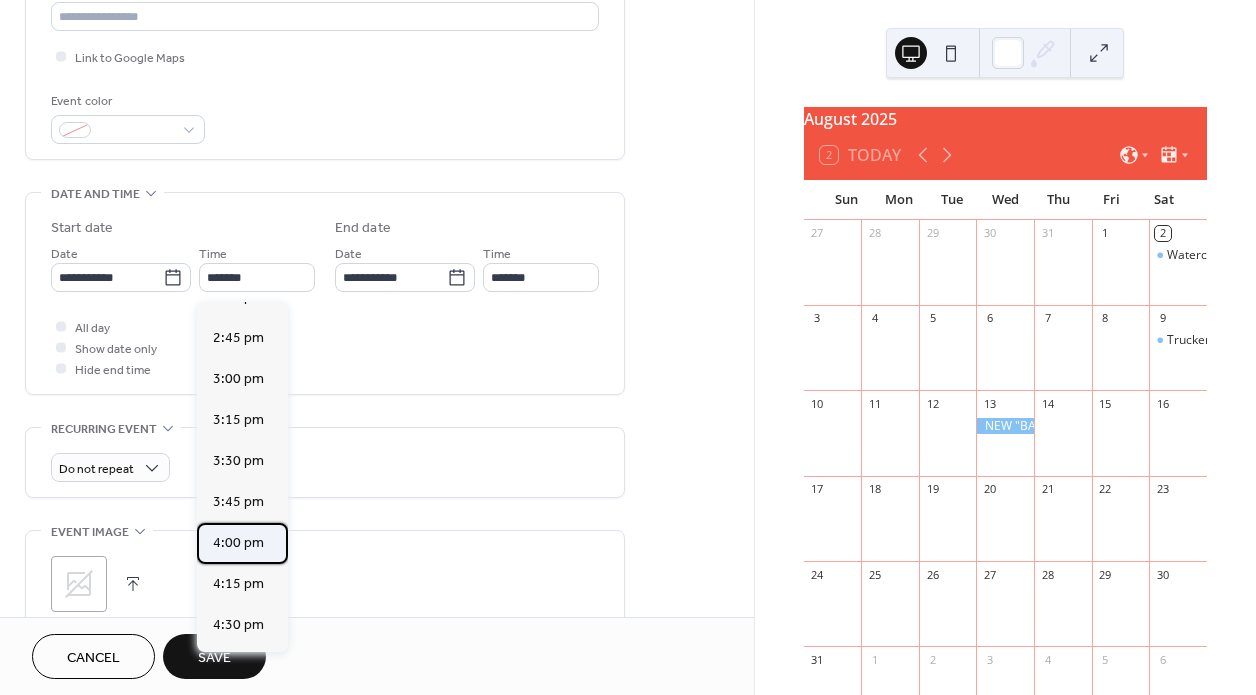 type on "*******" 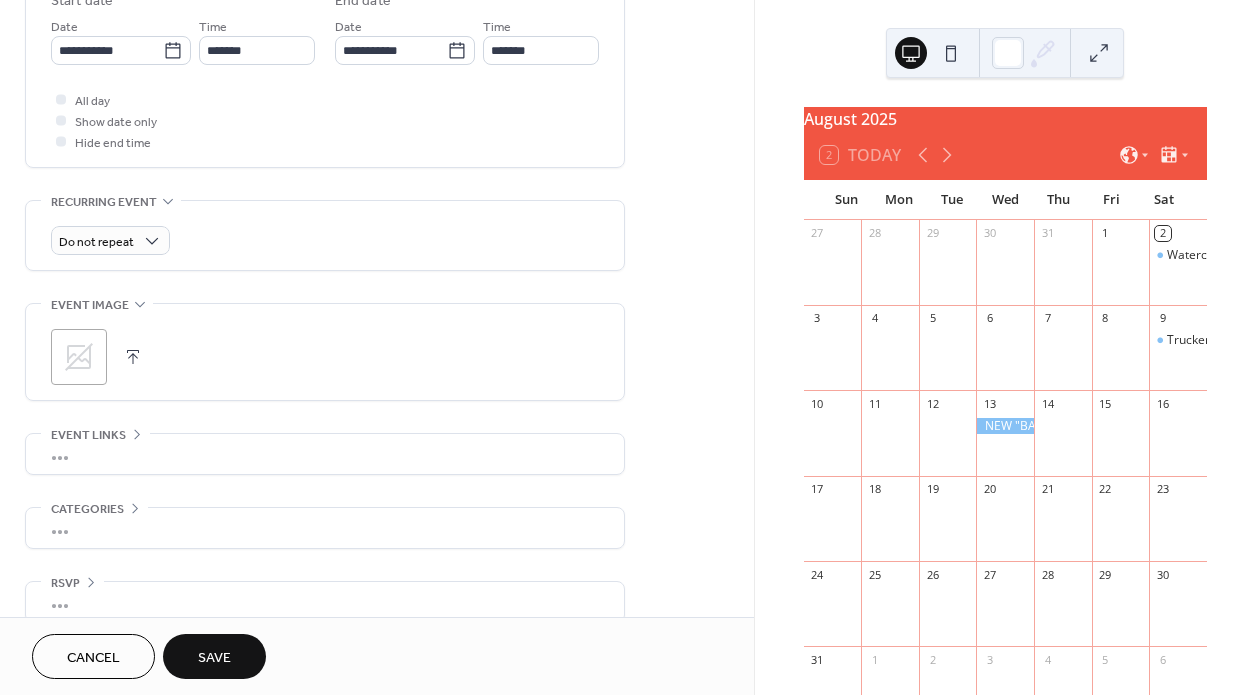 scroll, scrollTop: 691, scrollLeft: 0, axis: vertical 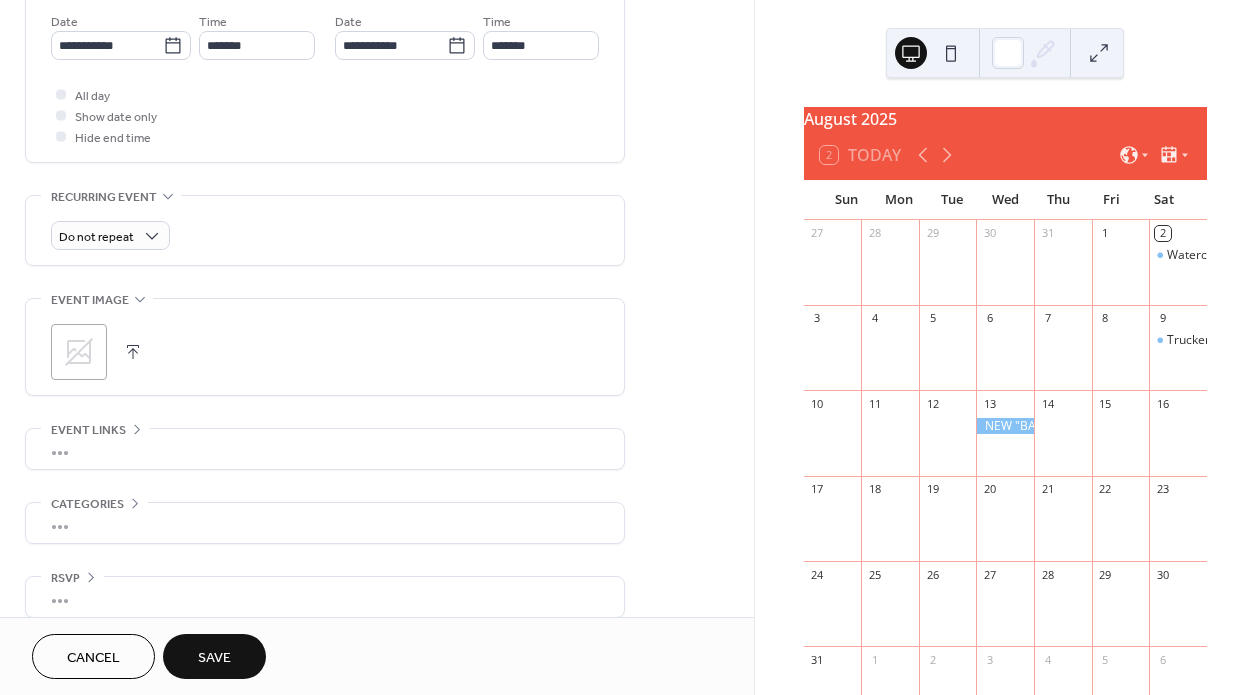 click at bounding box center (133, 352) 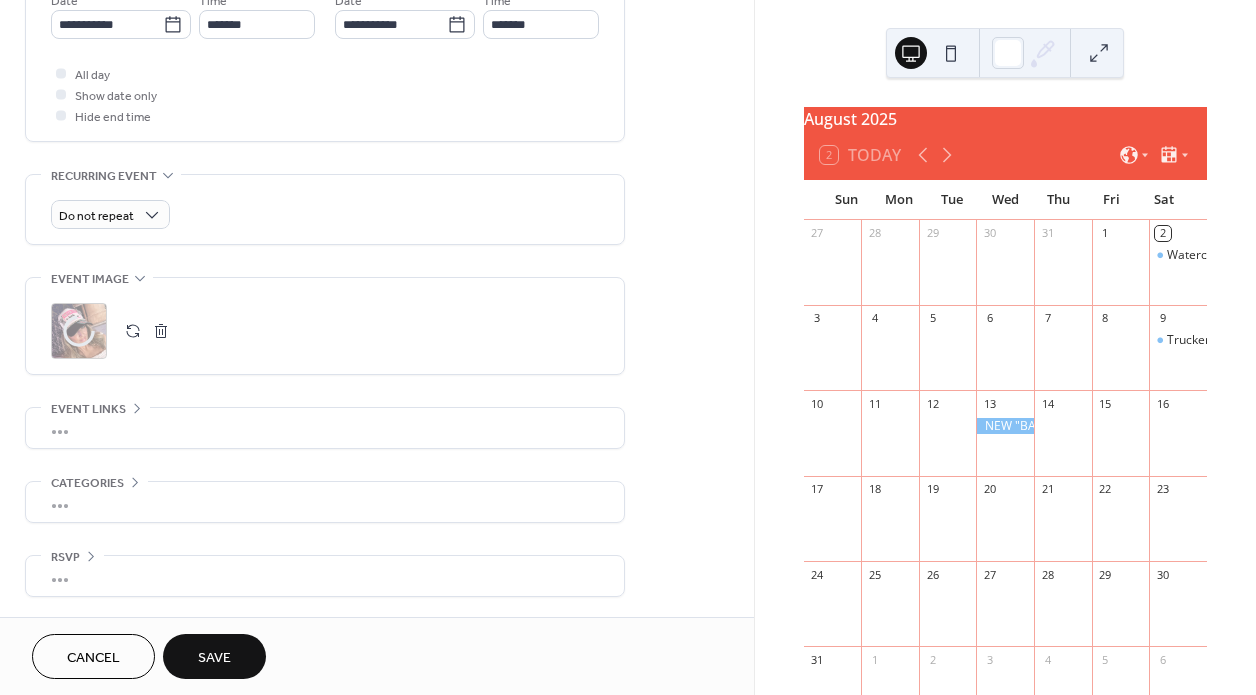 scroll, scrollTop: 718, scrollLeft: 0, axis: vertical 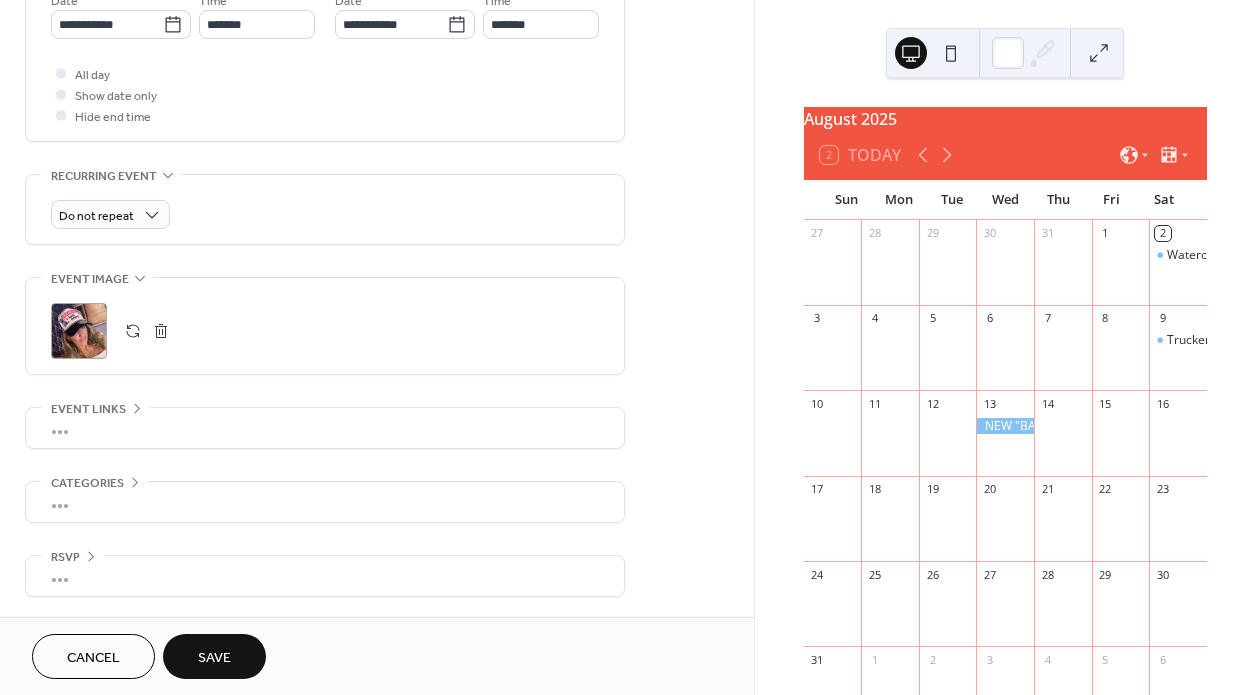 click on "Save" at bounding box center (214, 658) 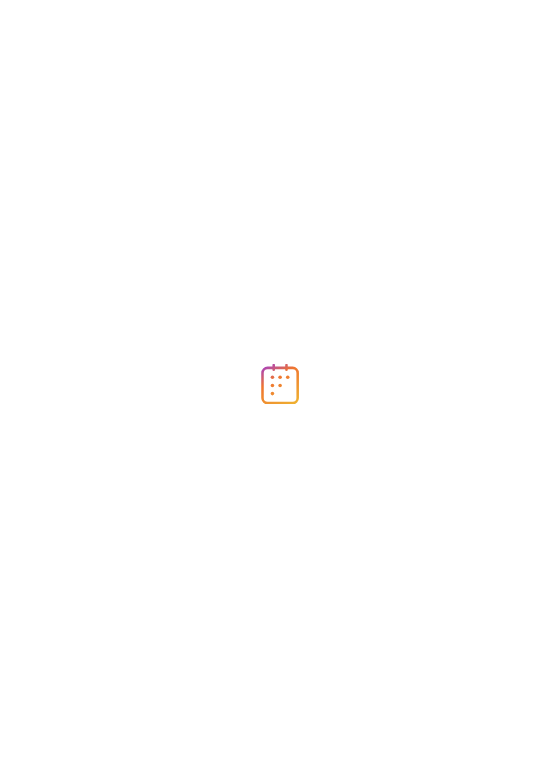 scroll, scrollTop: 0, scrollLeft: 0, axis: both 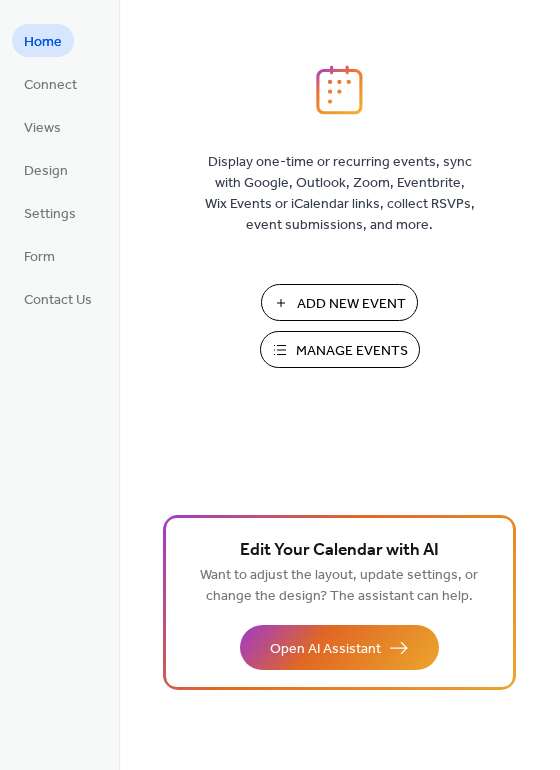 click on "Add New Event" at bounding box center (351, 304) 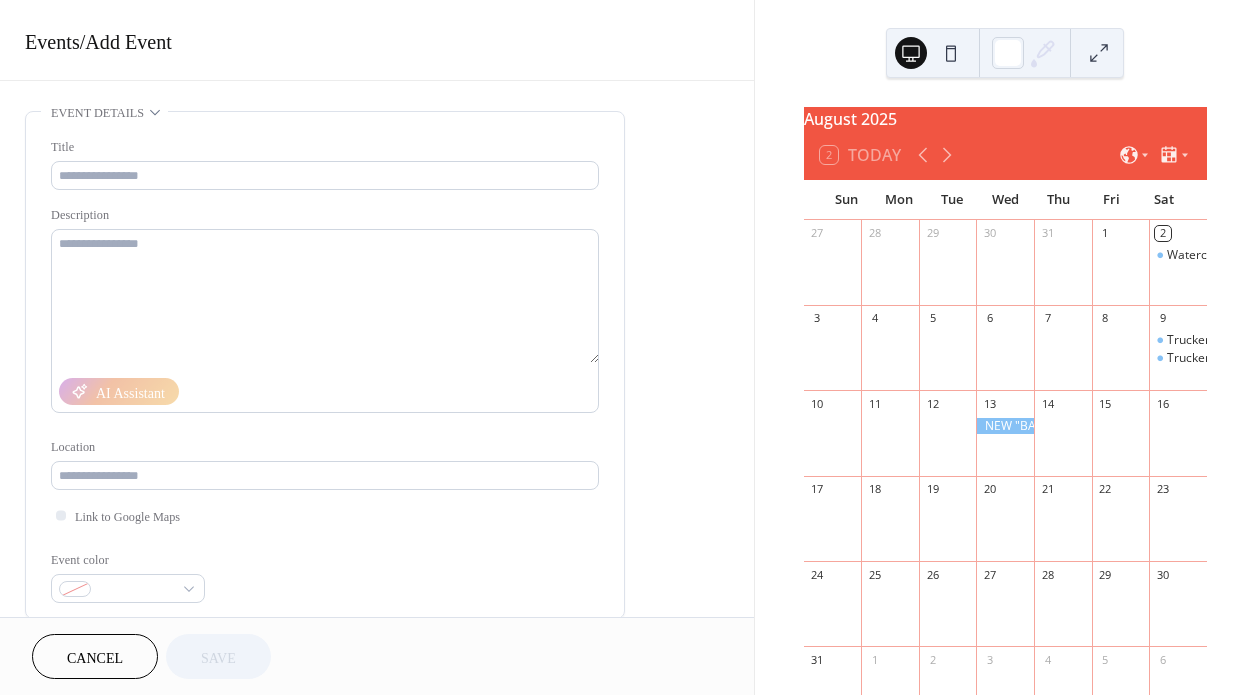 scroll, scrollTop: 0, scrollLeft: 0, axis: both 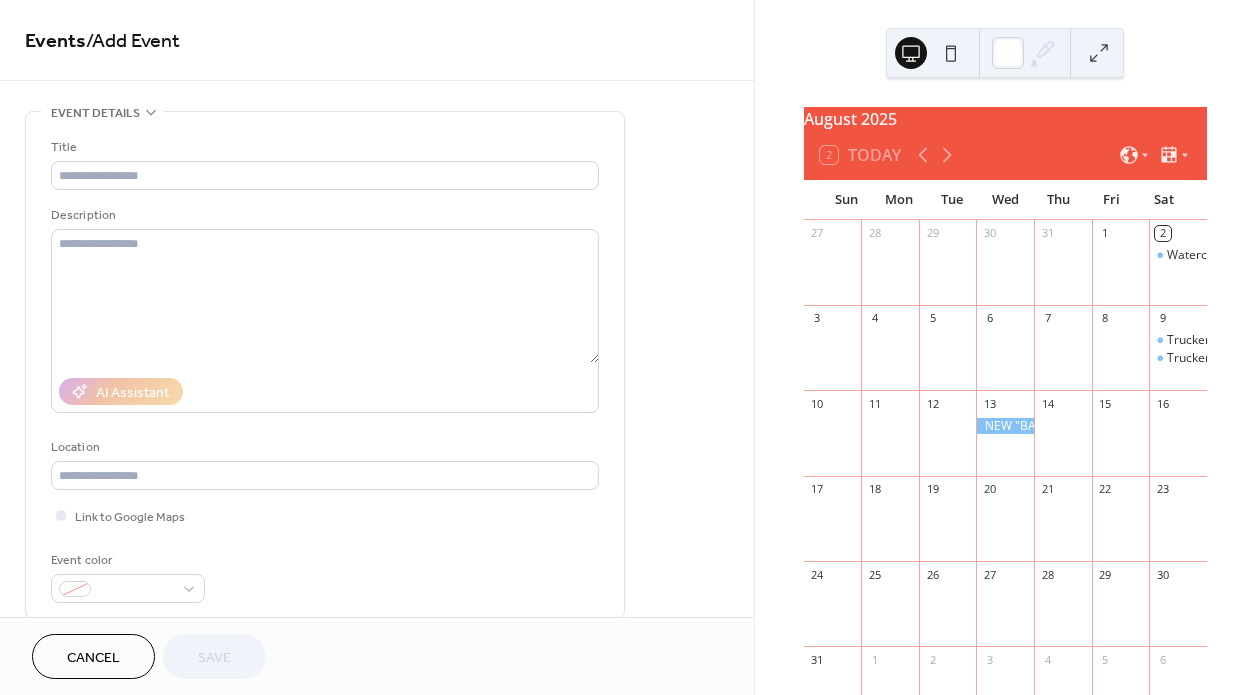 click on "Cancel" at bounding box center (93, 658) 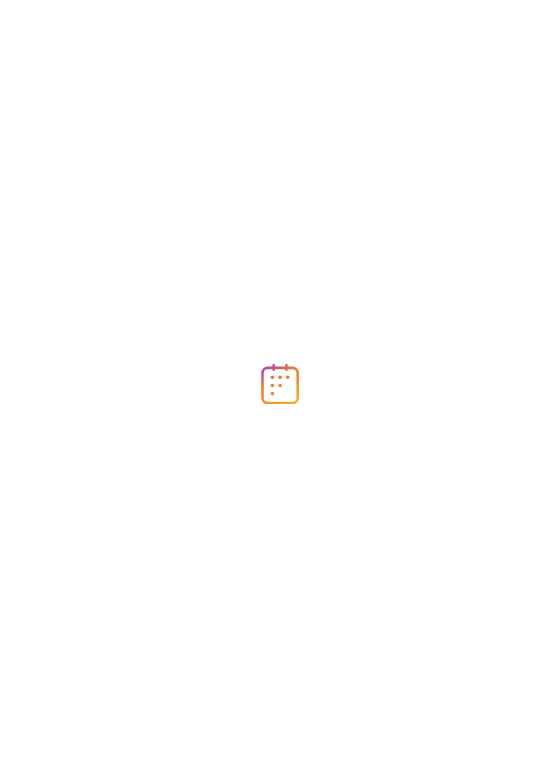 scroll, scrollTop: 0, scrollLeft: 0, axis: both 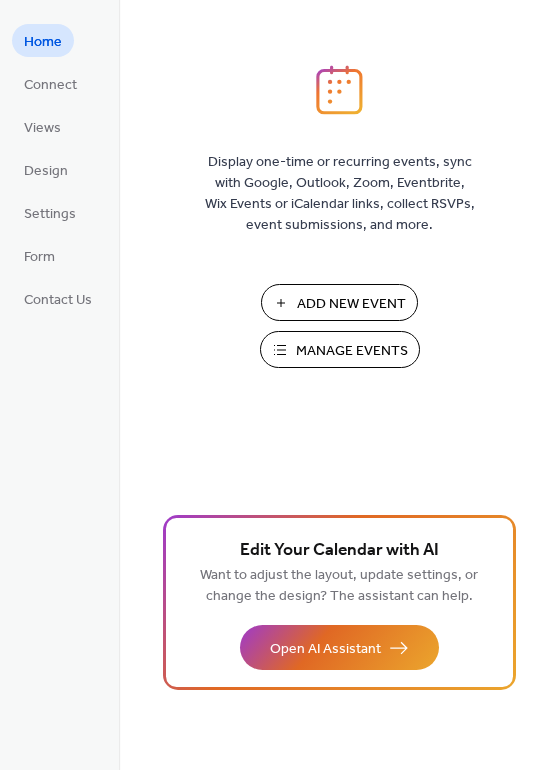 click on "Manage Events" at bounding box center (352, 351) 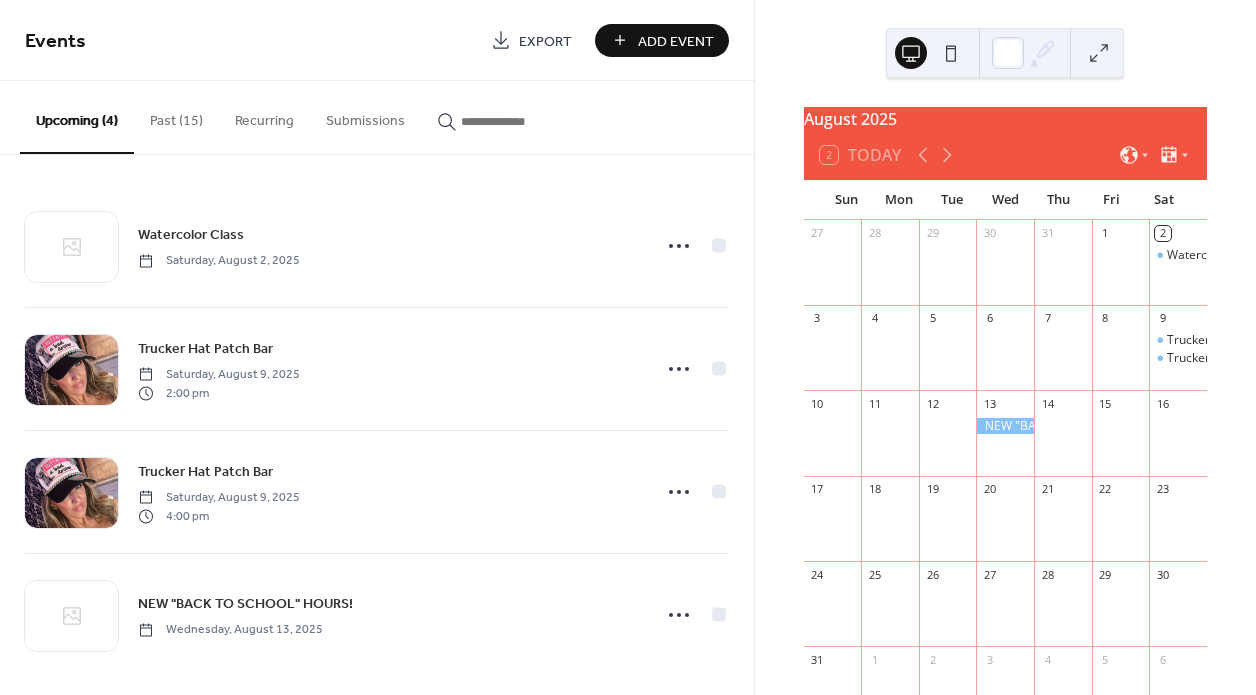 scroll, scrollTop: 0, scrollLeft: 0, axis: both 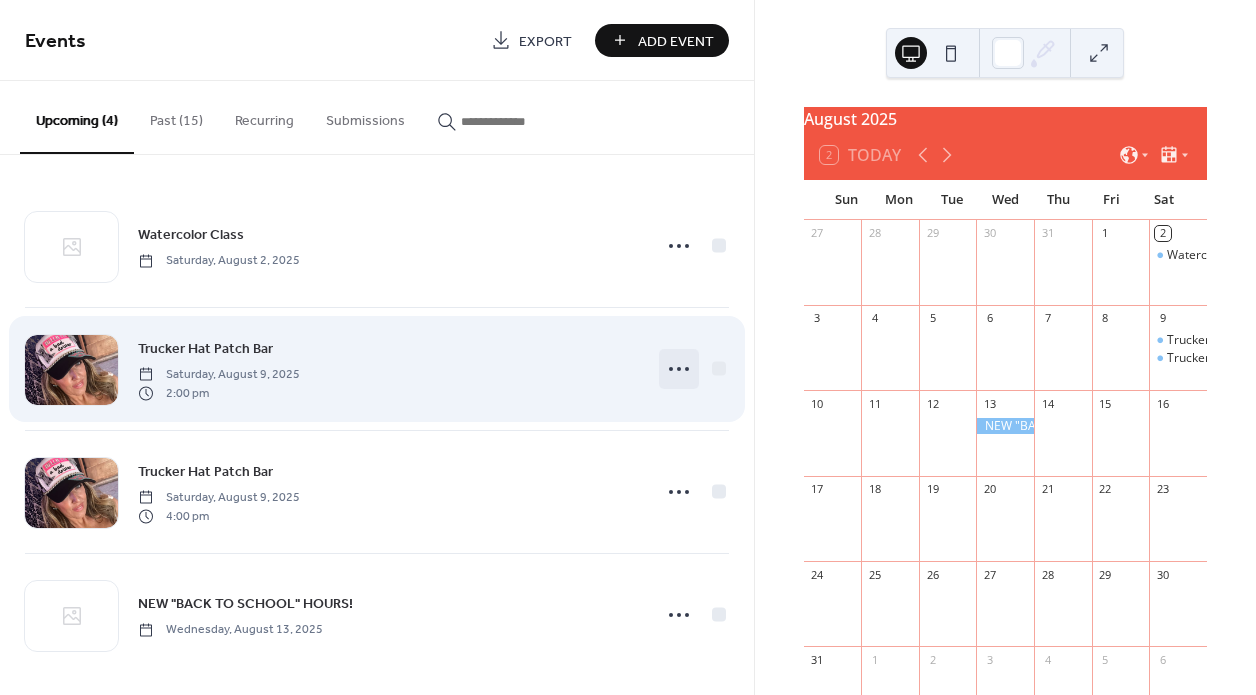 click 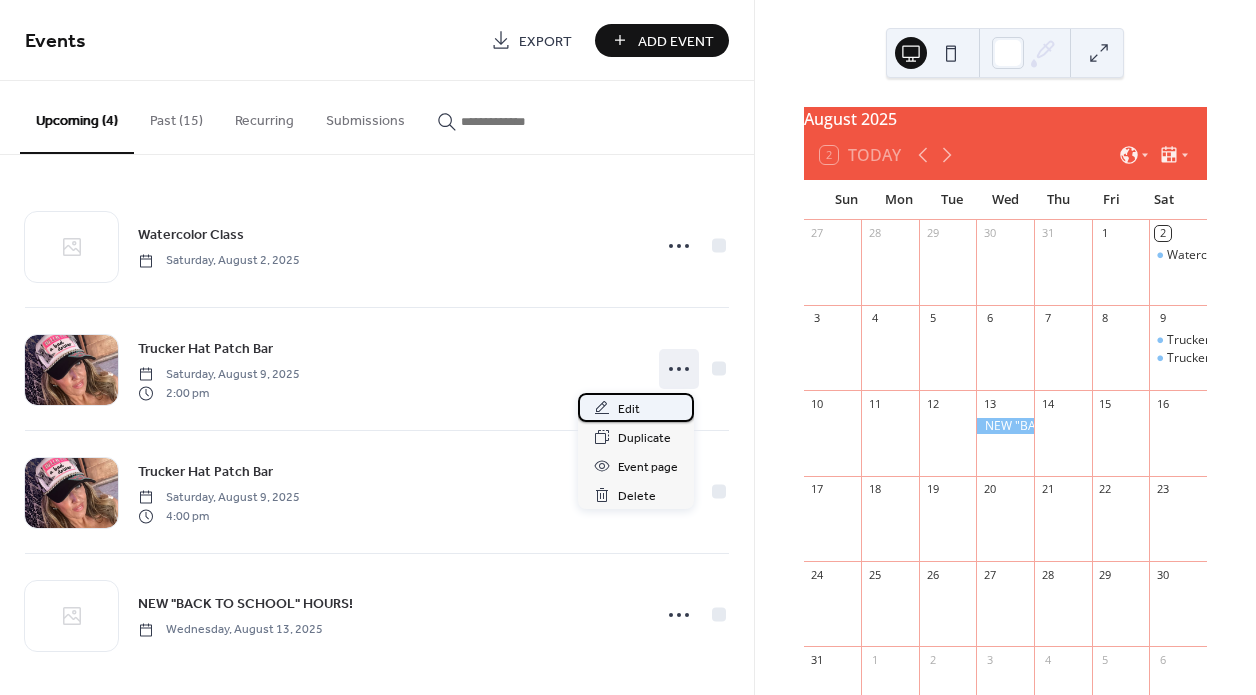 click on "Edit" at bounding box center [629, 409] 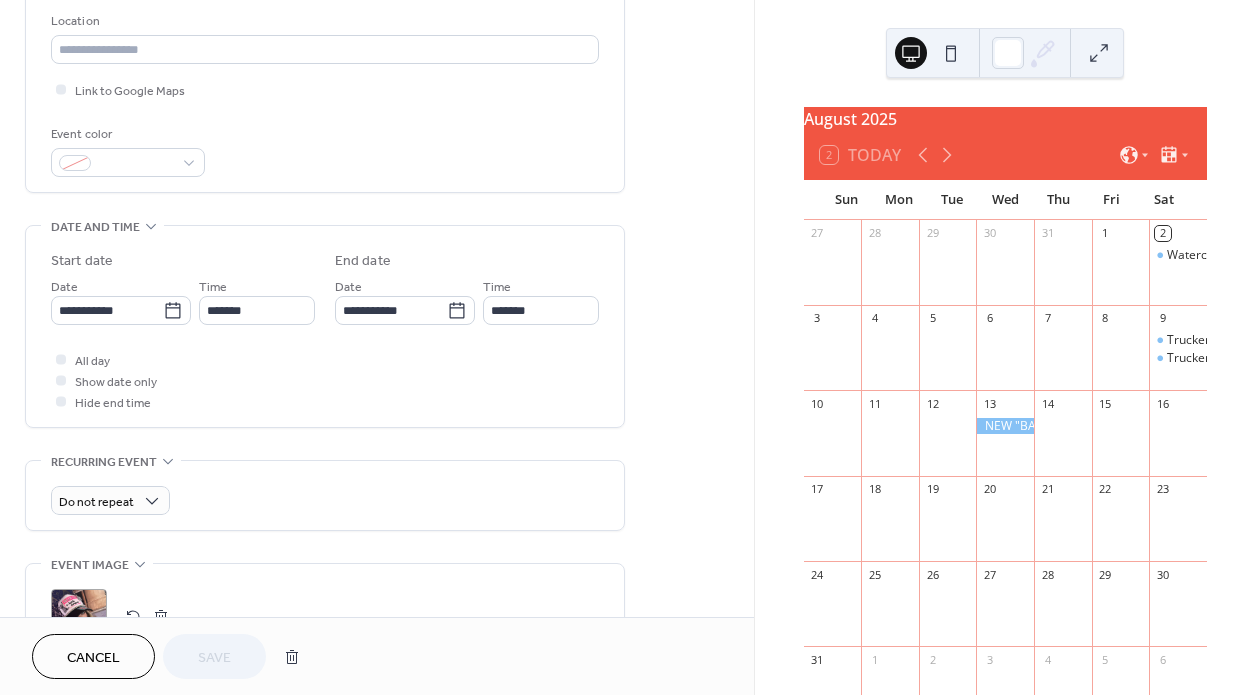 scroll, scrollTop: 430, scrollLeft: 0, axis: vertical 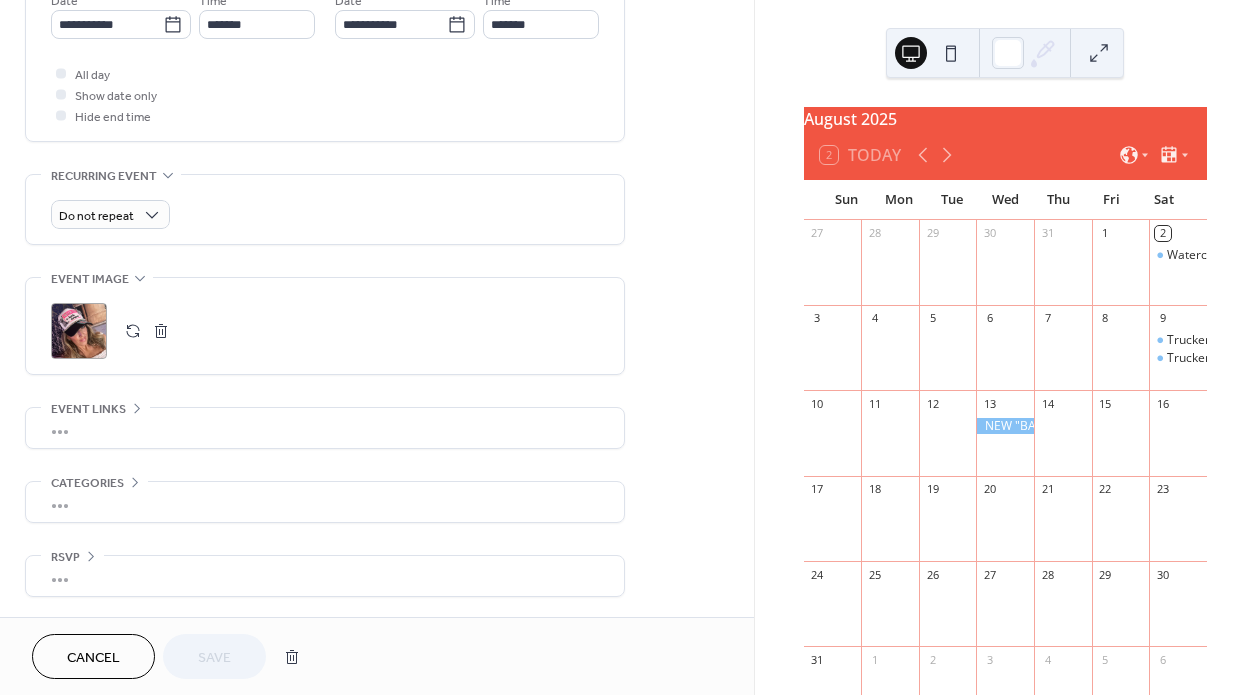 click on "•••" at bounding box center [325, 428] 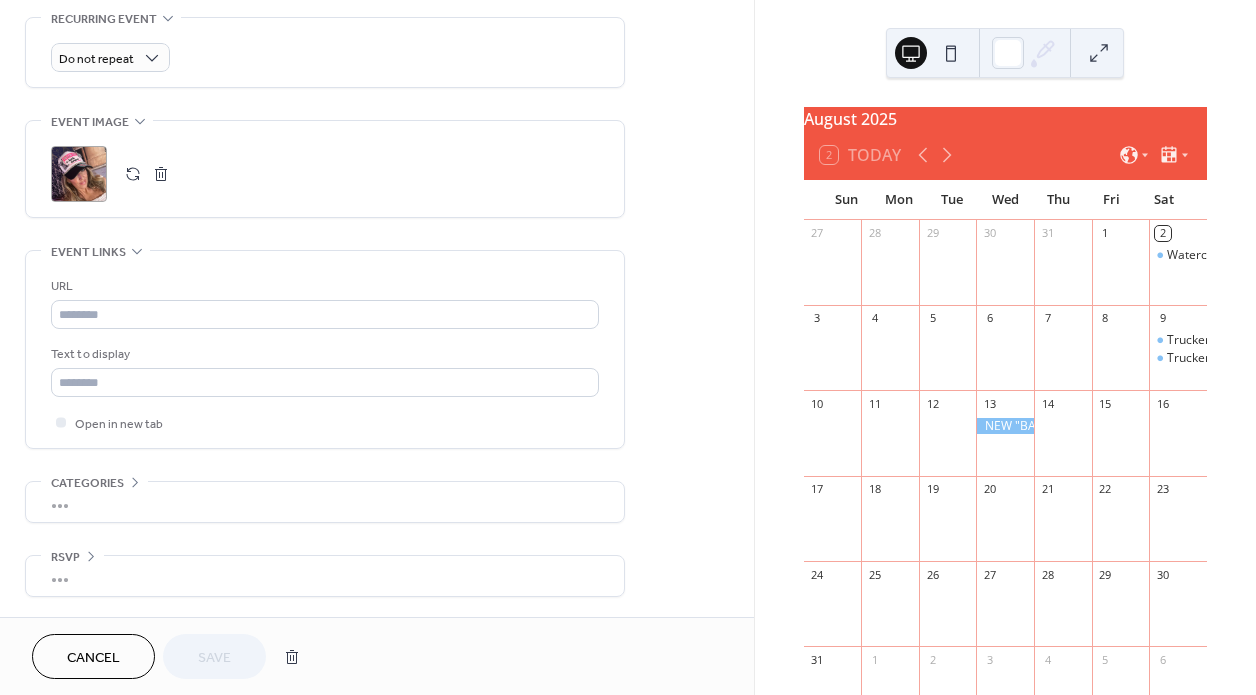 scroll, scrollTop: 873, scrollLeft: 0, axis: vertical 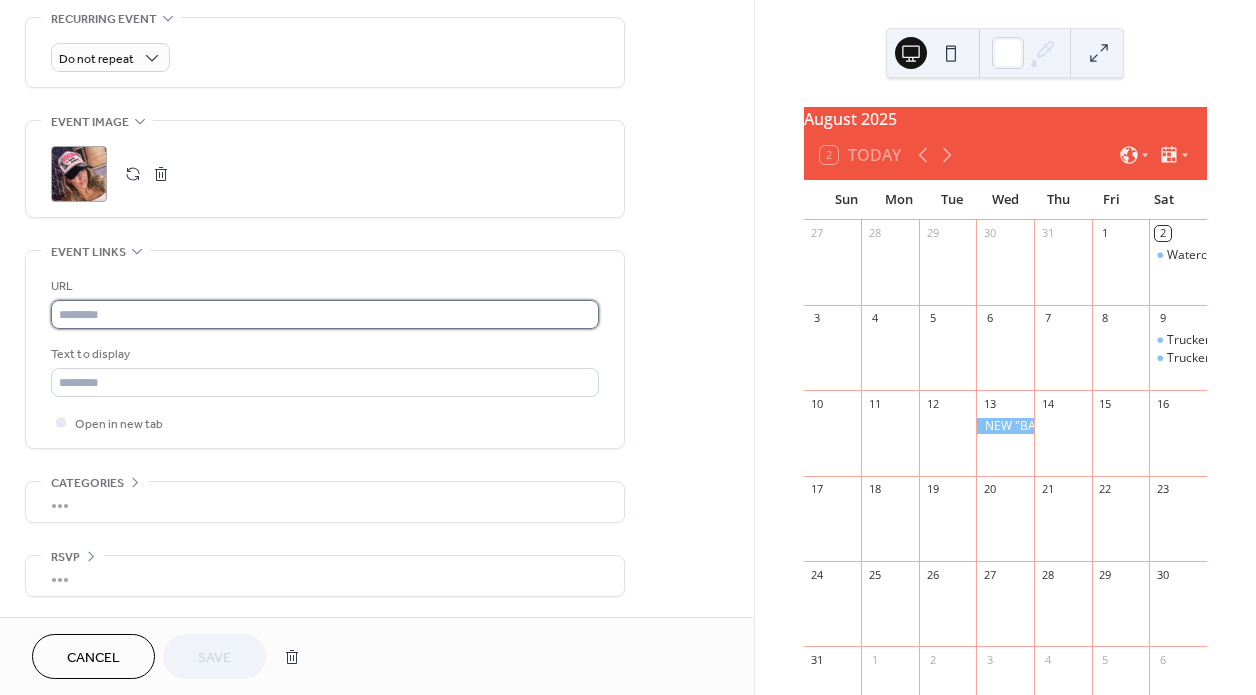 click at bounding box center (325, 314) 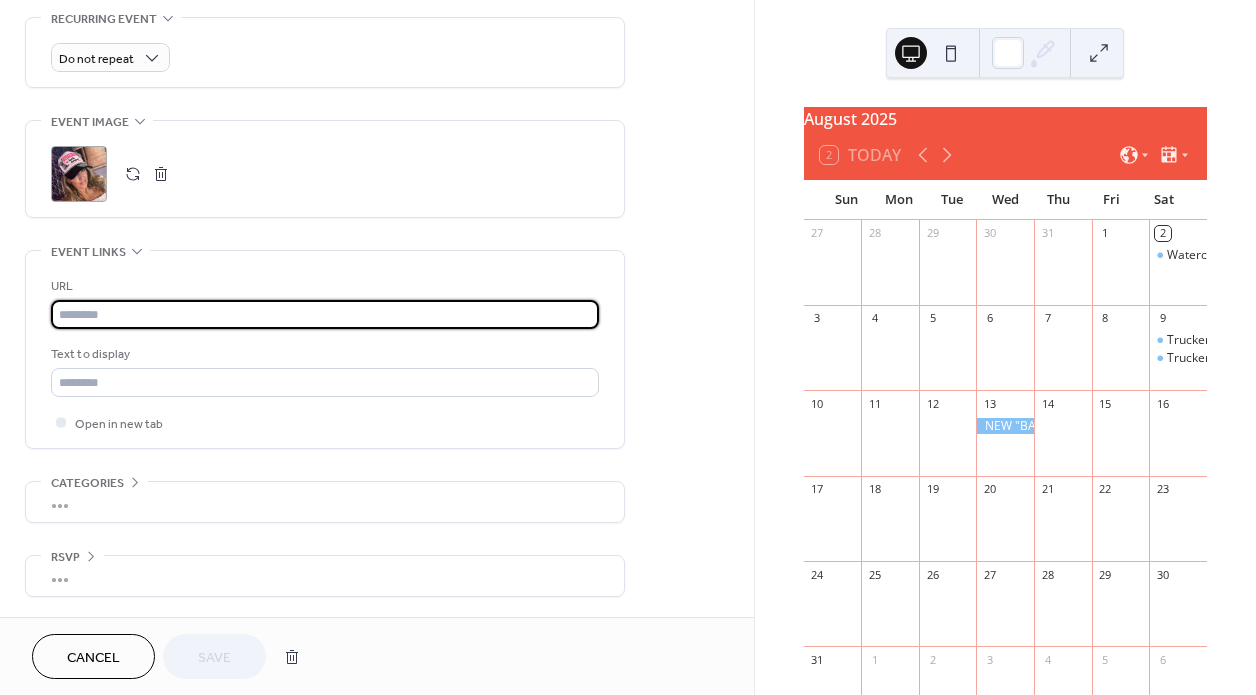 paste on "**********" 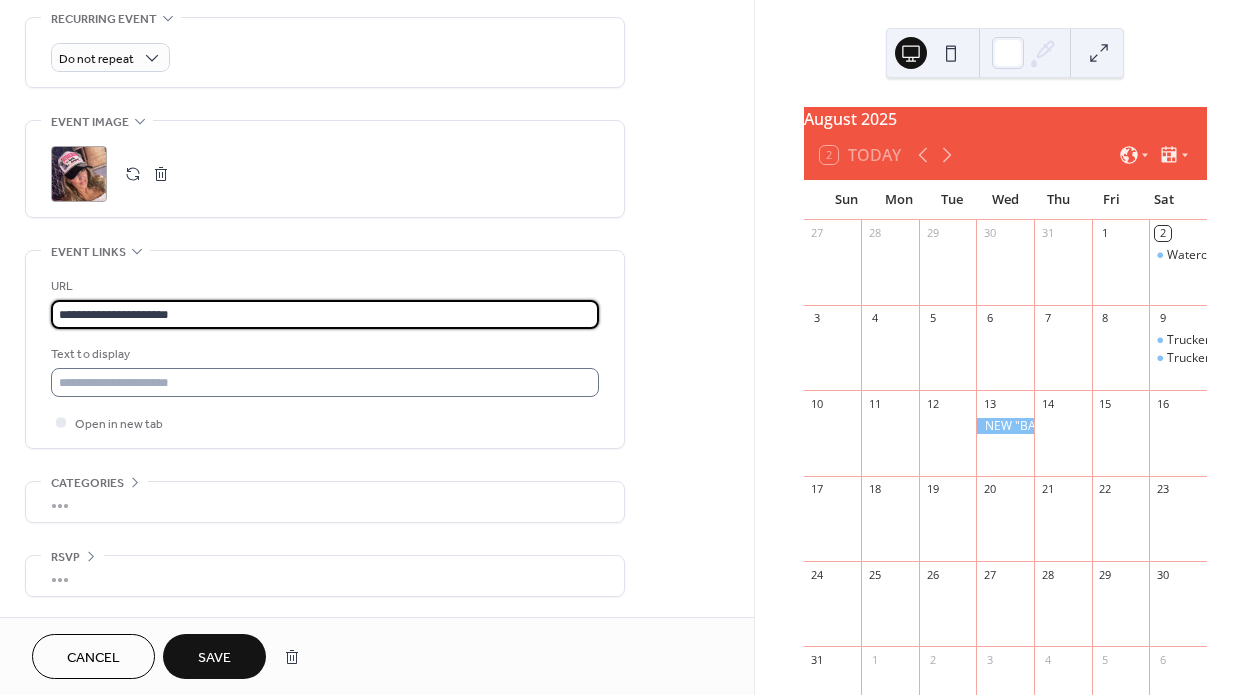 type on "**********" 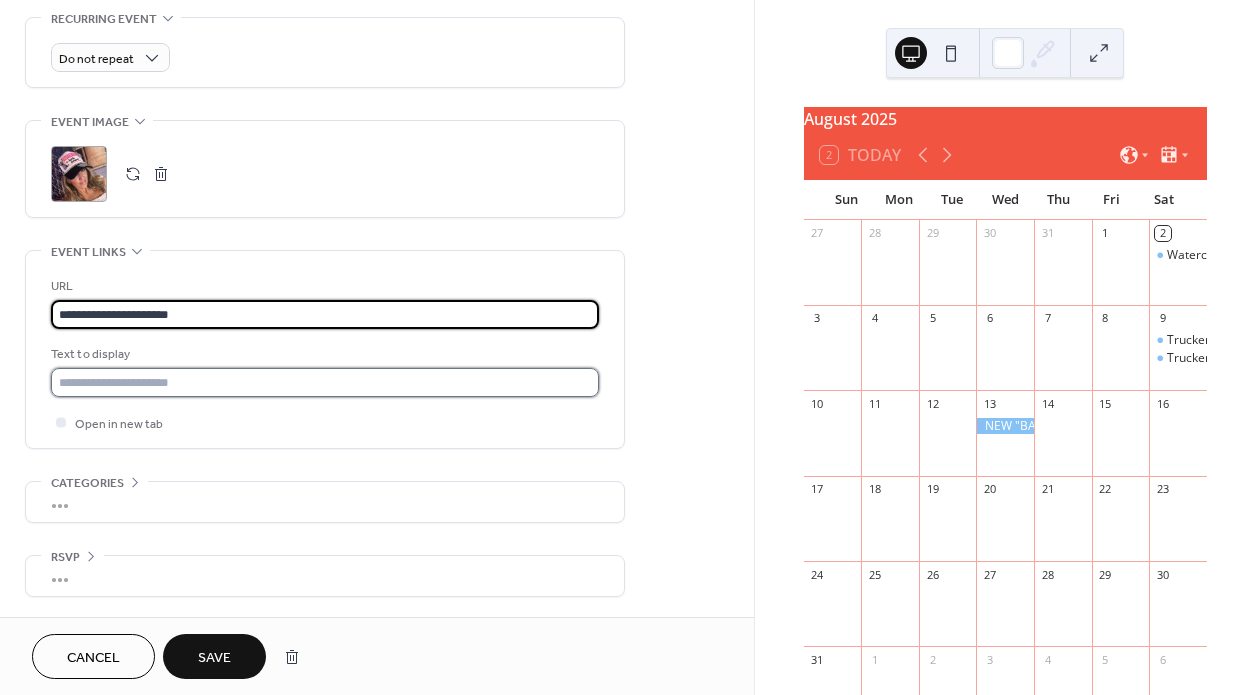 click at bounding box center [325, 382] 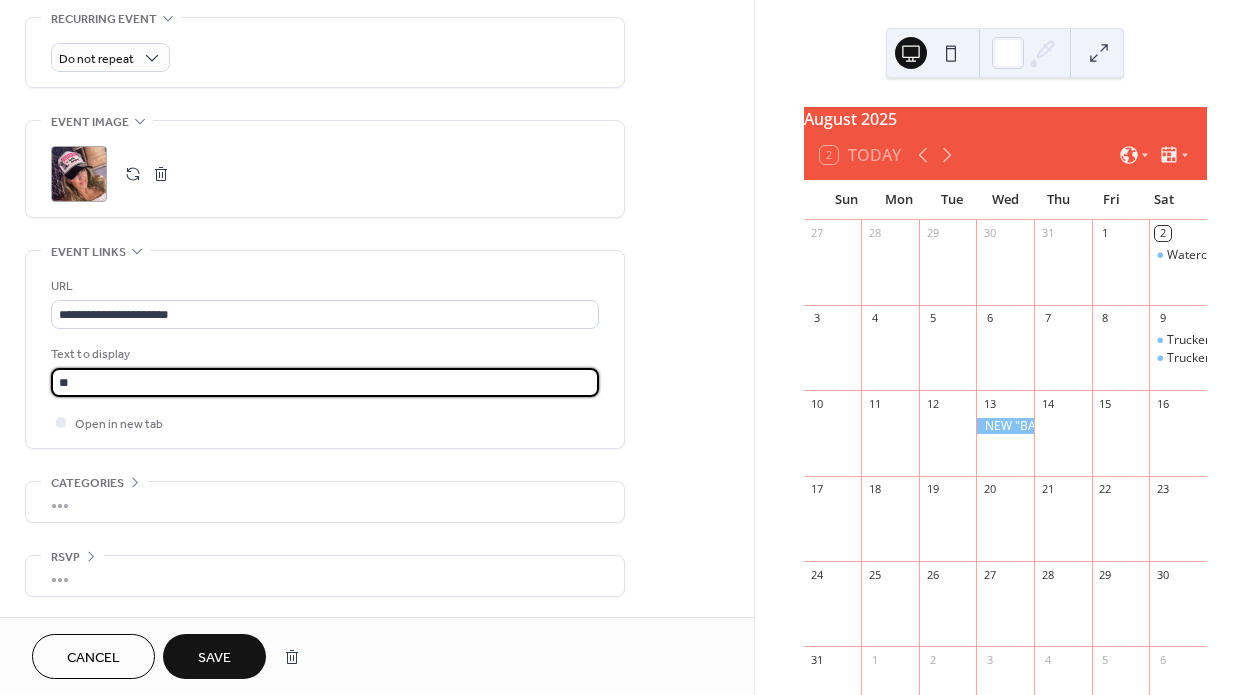 type on "*" 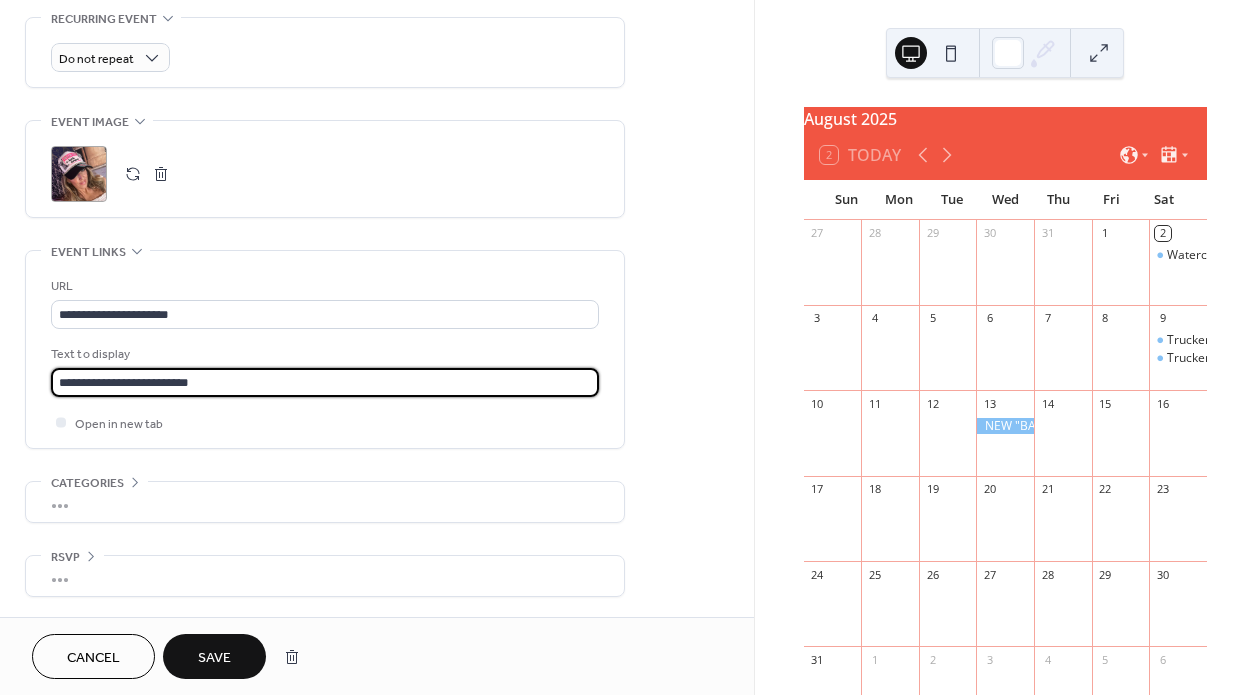 type on "**********" 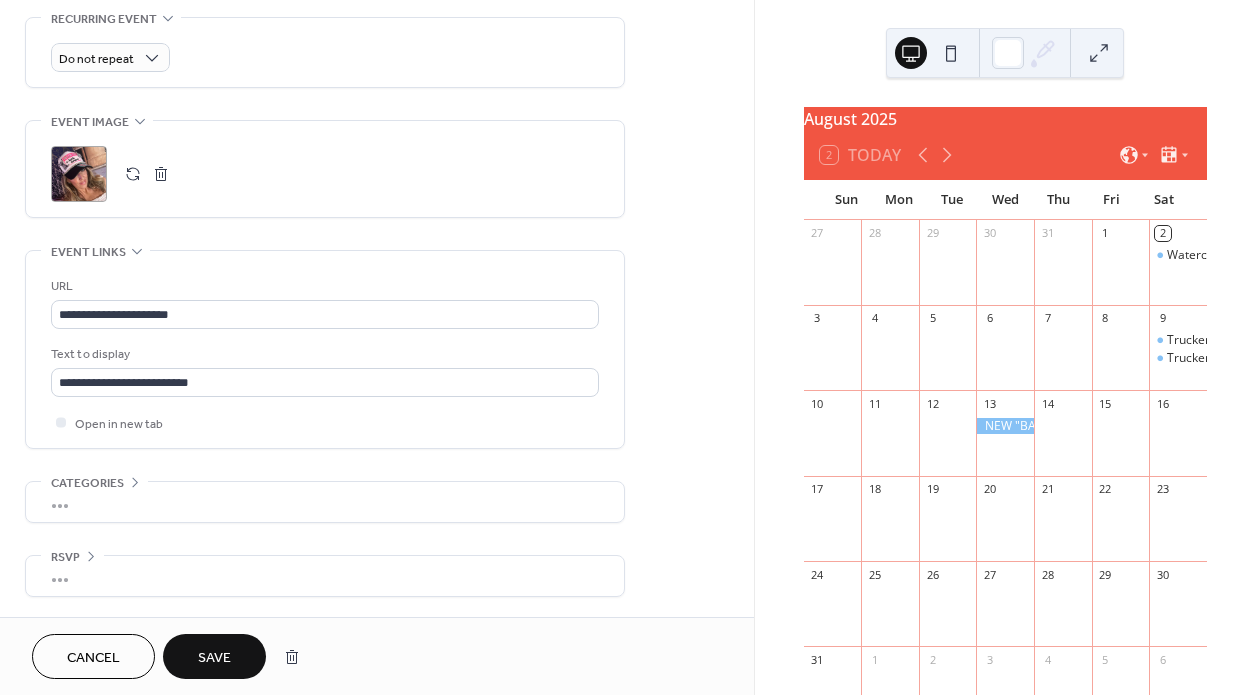 click on "Save" at bounding box center (214, 658) 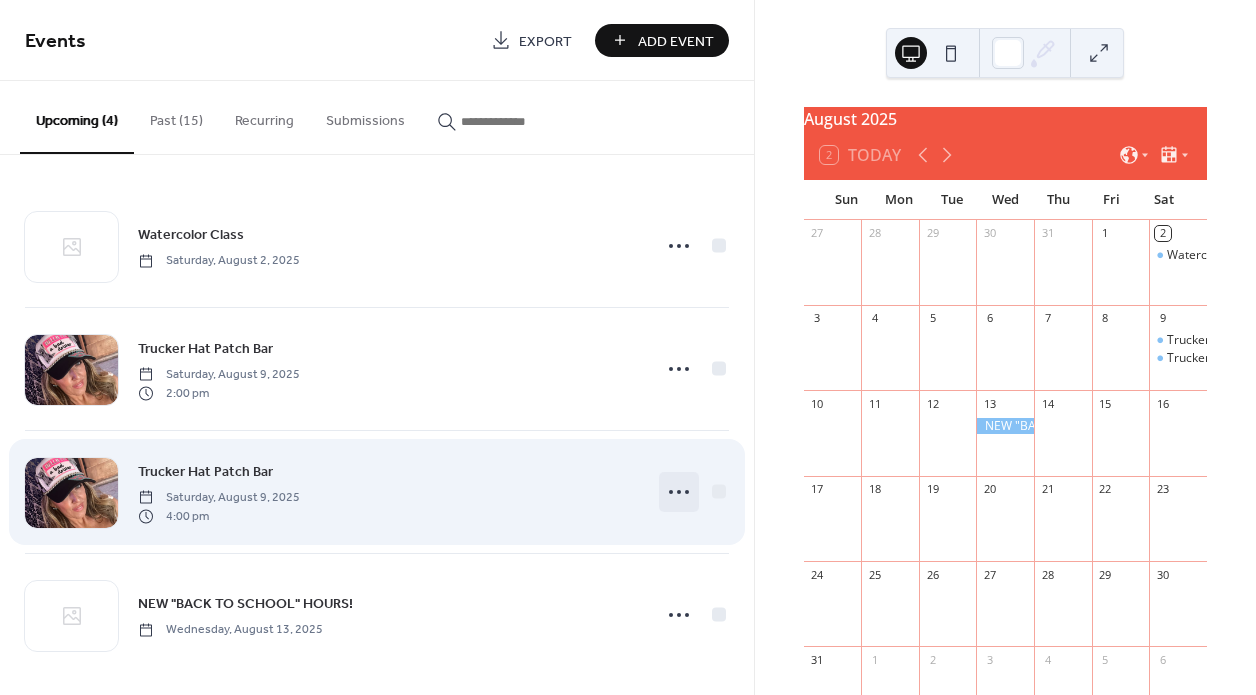 click 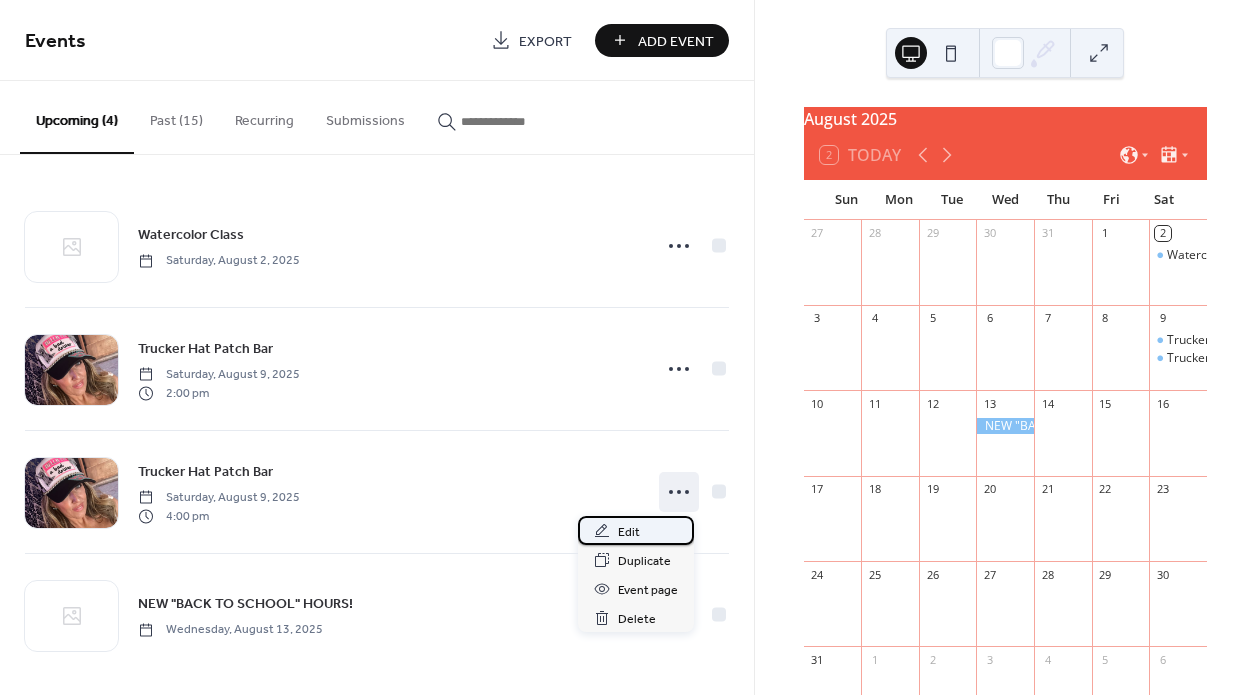 click on "Edit" at bounding box center [629, 532] 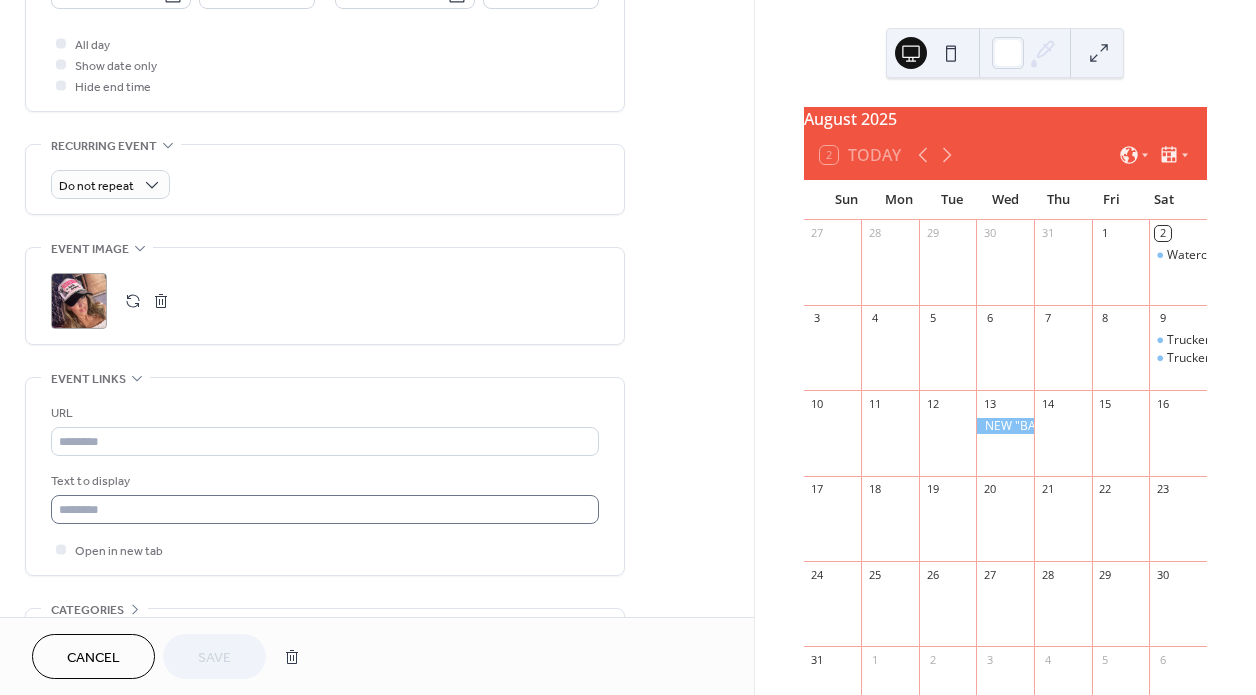 scroll, scrollTop: 746, scrollLeft: 0, axis: vertical 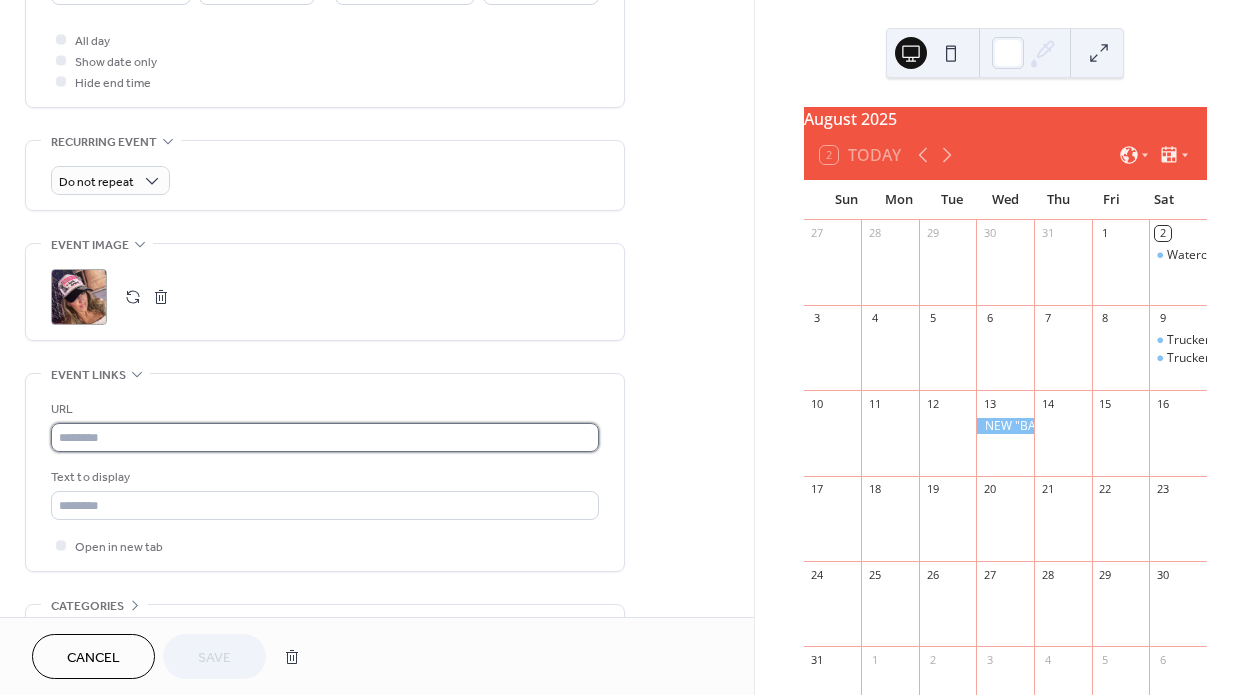 click at bounding box center [325, 437] 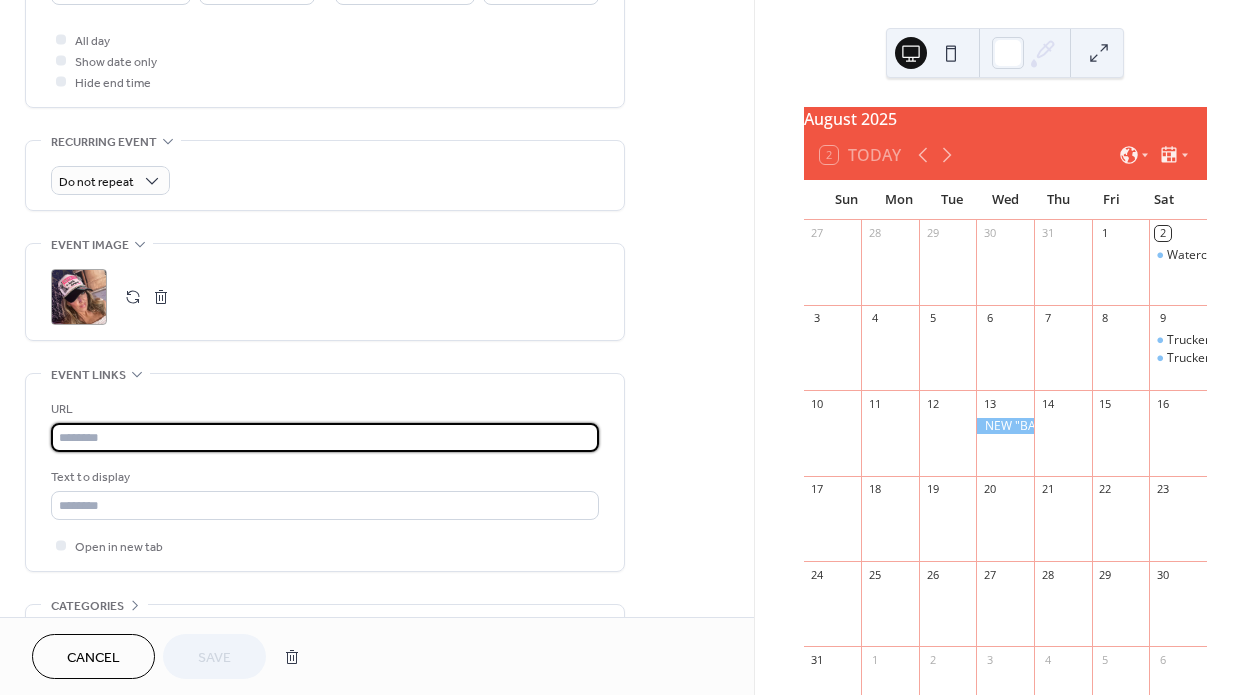 paste on "**********" 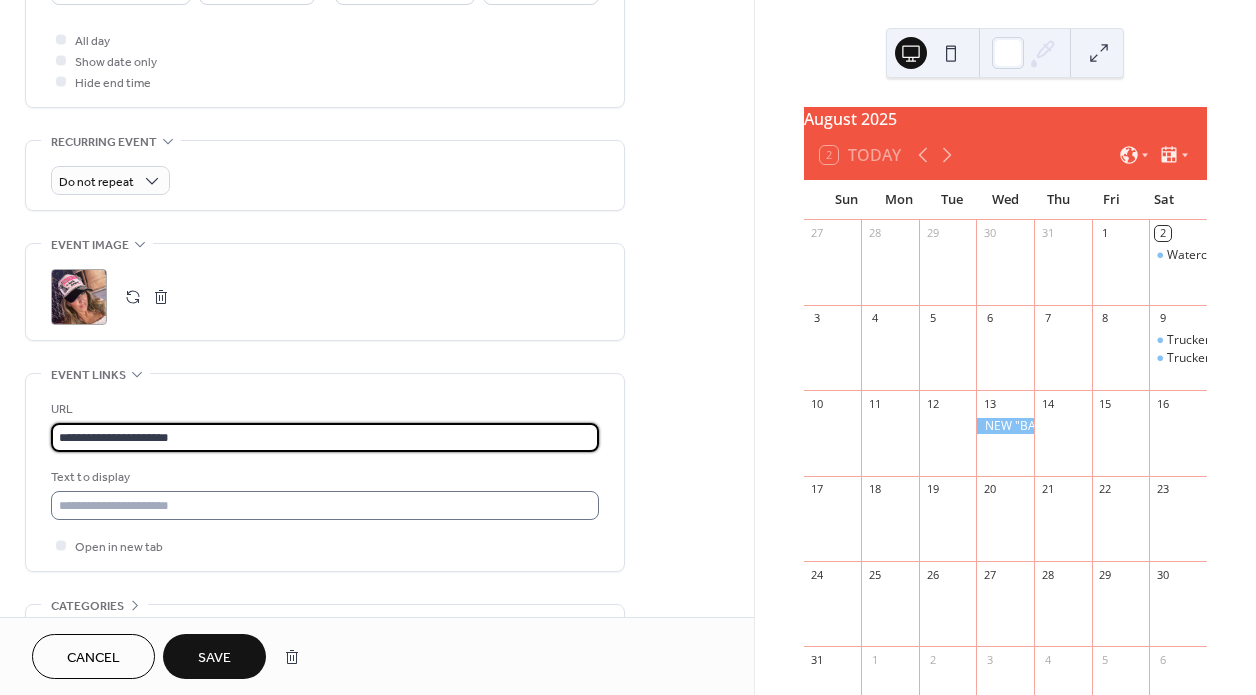 type on "**********" 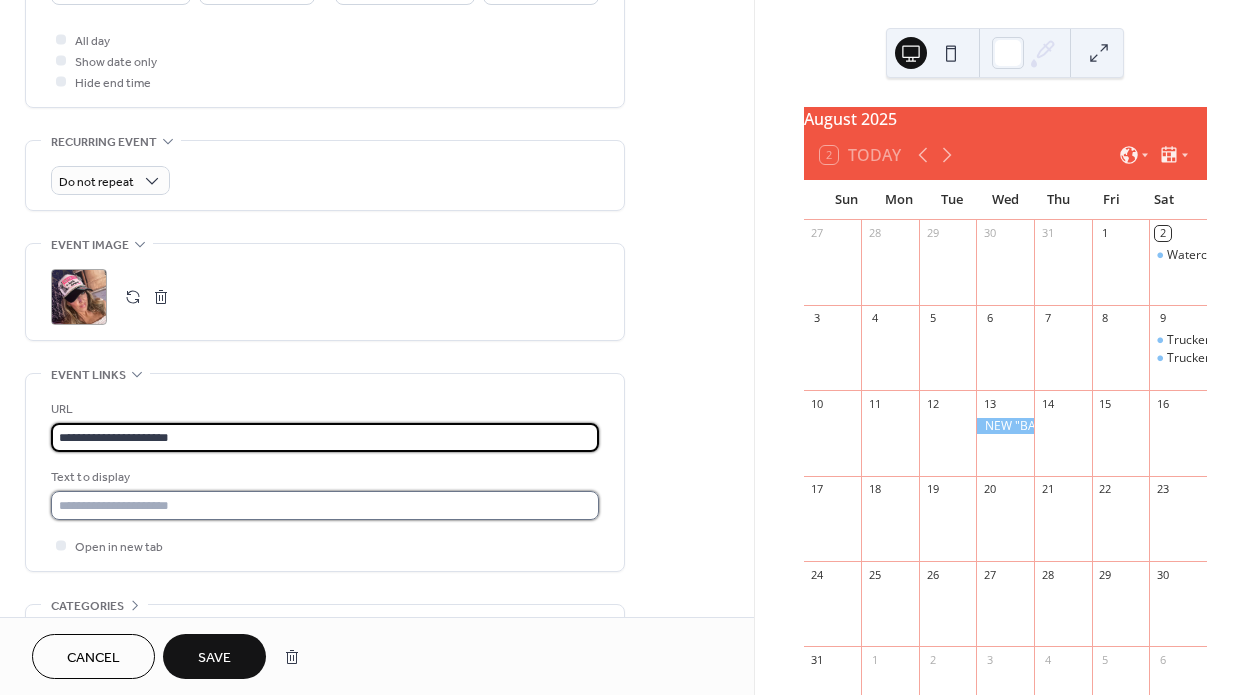 click at bounding box center [325, 505] 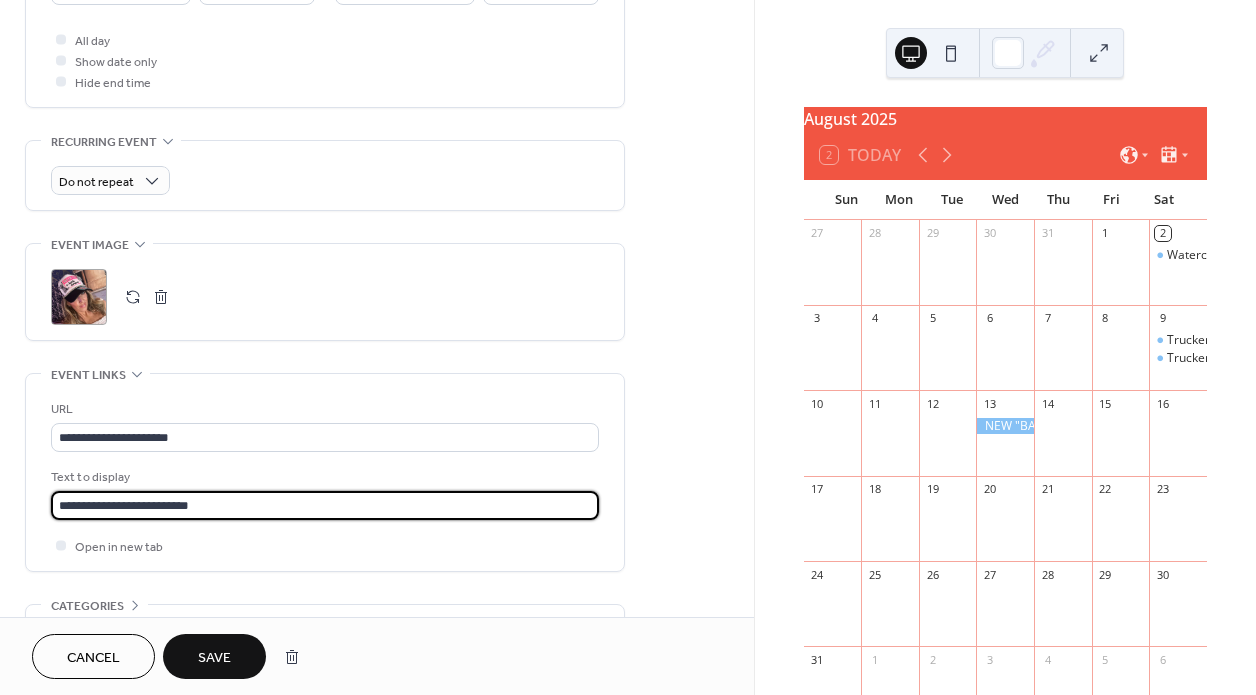 type on "**********" 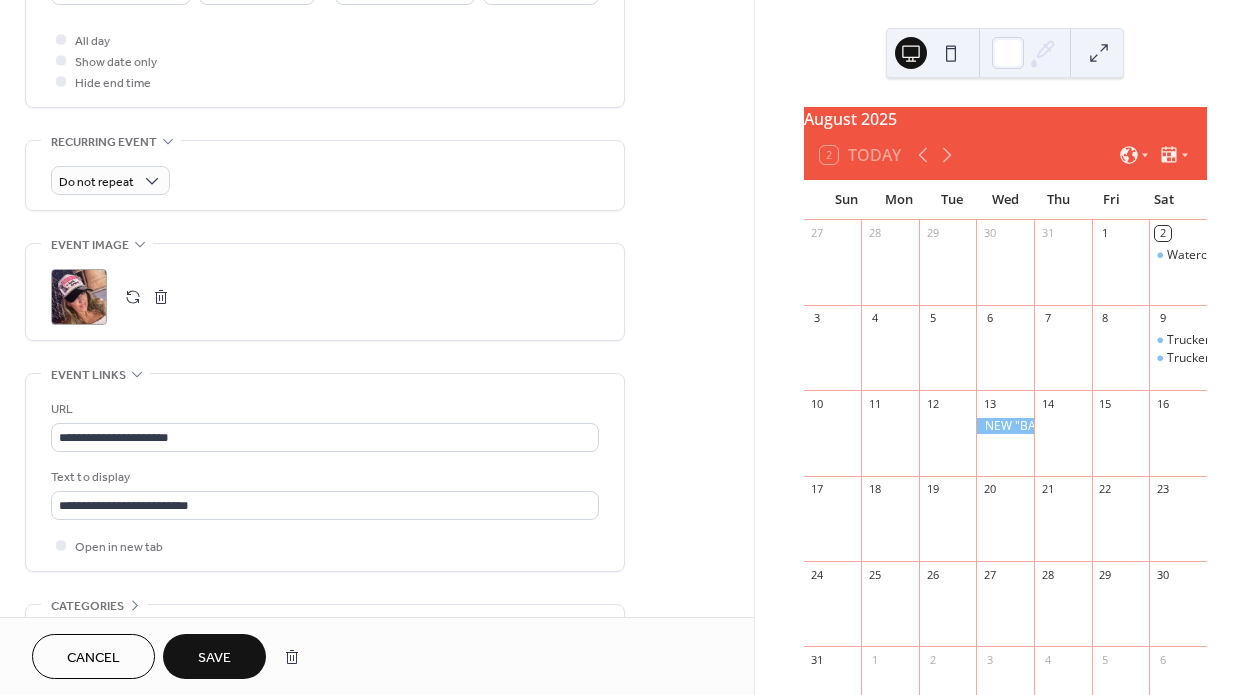 click on "Save" at bounding box center (214, 658) 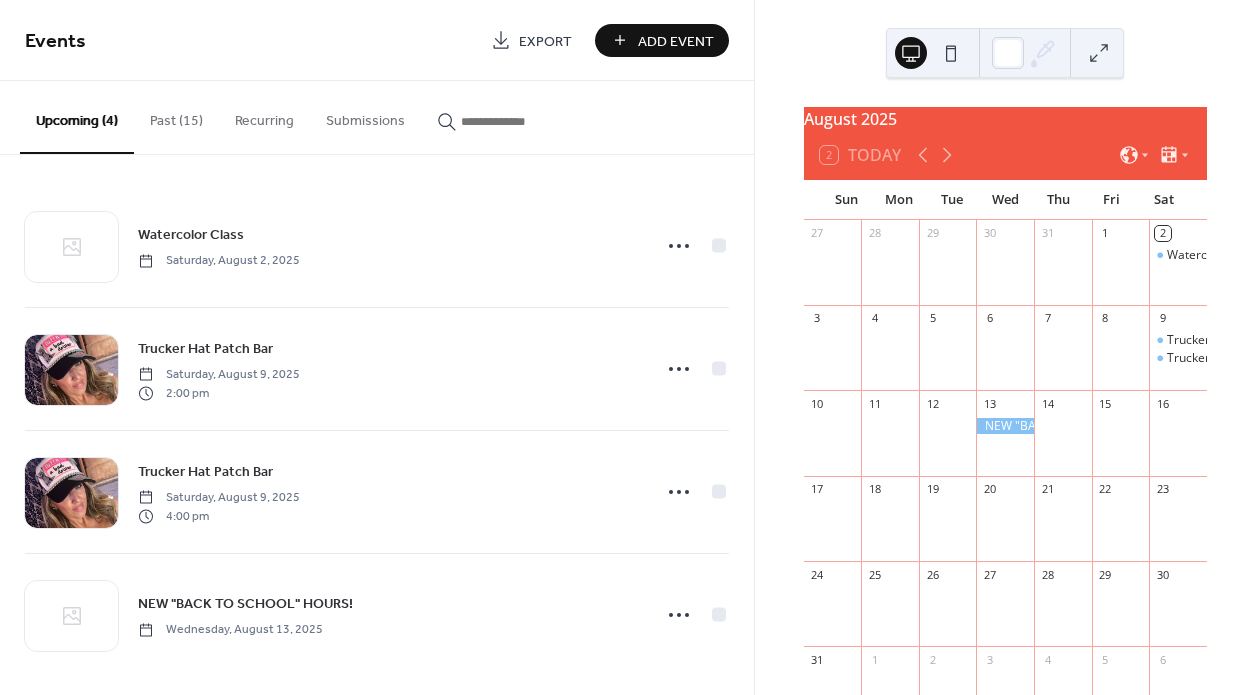 click on "Add Event" at bounding box center [676, 41] 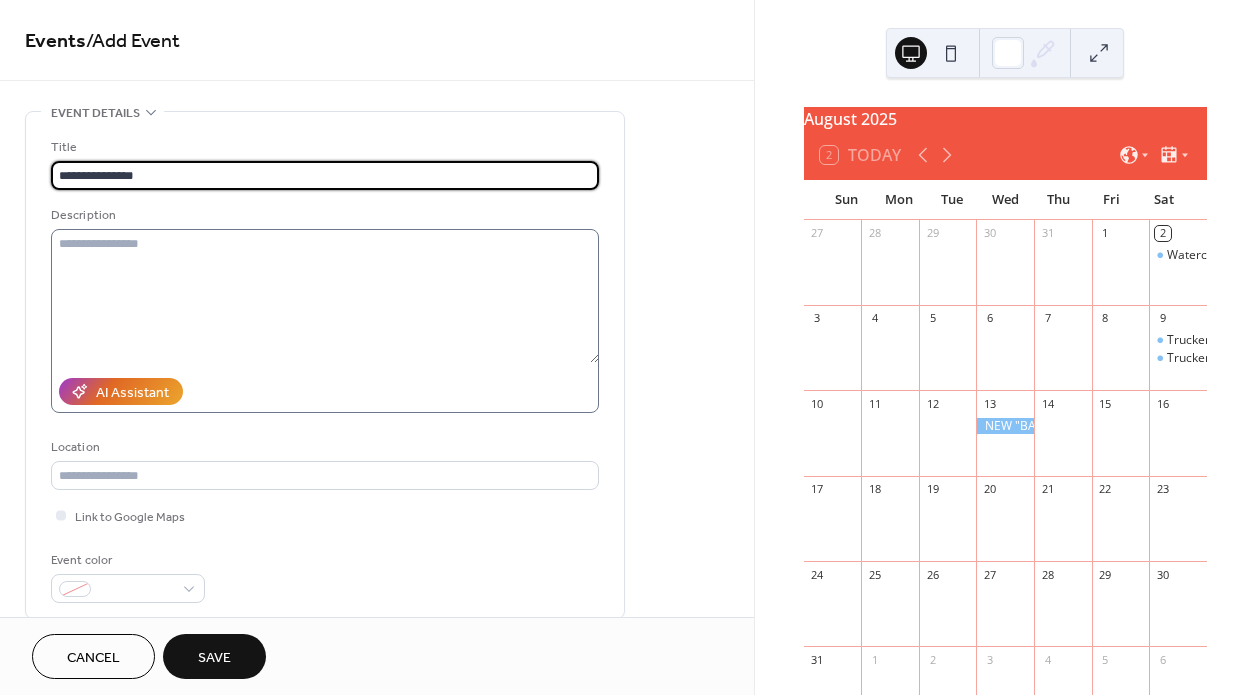 type on "**********" 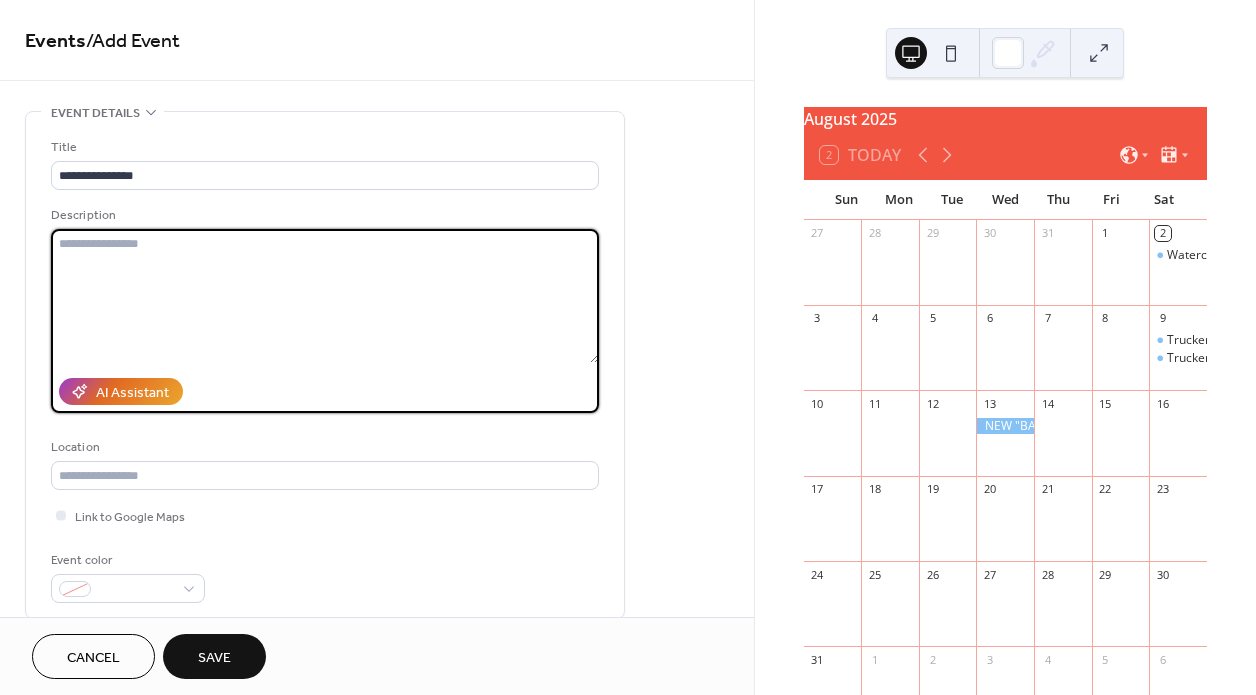 click at bounding box center (325, 296) 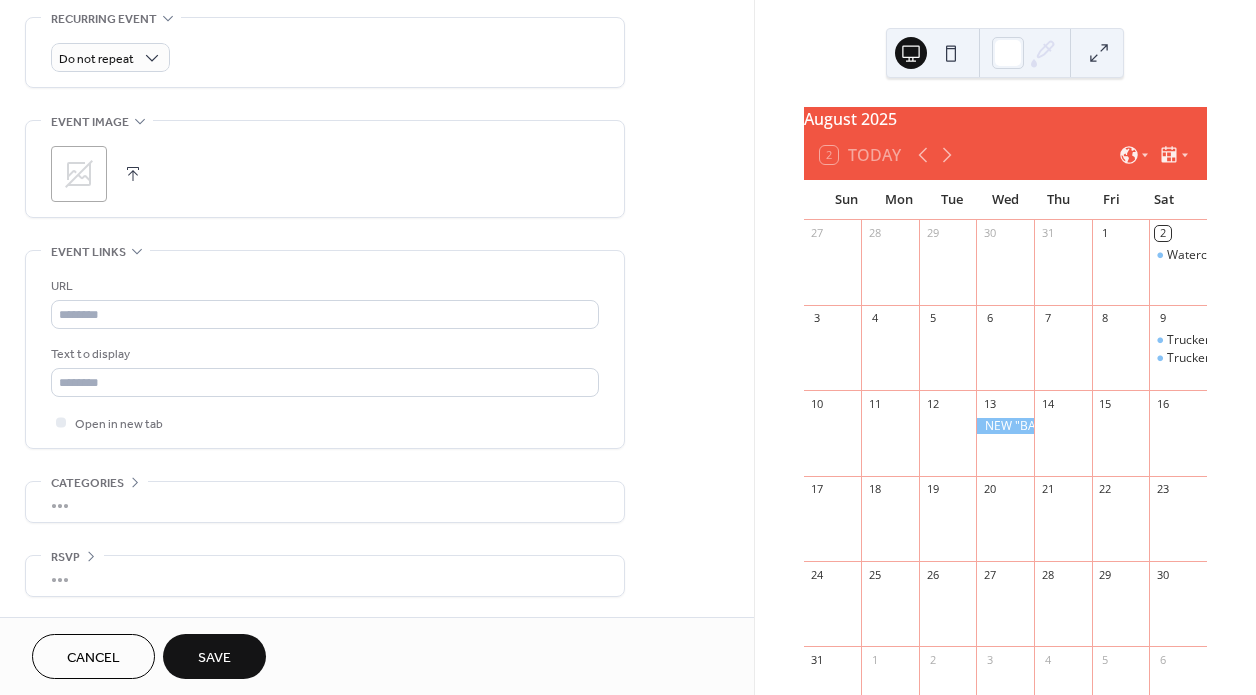 scroll, scrollTop: 879, scrollLeft: 0, axis: vertical 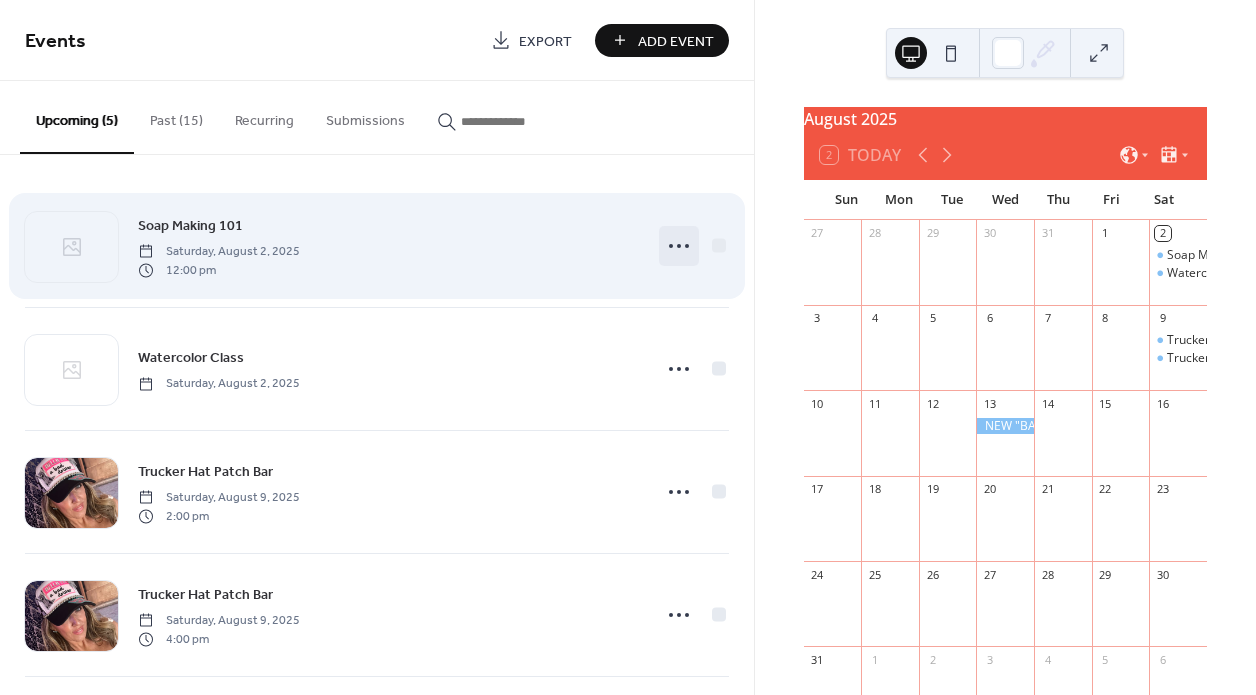 click 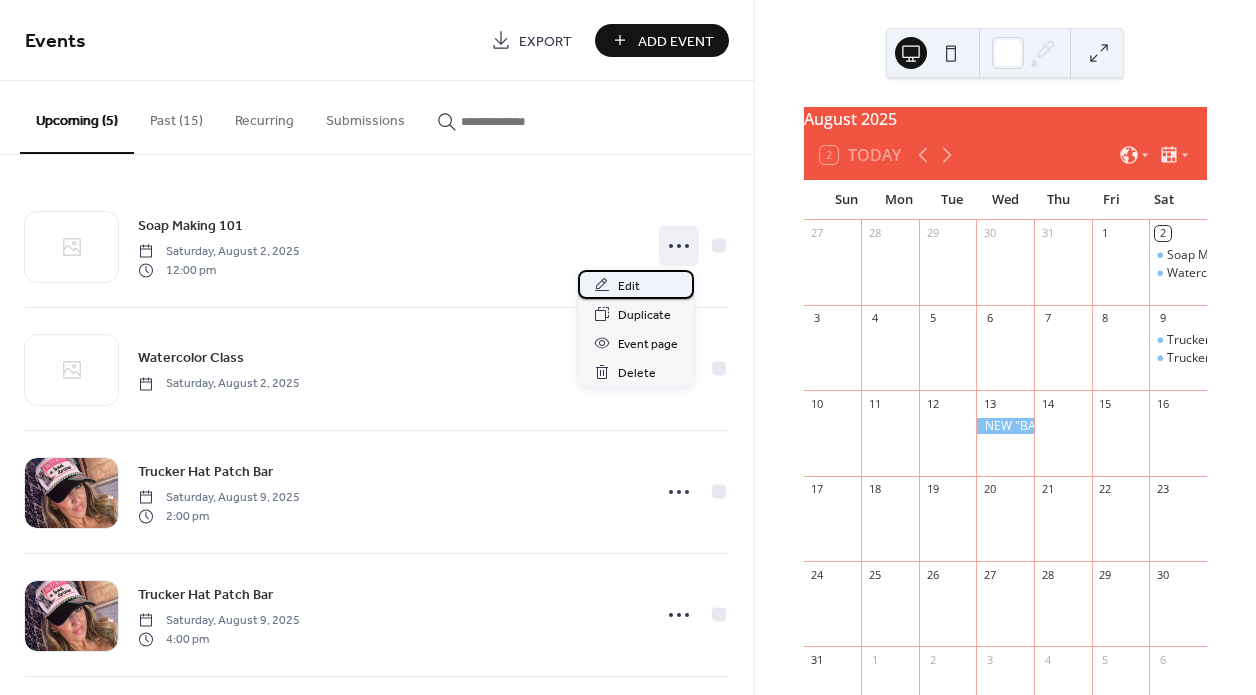 click on "Edit" at bounding box center [629, 286] 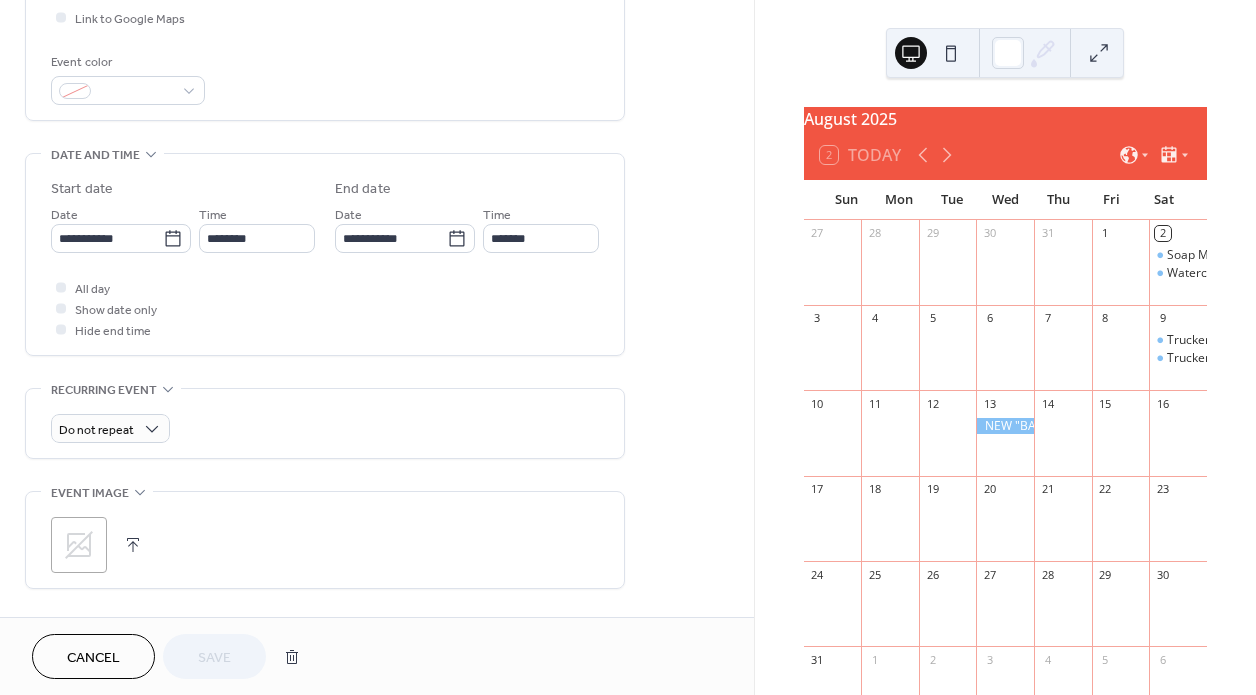 scroll, scrollTop: 500, scrollLeft: 0, axis: vertical 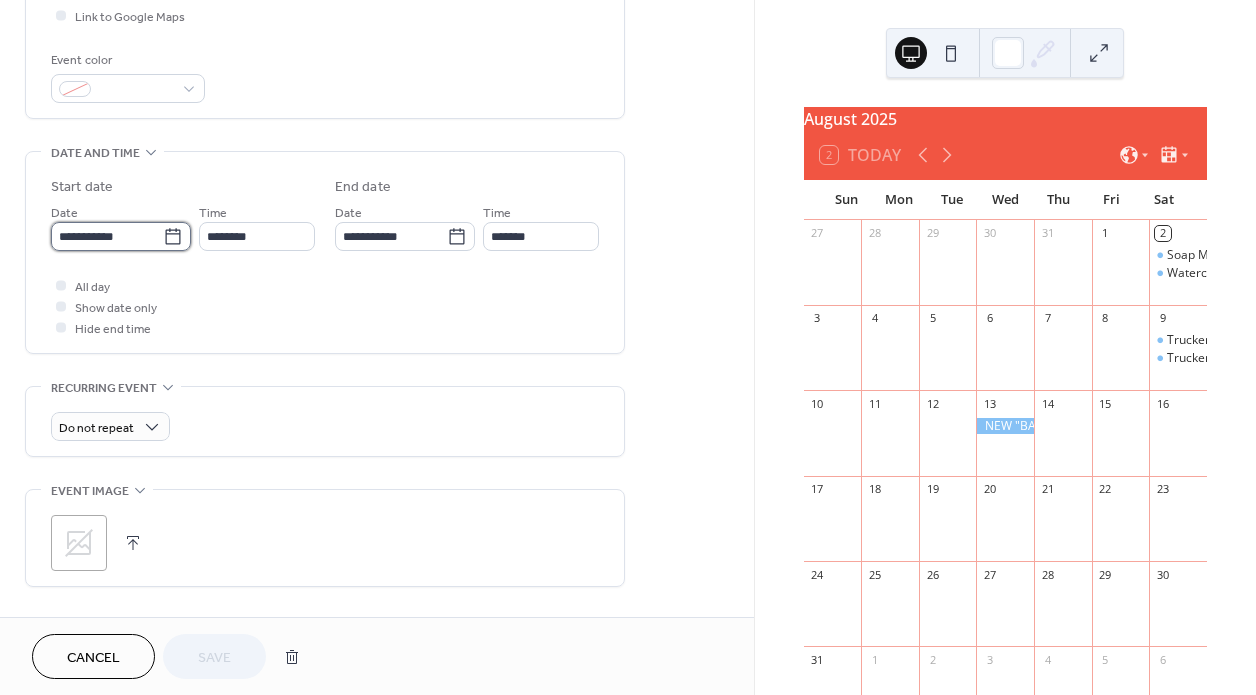 click on "**********" at bounding box center [107, 236] 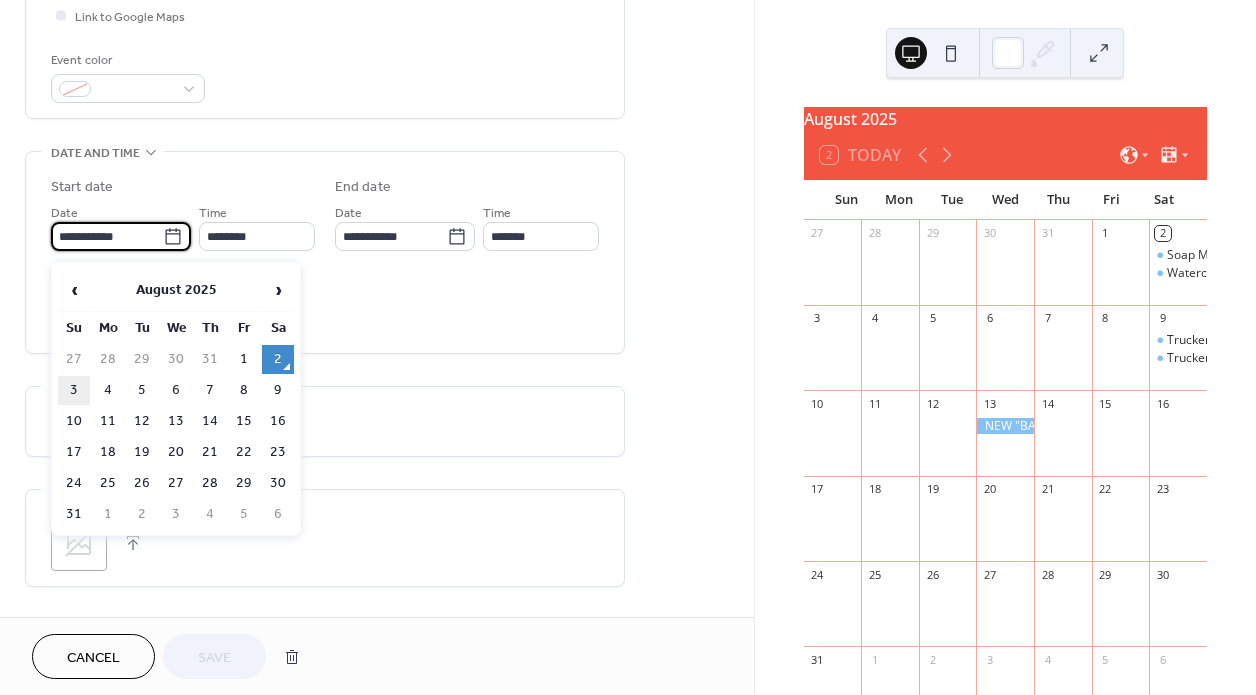 click on "3" at bounding box center (74, 390) 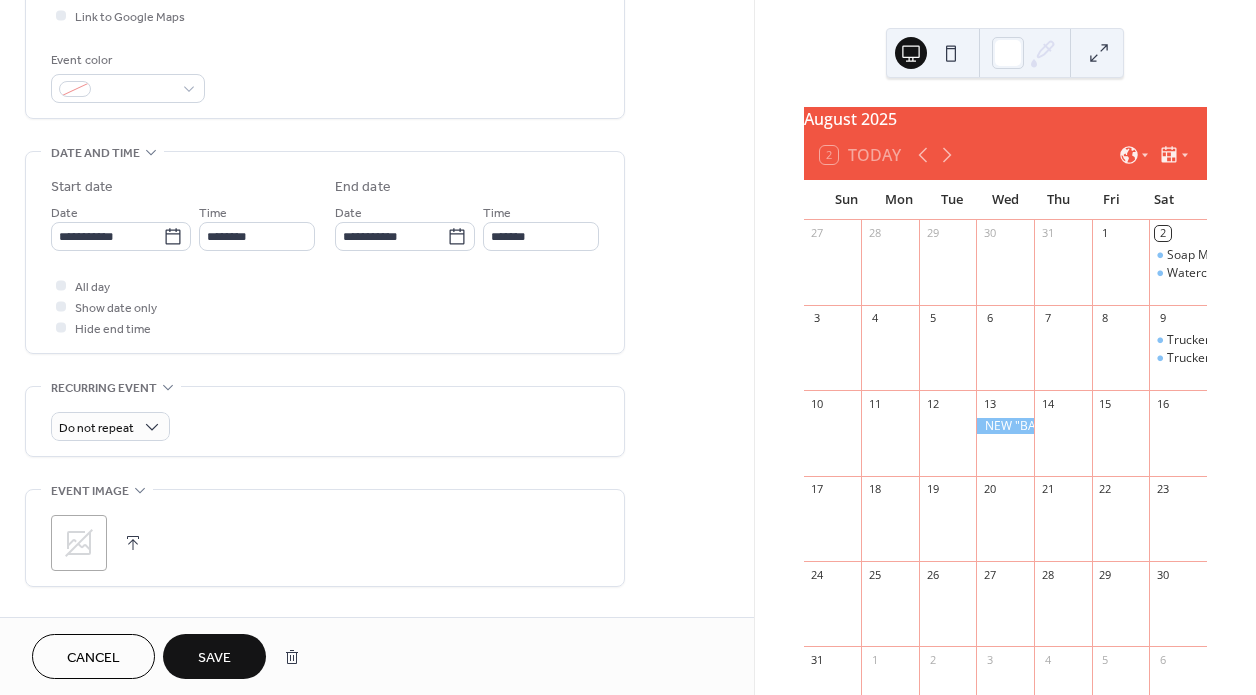 click on "Save" at bounding box center (214, 658) 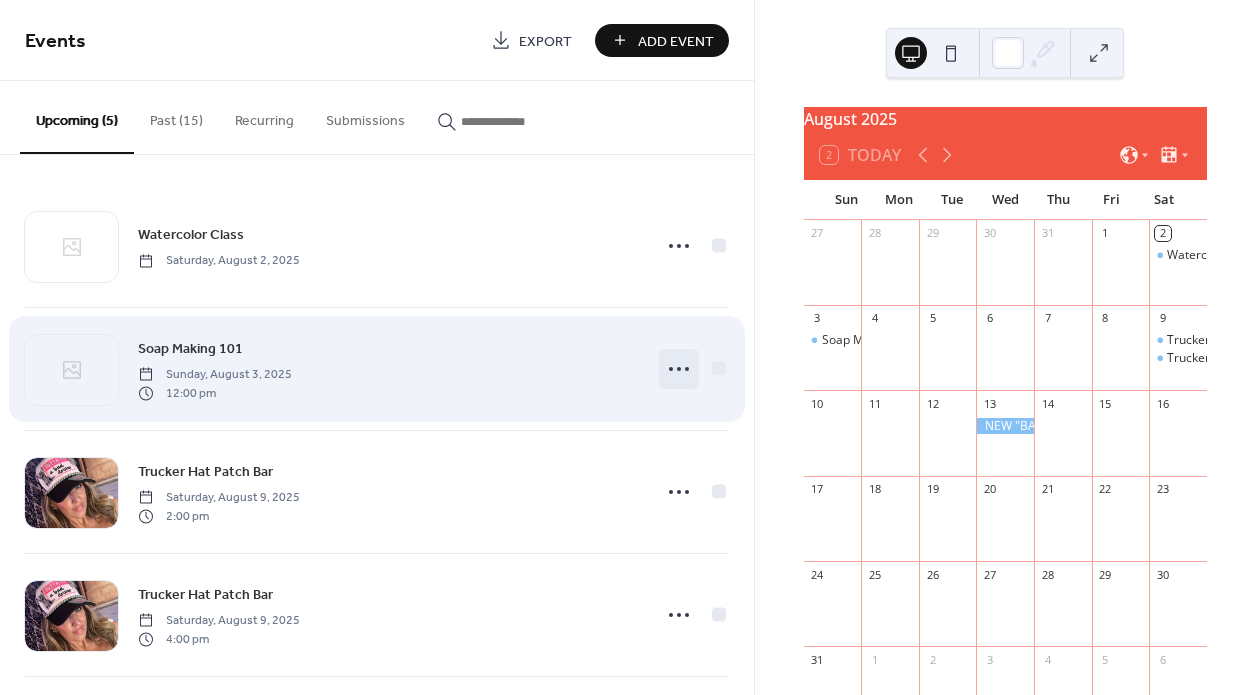click 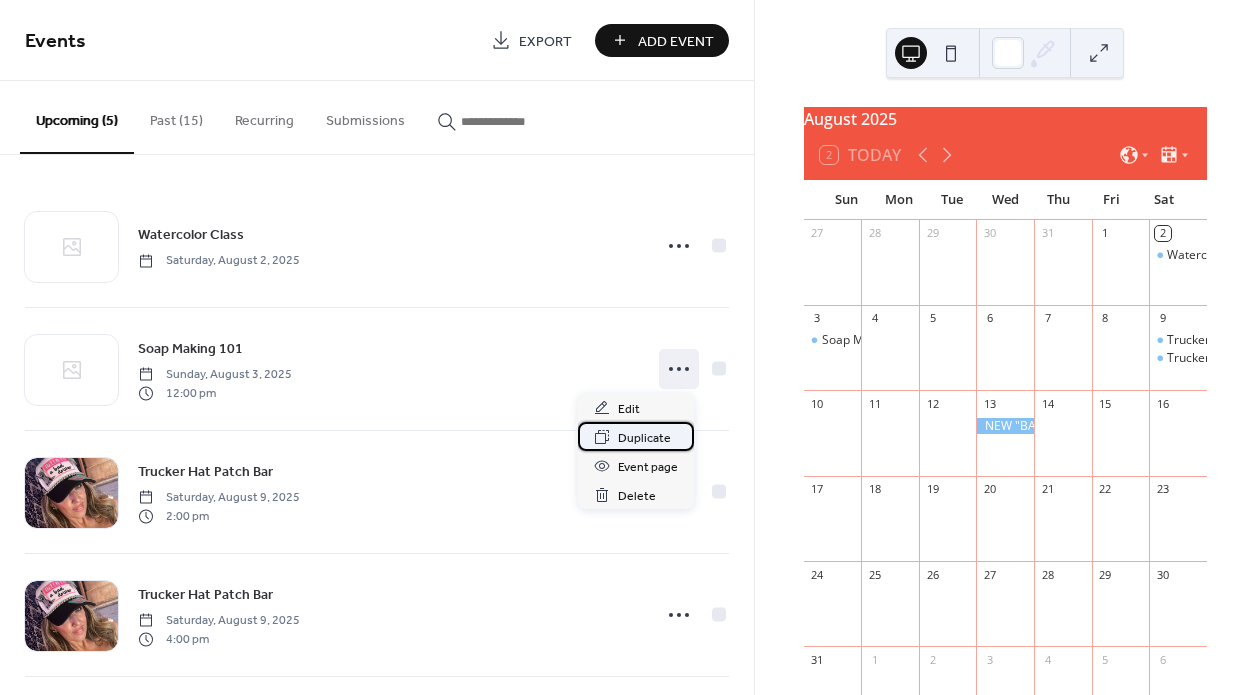 click on "Duplicate" at bounding box center [644, 438] 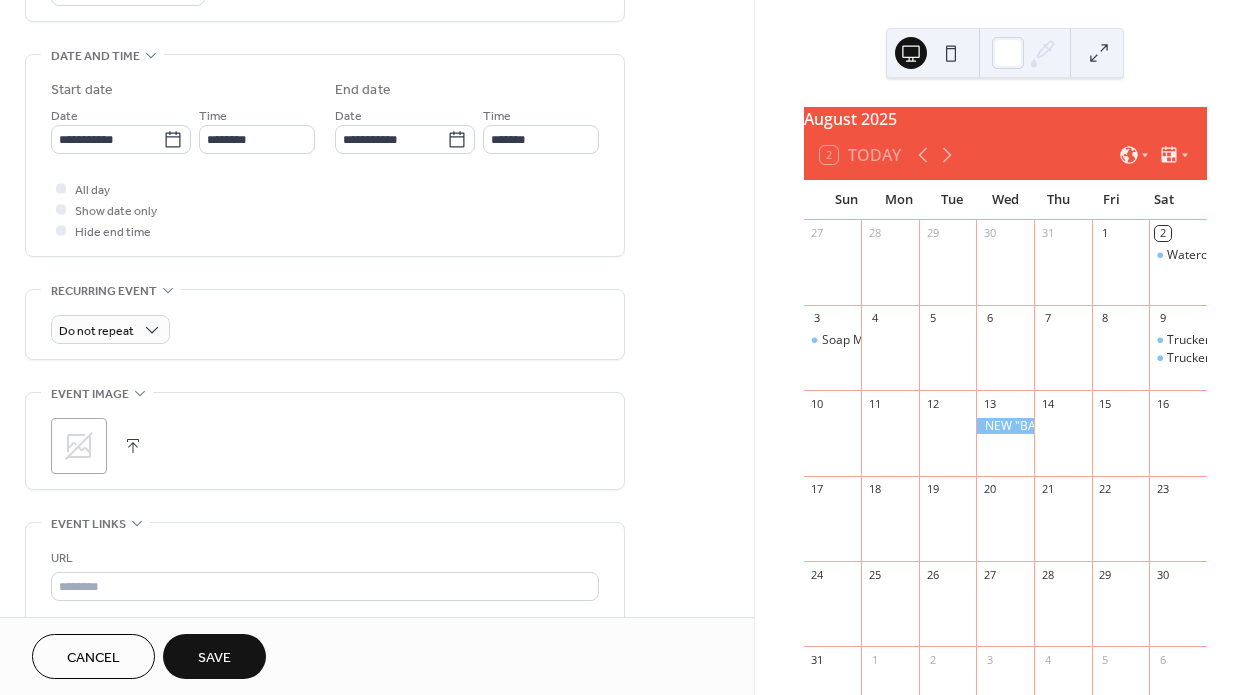 scroll, scrollTop: 620, scrollLeft: 0, axis: vertical 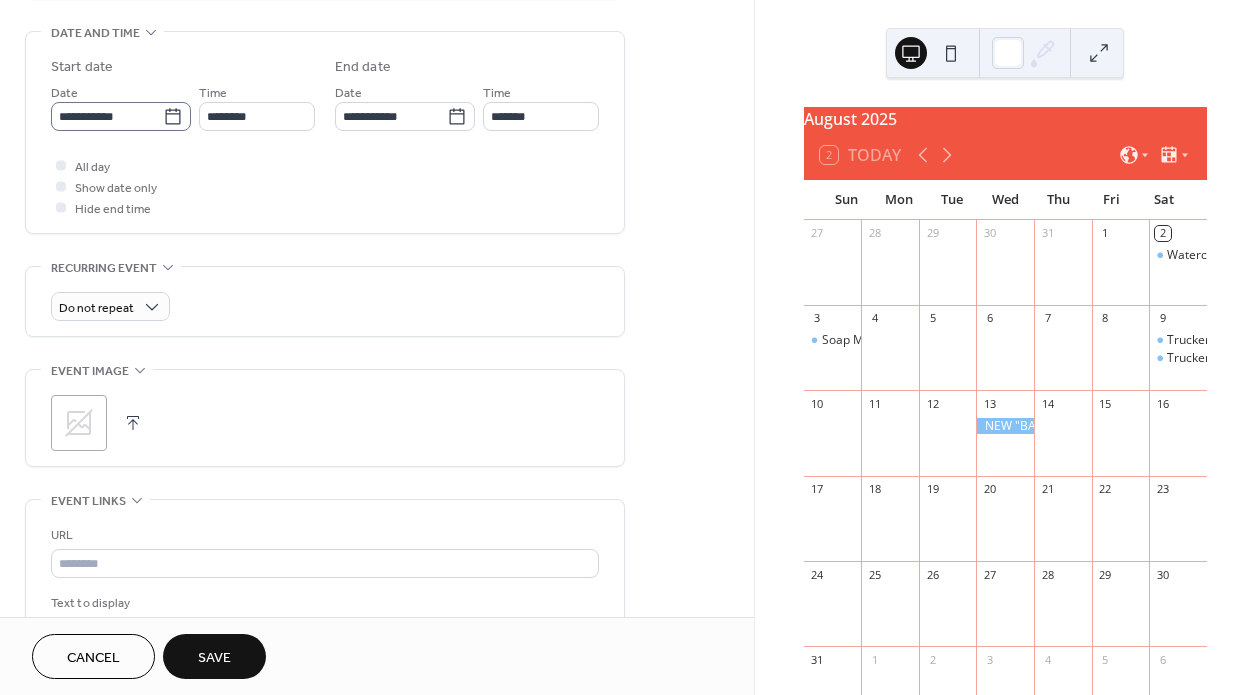 type on "**********" 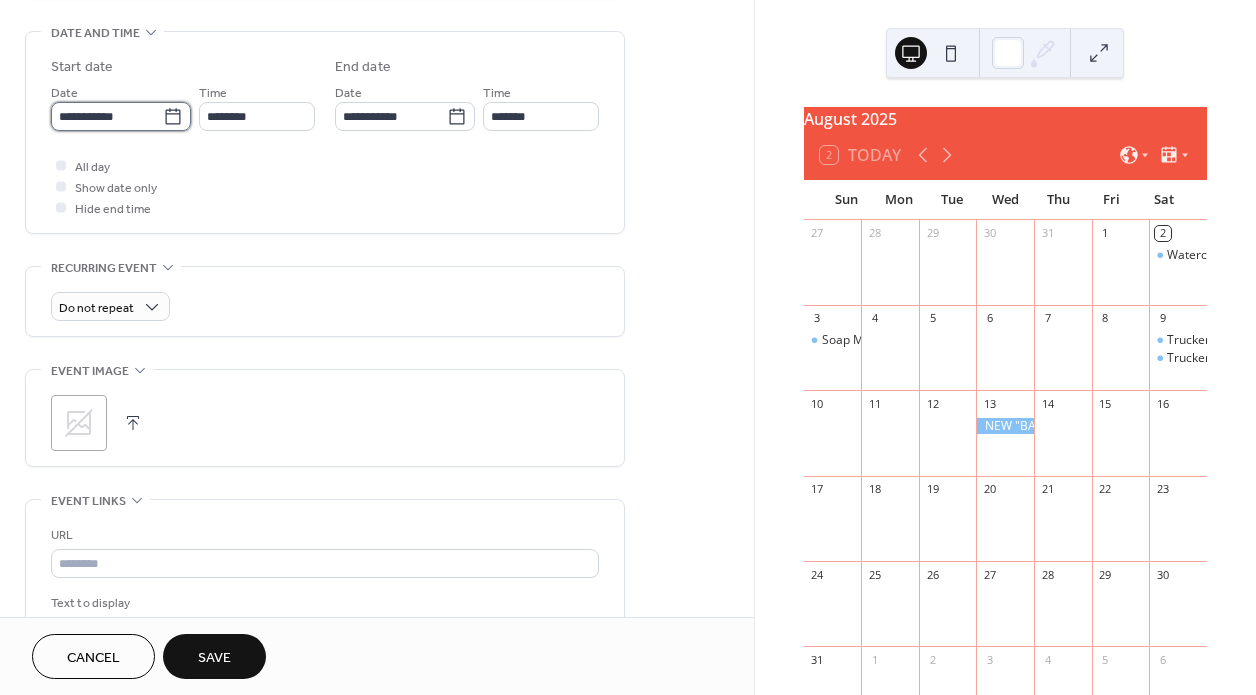click on "**********" at bounding box center [107, 116] 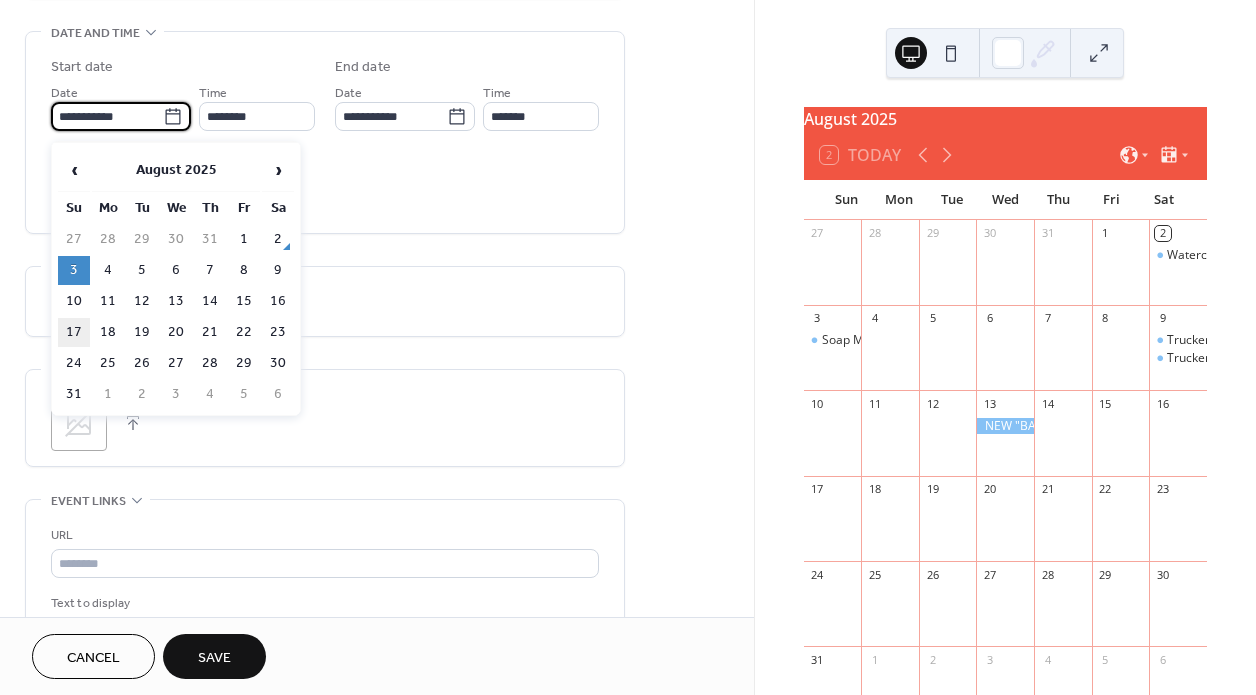 click on "17" at bounding box center [74, 332] 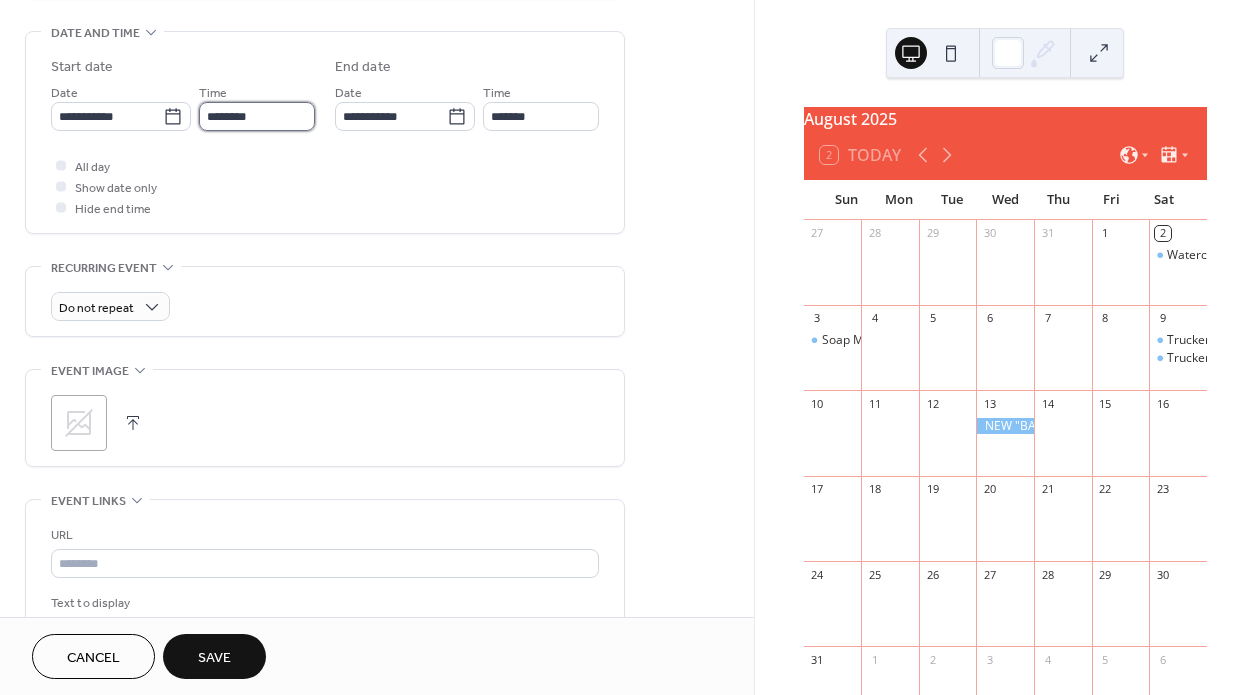 click on "********" at bounding box center [257, 116] 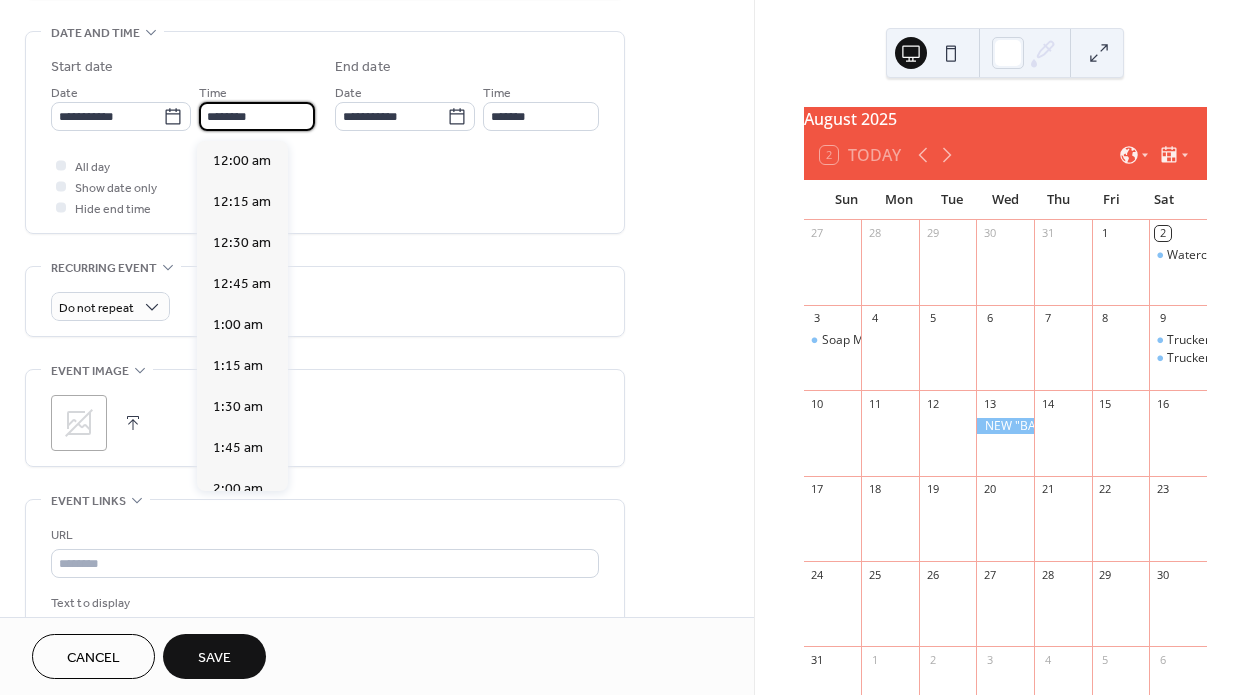 scroll, scrollTop: 1968, scrollLeft: 0, axis: vertical 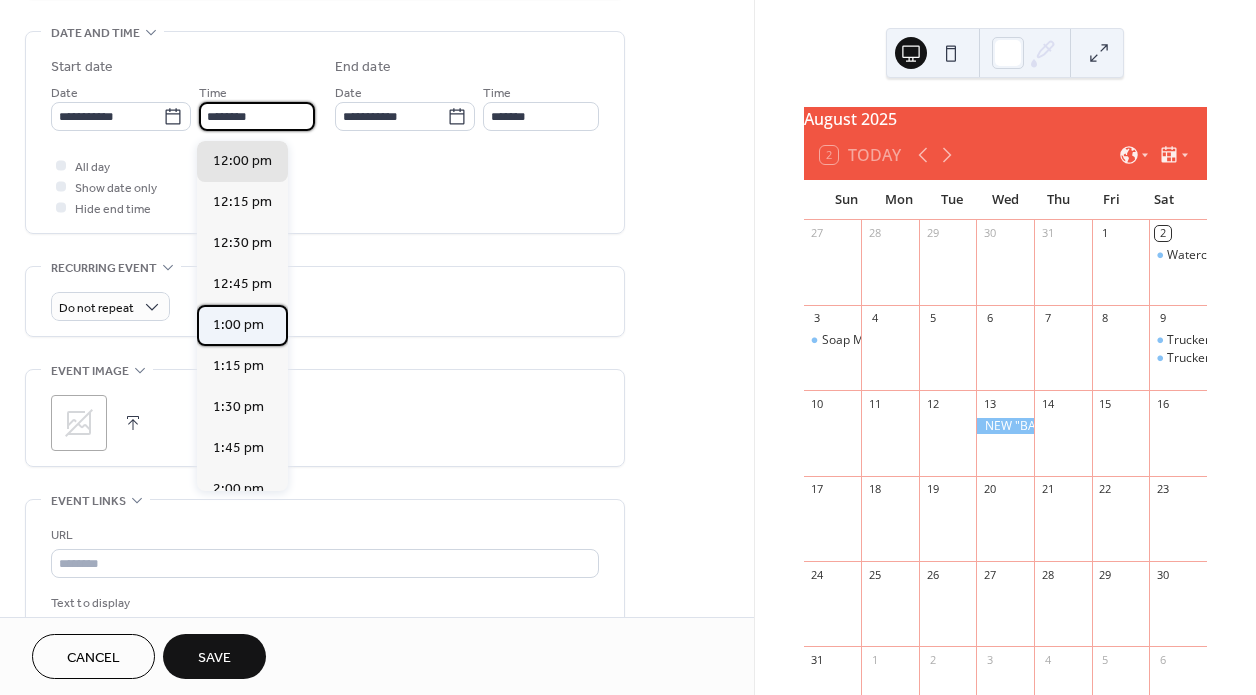 click on "1:00 pm" at bounding box center (238, 325) 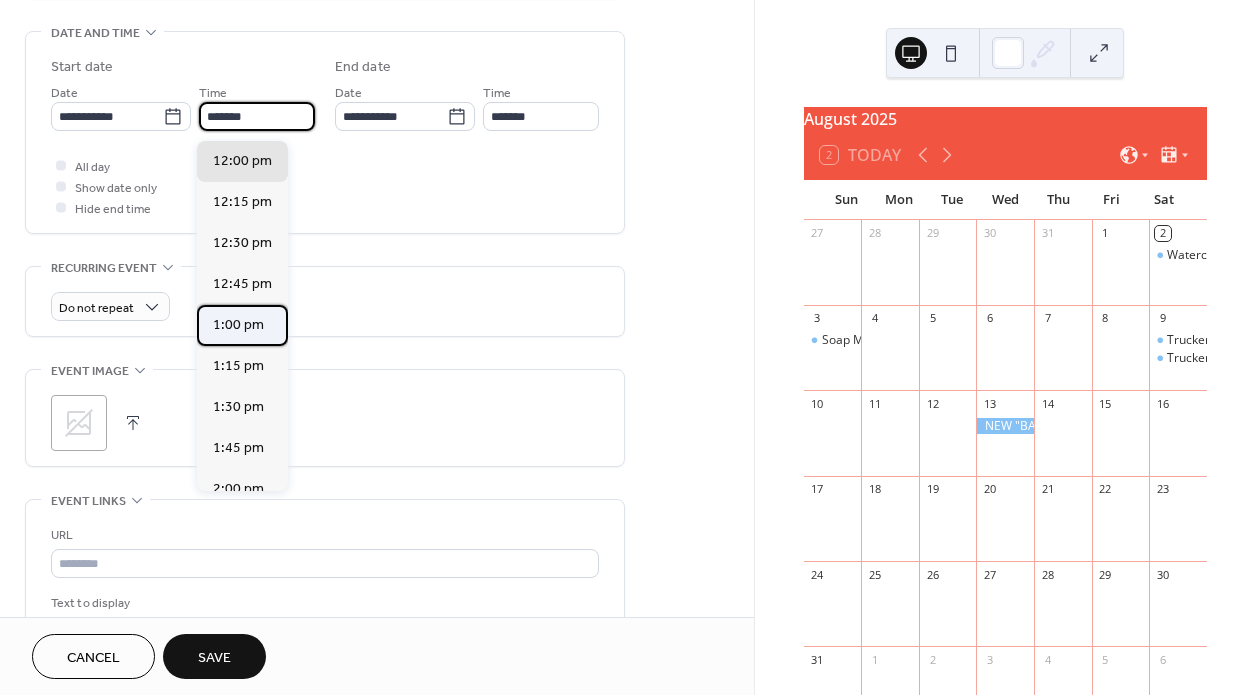 type on "*******" 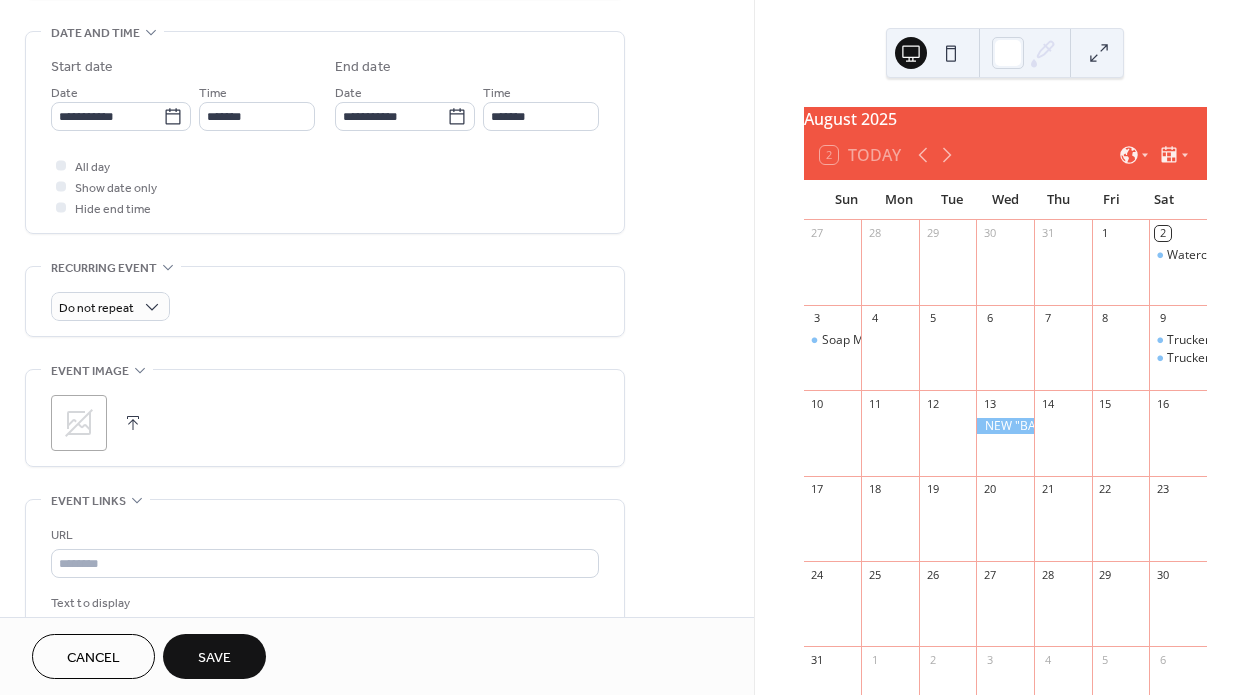 click on "Save" at bounding box center (214, 658) 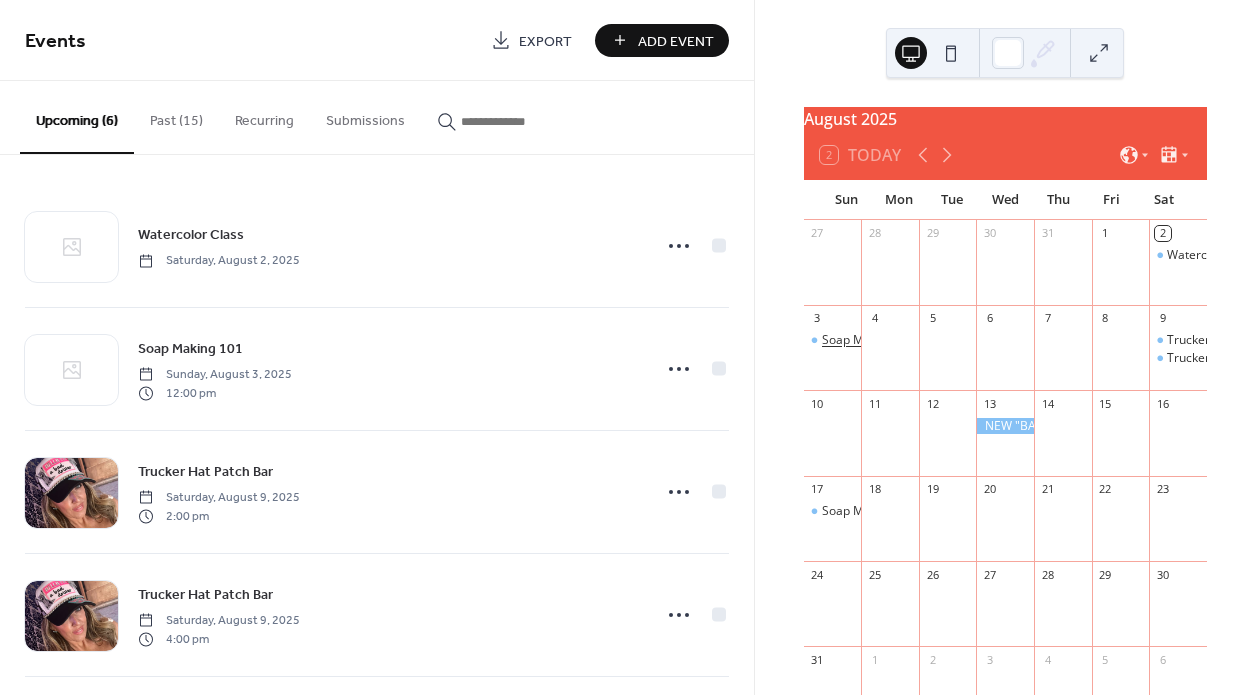 click on "Soap Making 101" at bounding box center [870, 340] 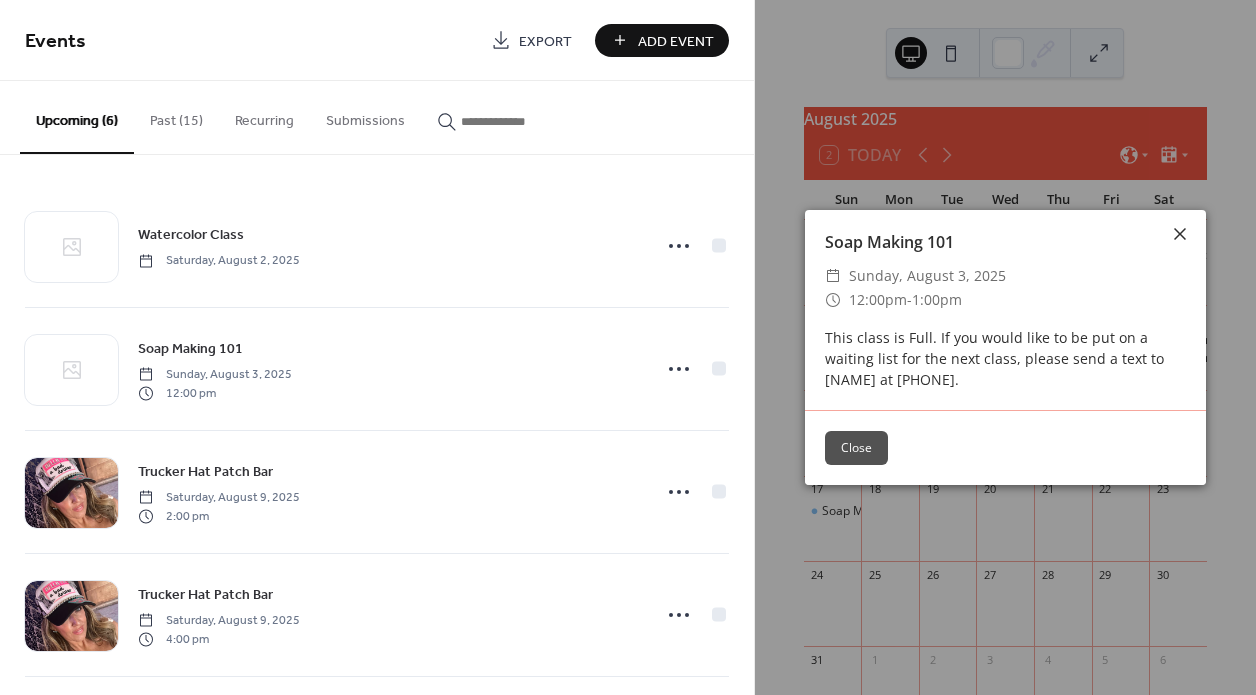 click 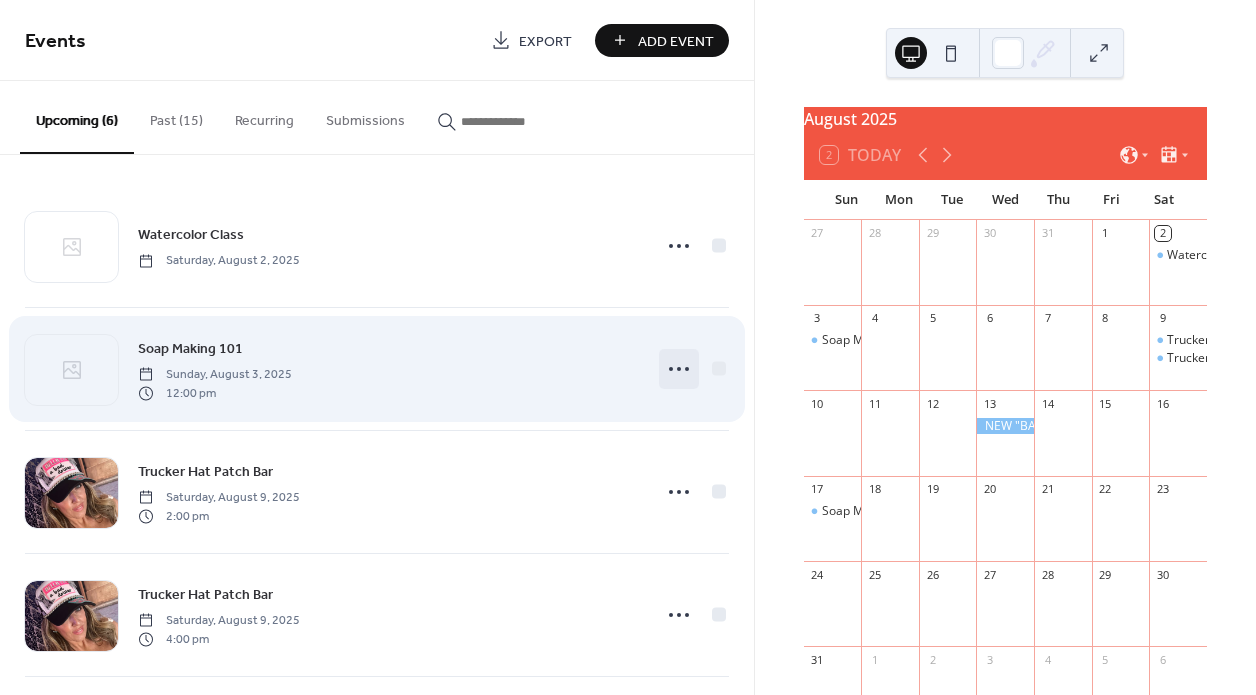 click 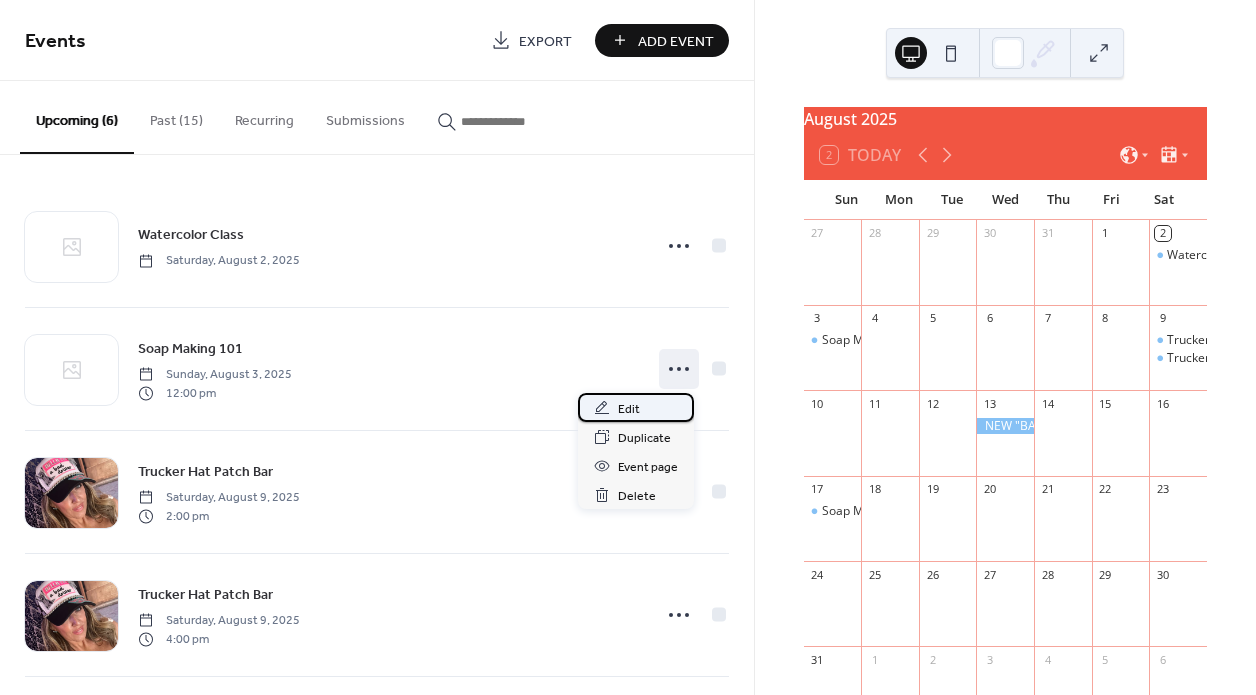 click on "Edit" at bounding box center [629, 409] 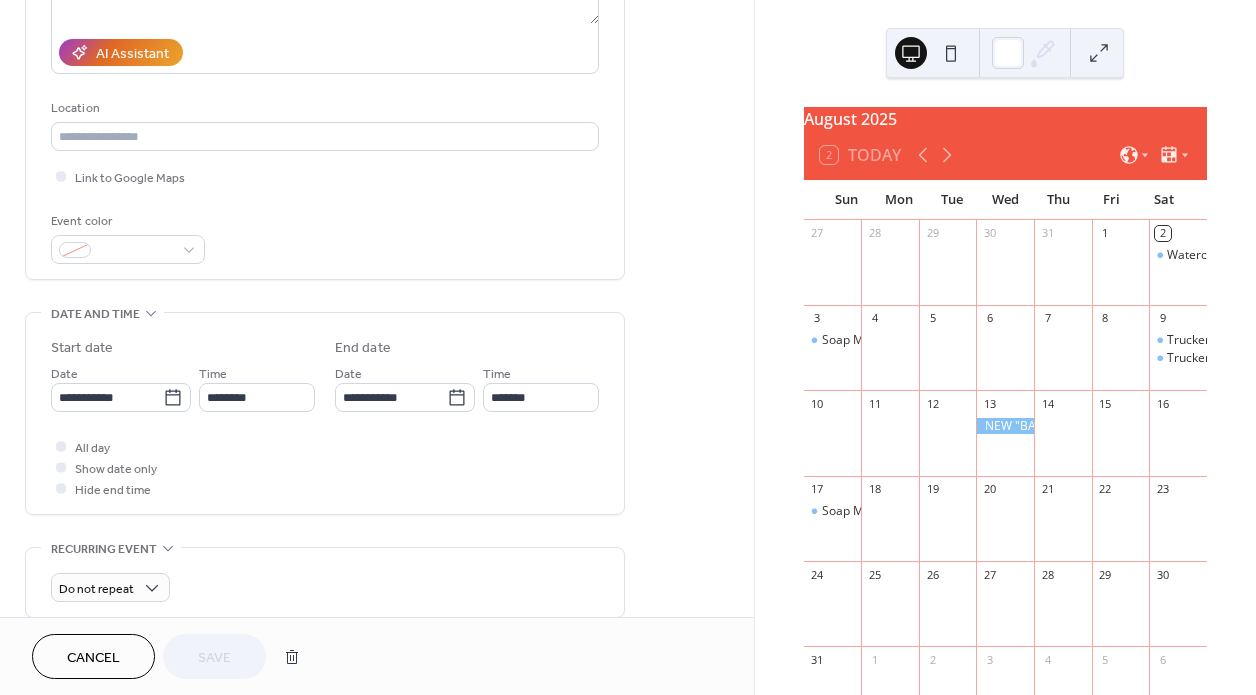 scroll, scrollTop: 353, scrollLeft: 0, axis: vertical 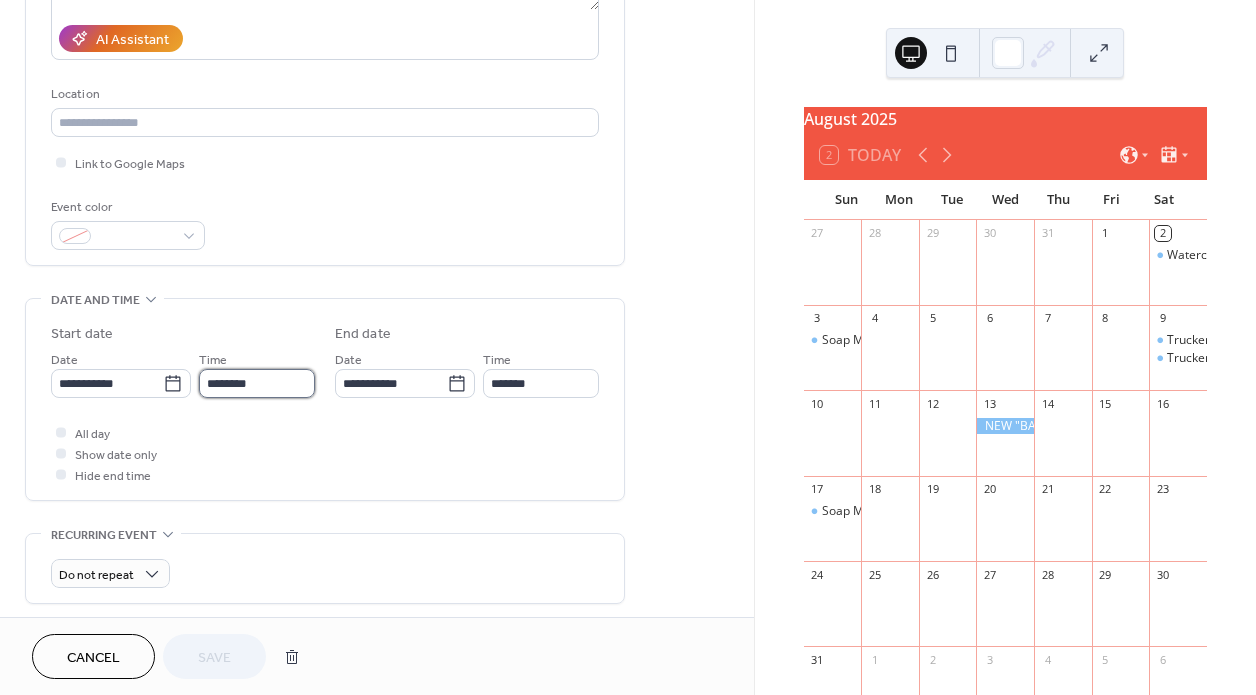 click on "********" at bounding box center (257, 383) 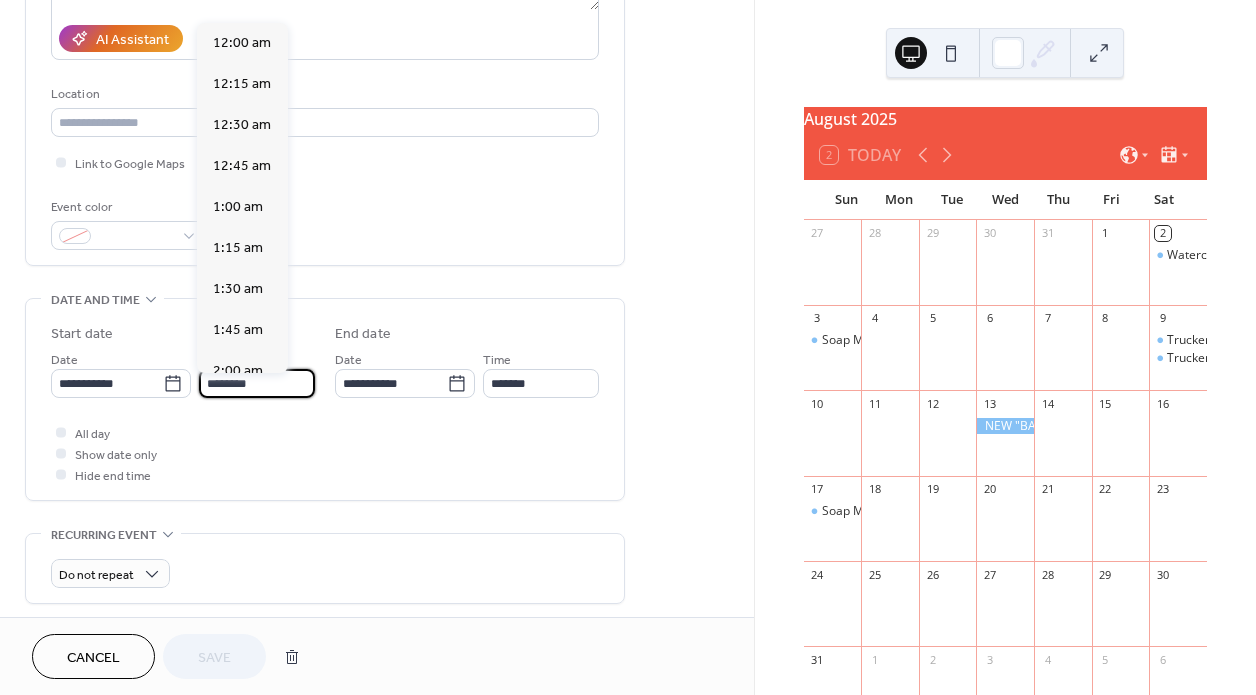 scroll, scrollTop: 1968, scrollLeft: 0, axis: vertical 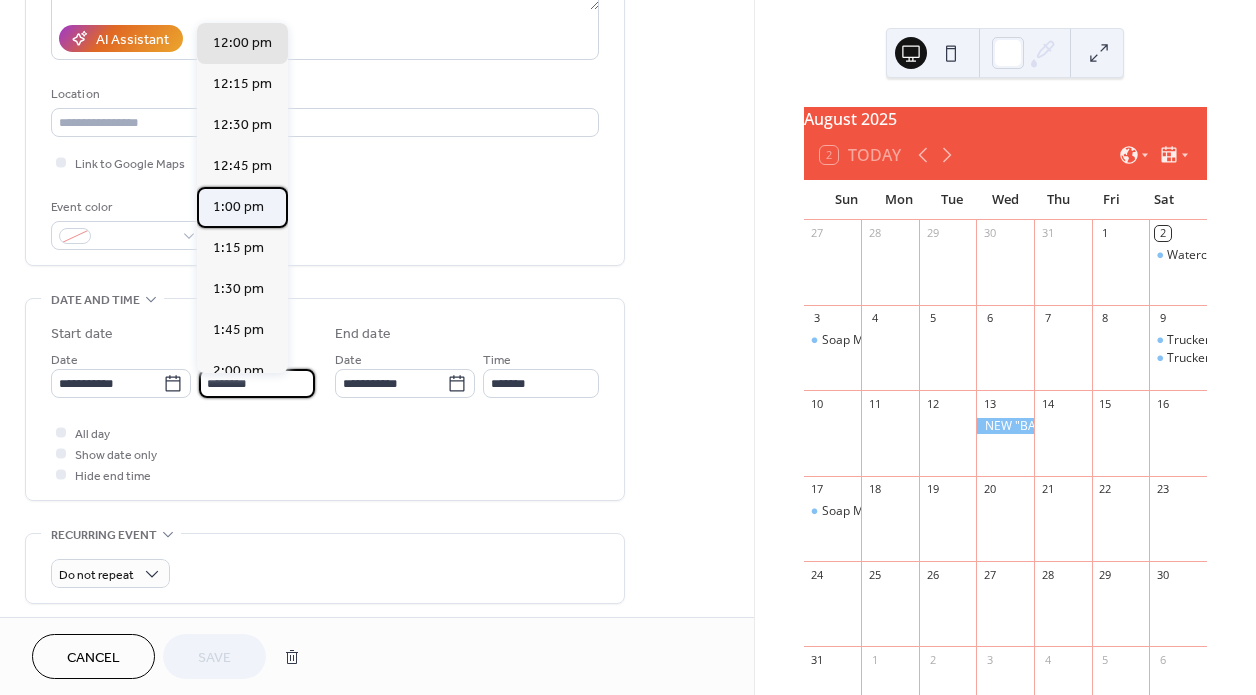 click on "1:00 pm" at bounding box center [238, 207] 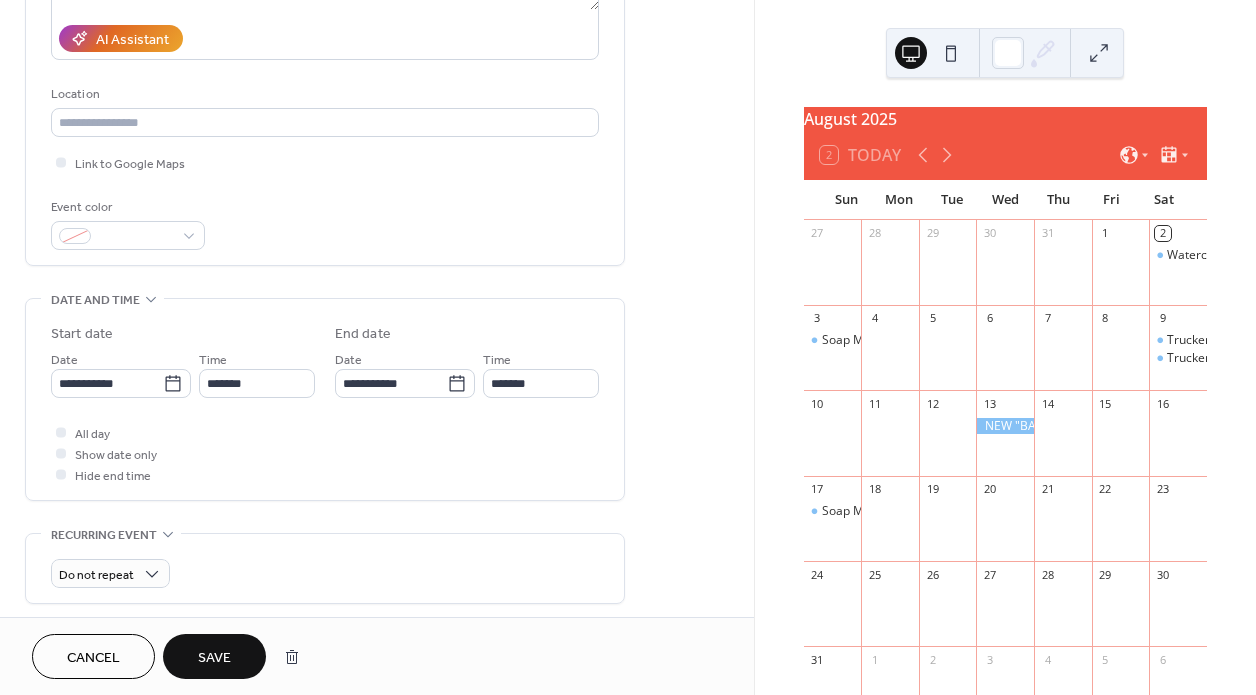 type on "*******" 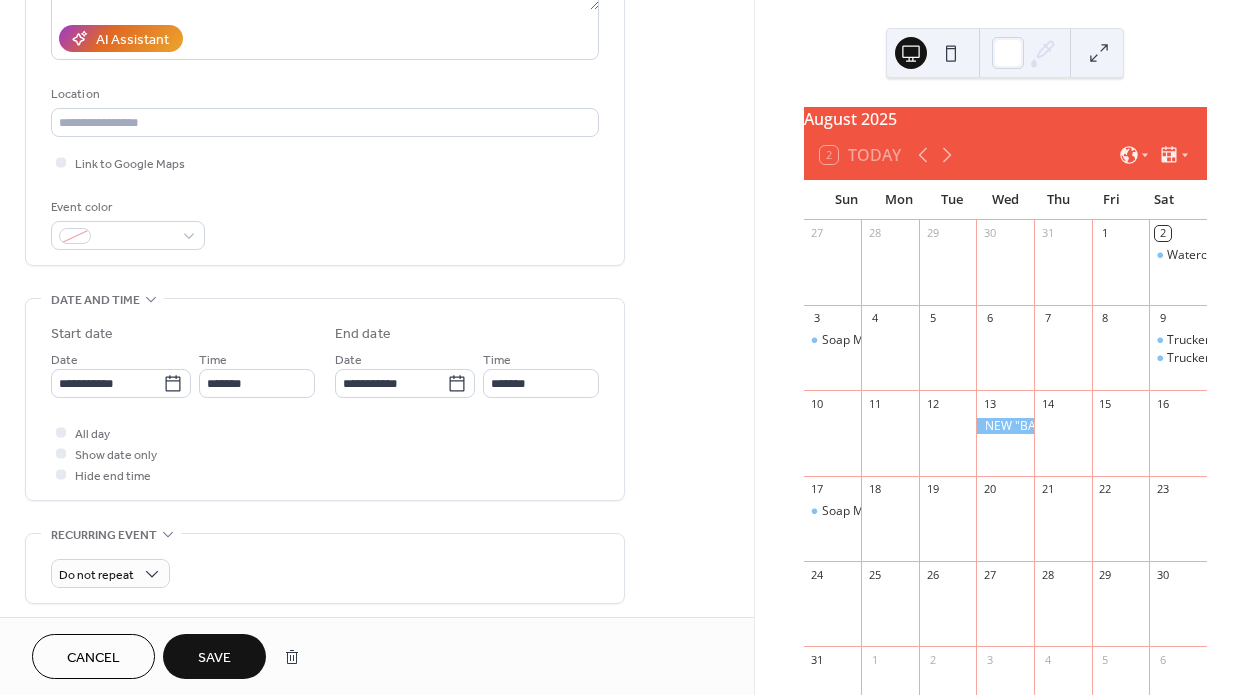type on "*******" 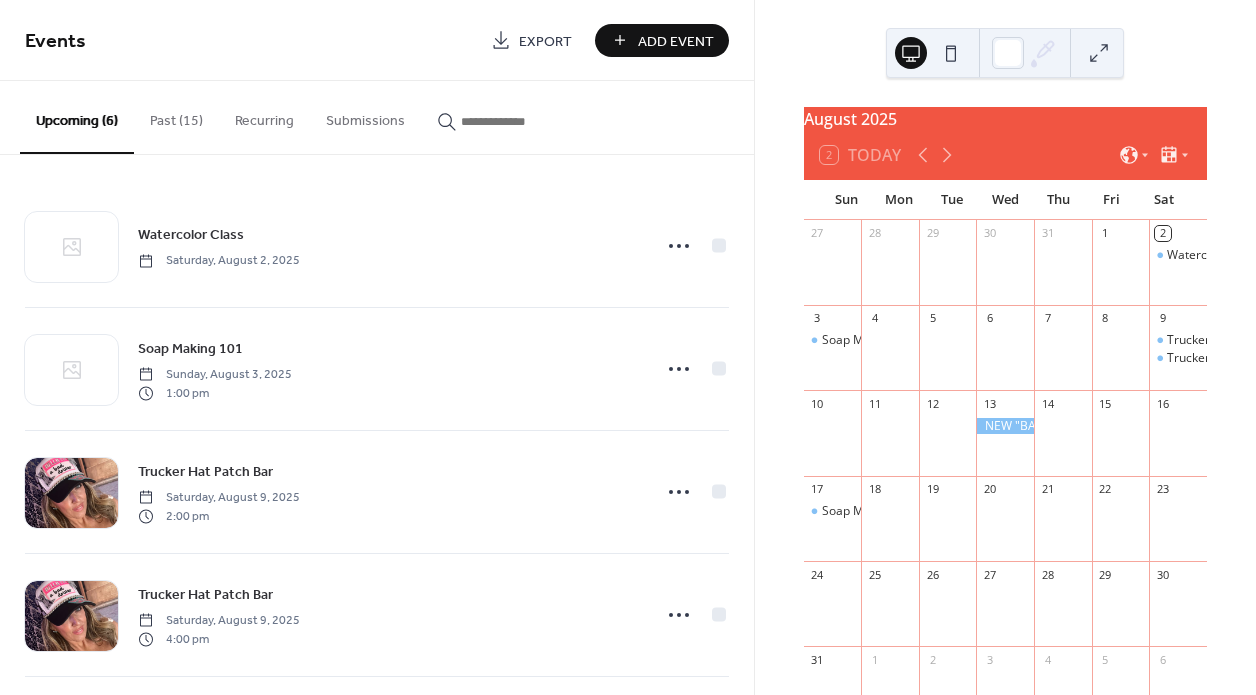click on "Add Event" at bounding box center [676, 41] 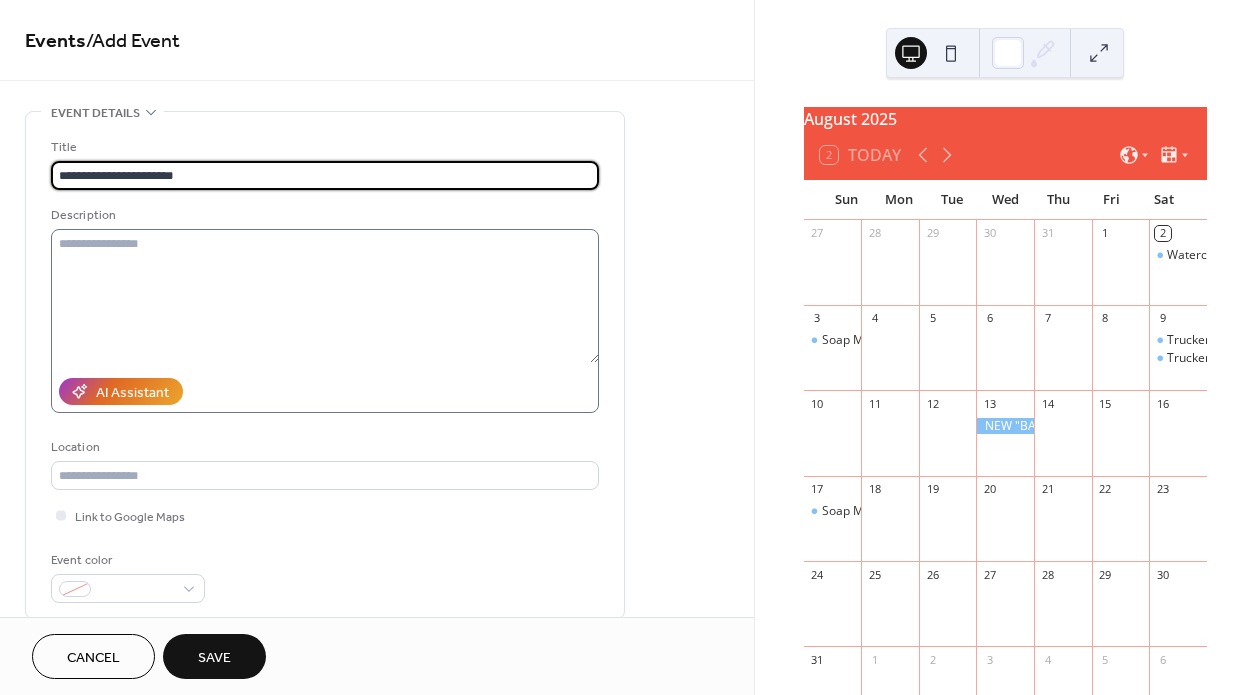 type on "**********" 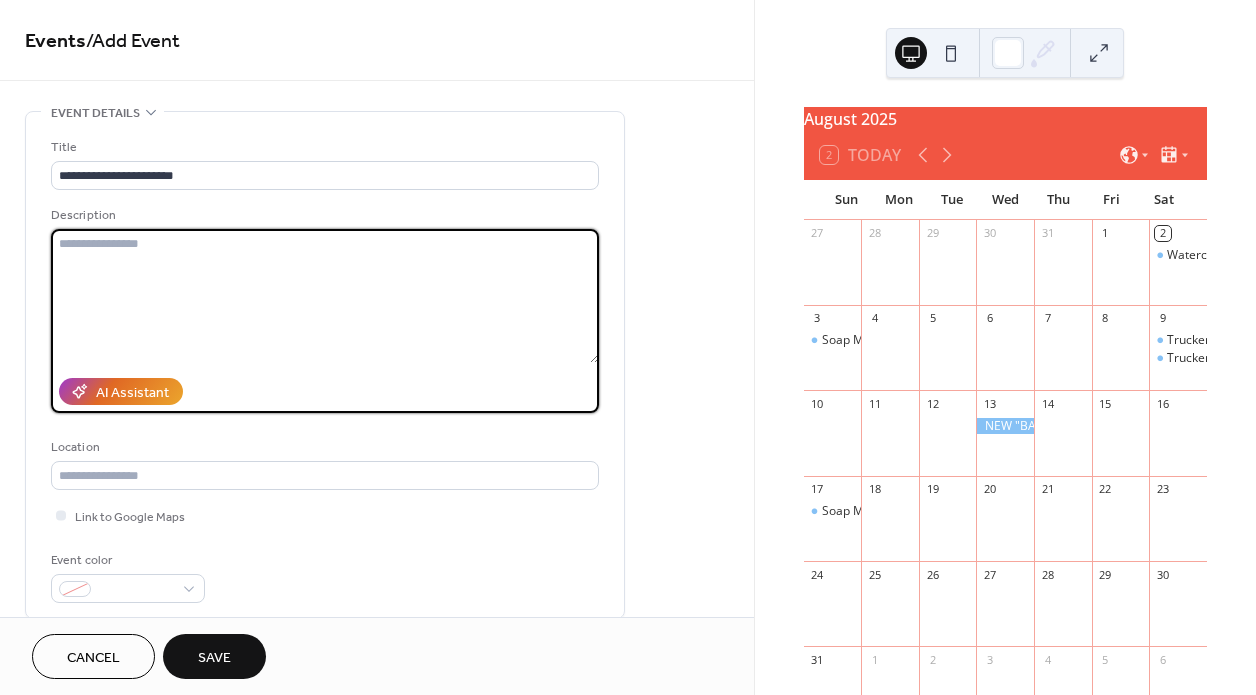 click at bounding box center [325, 296] 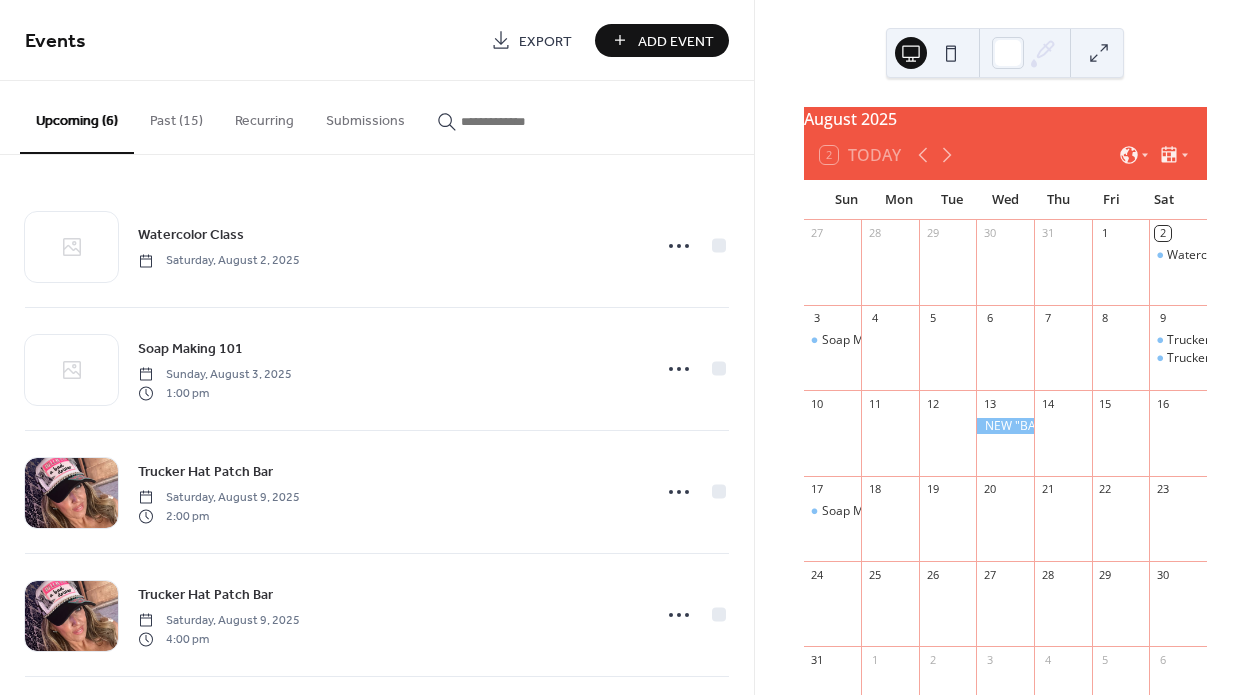 click on "Past (15)" at bounding box center (176, 116) 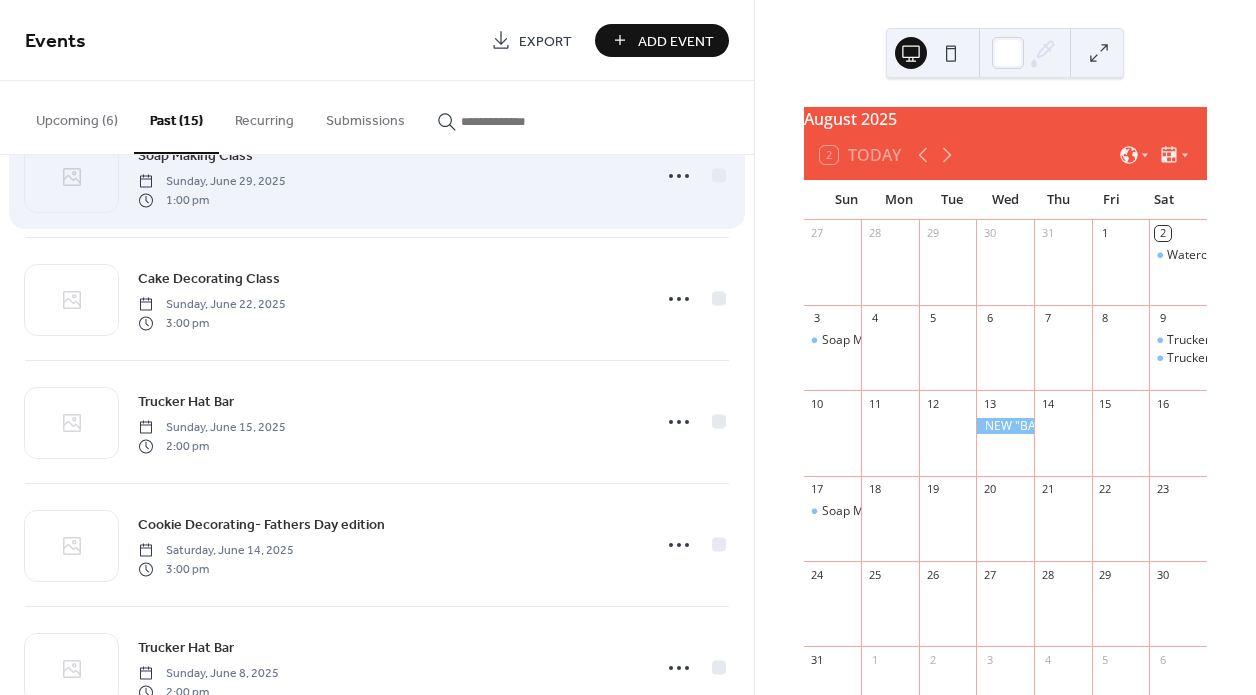 scroll, scrollTop: 829, scrollLeft: 0, axis: vertical 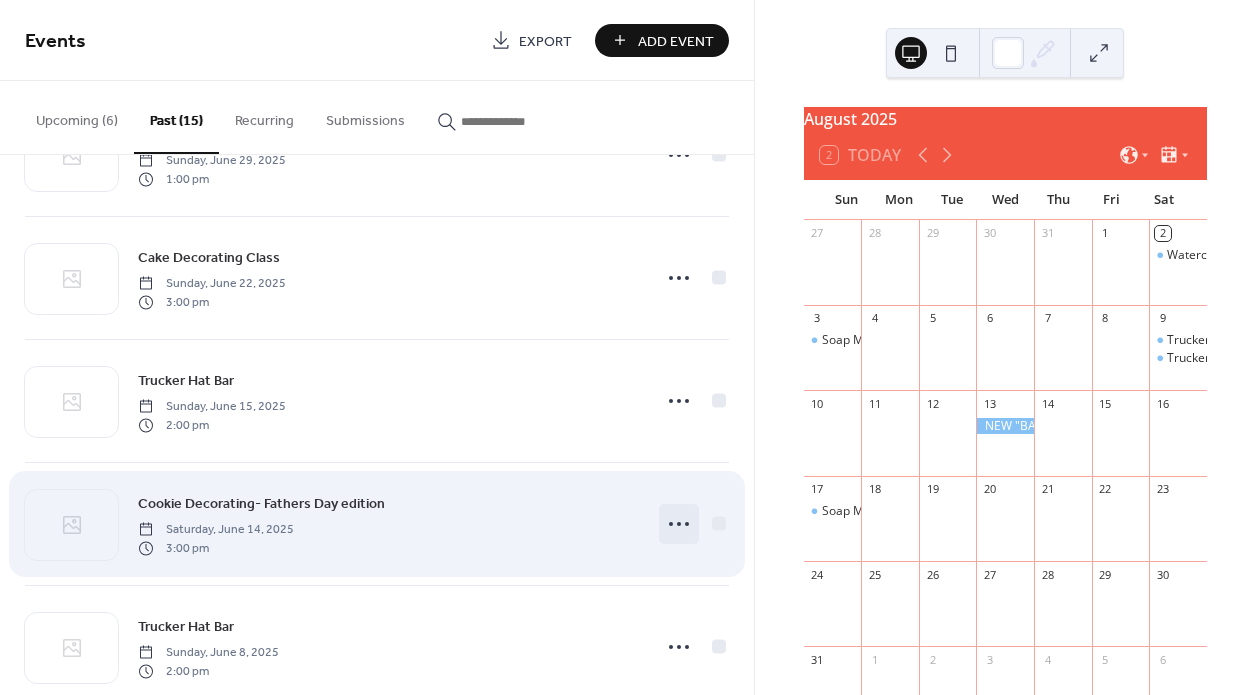 click 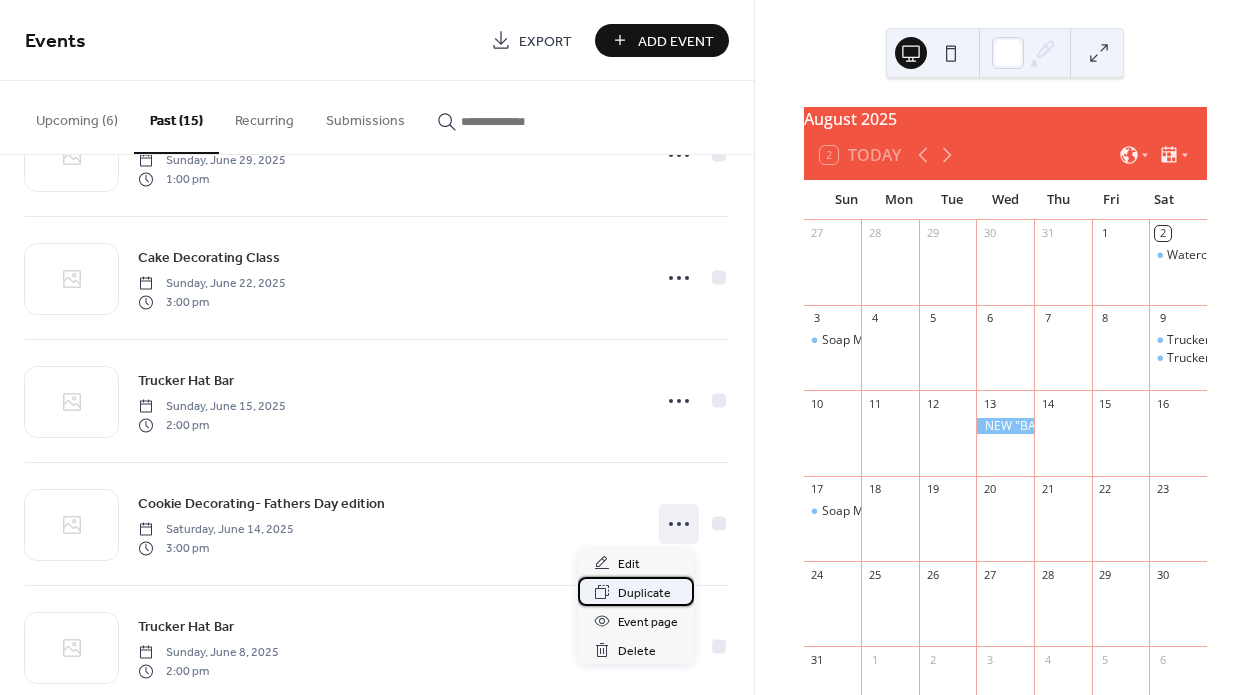click on "Duplicate" at bounding box center [644, 593] 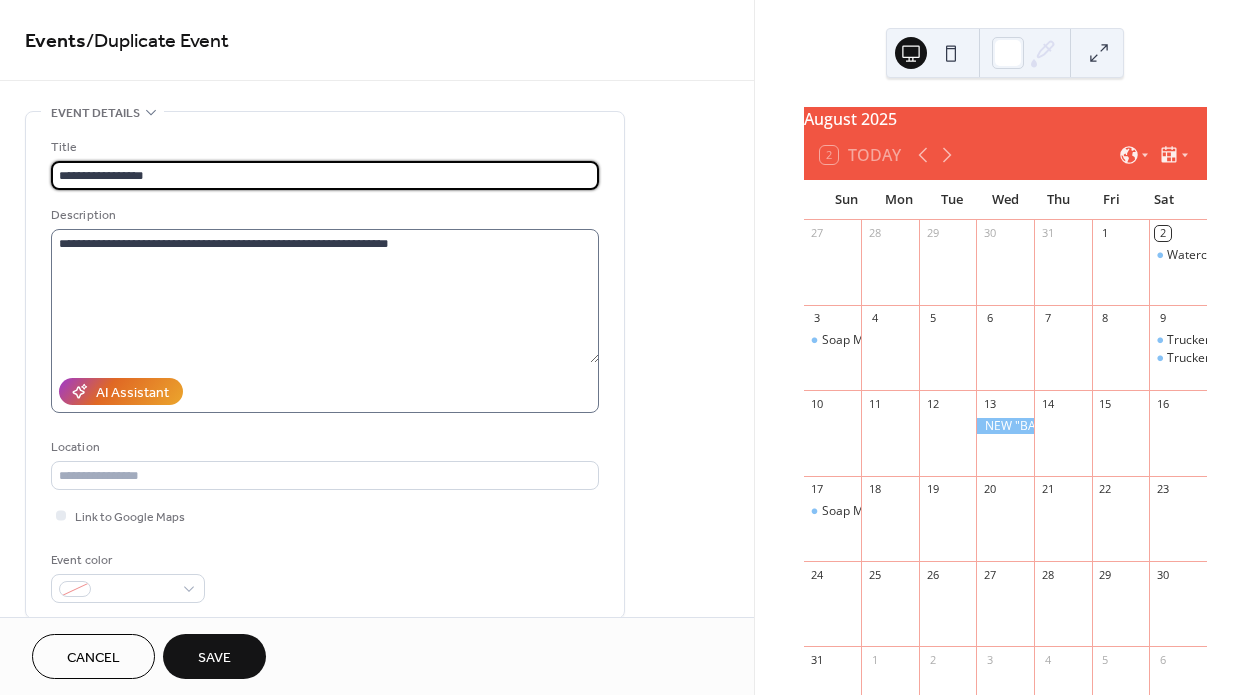 type on "**********" 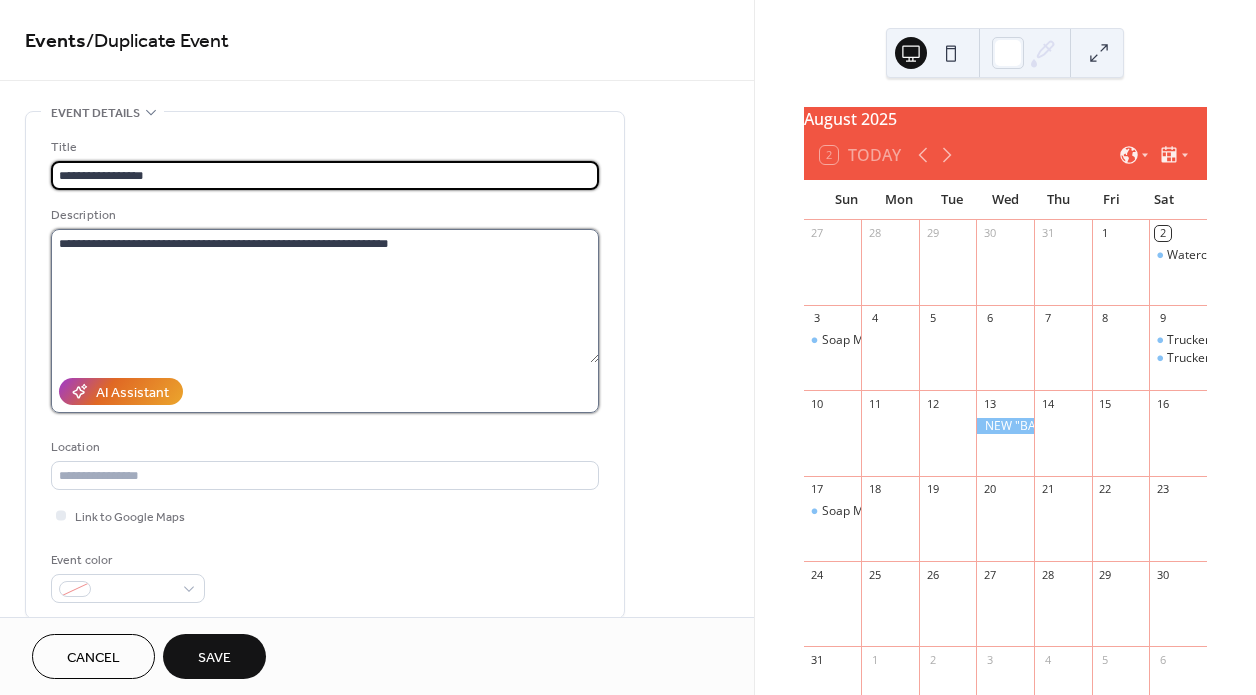 click on "**********" at bounding box center (325, 296) 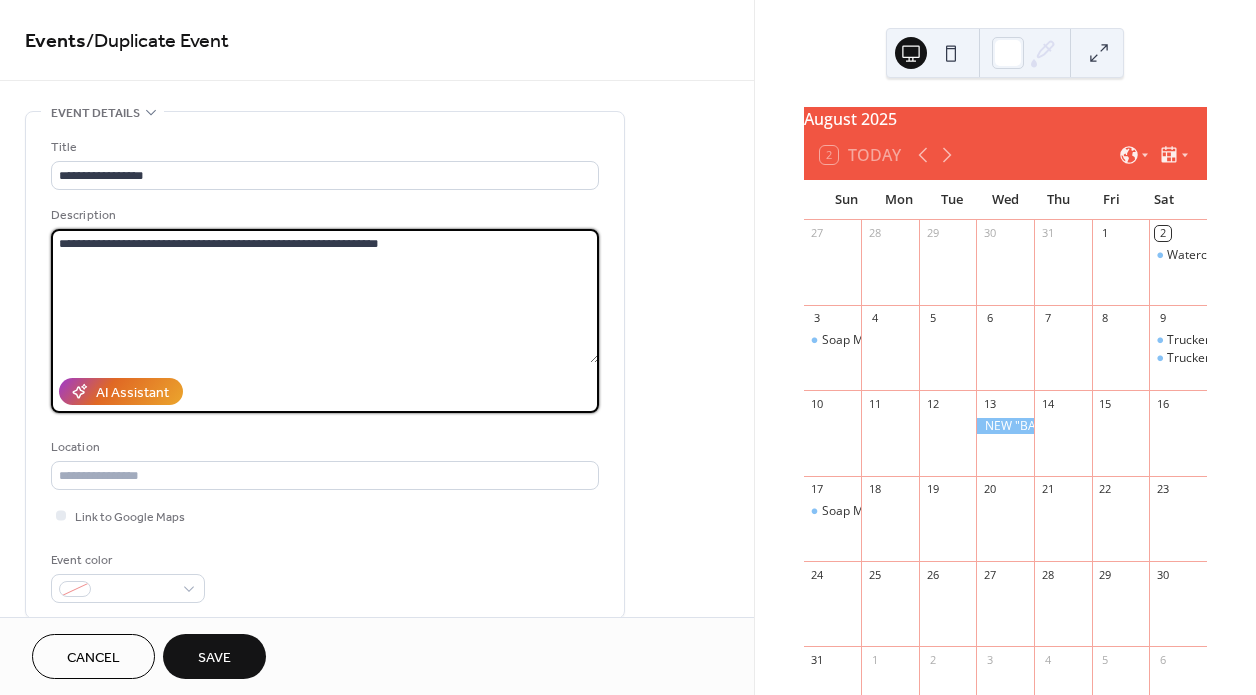 click on "**********" at bounding box center [325, 296] 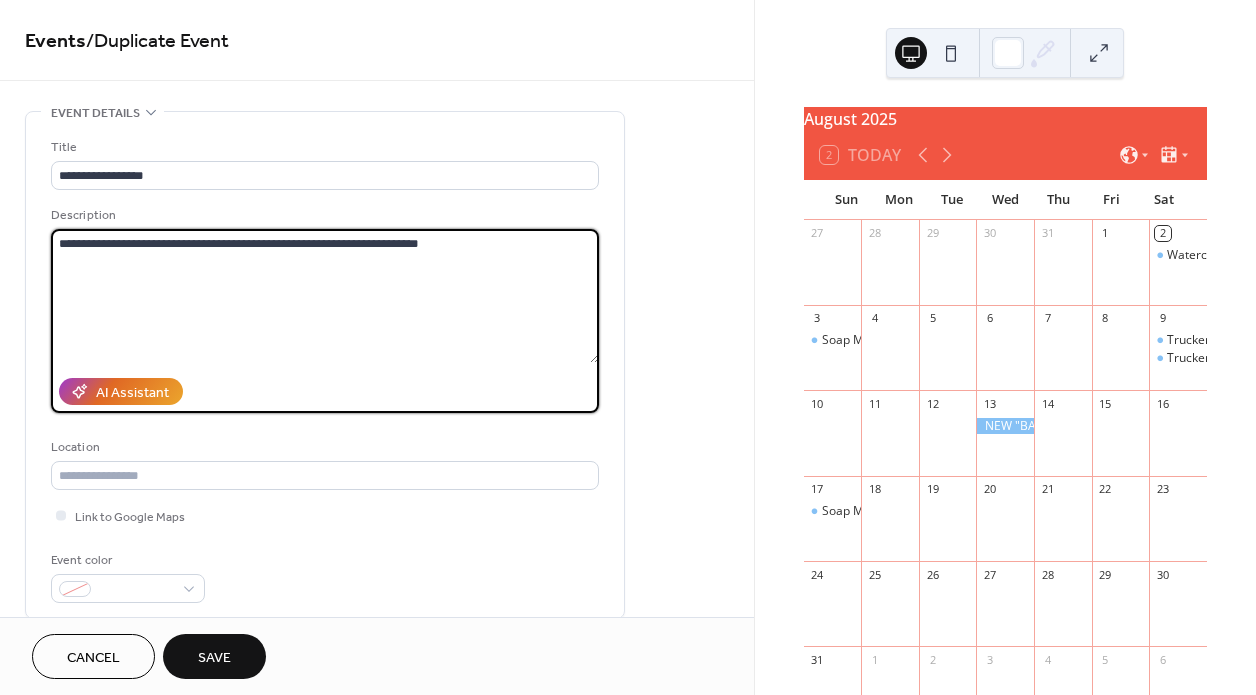 click on "**********" at bounding box center [325, 296] 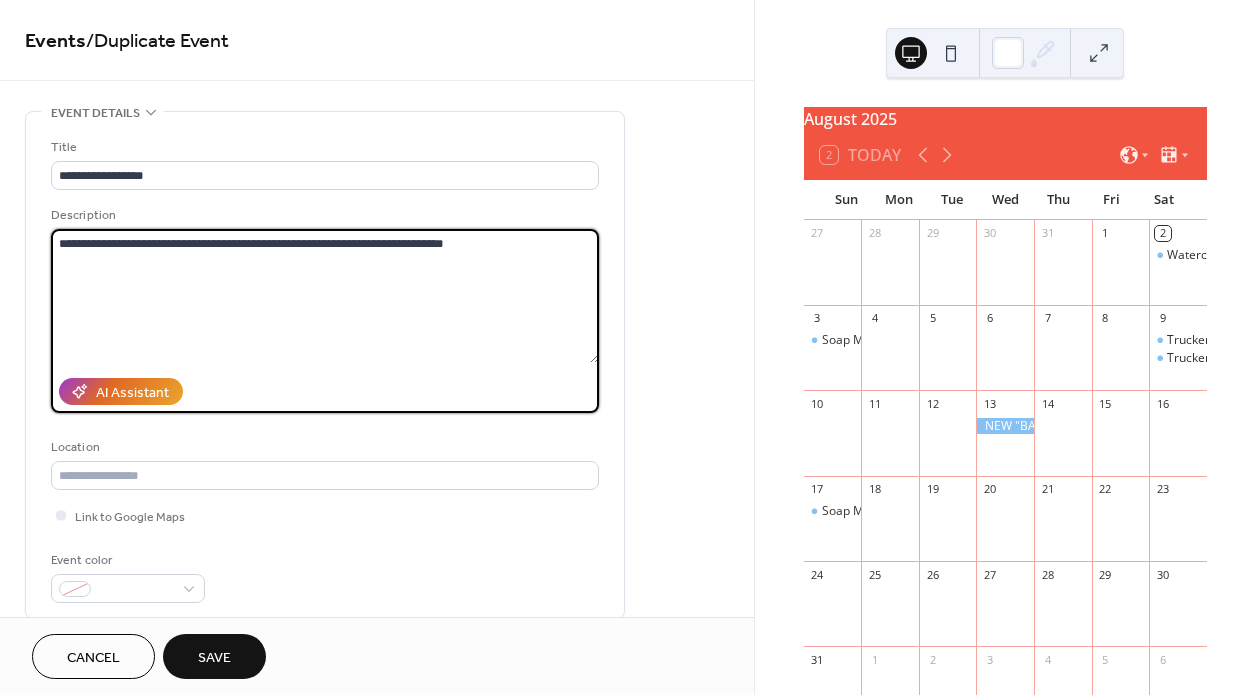 click on "**********" at bounding box center (325, 296) 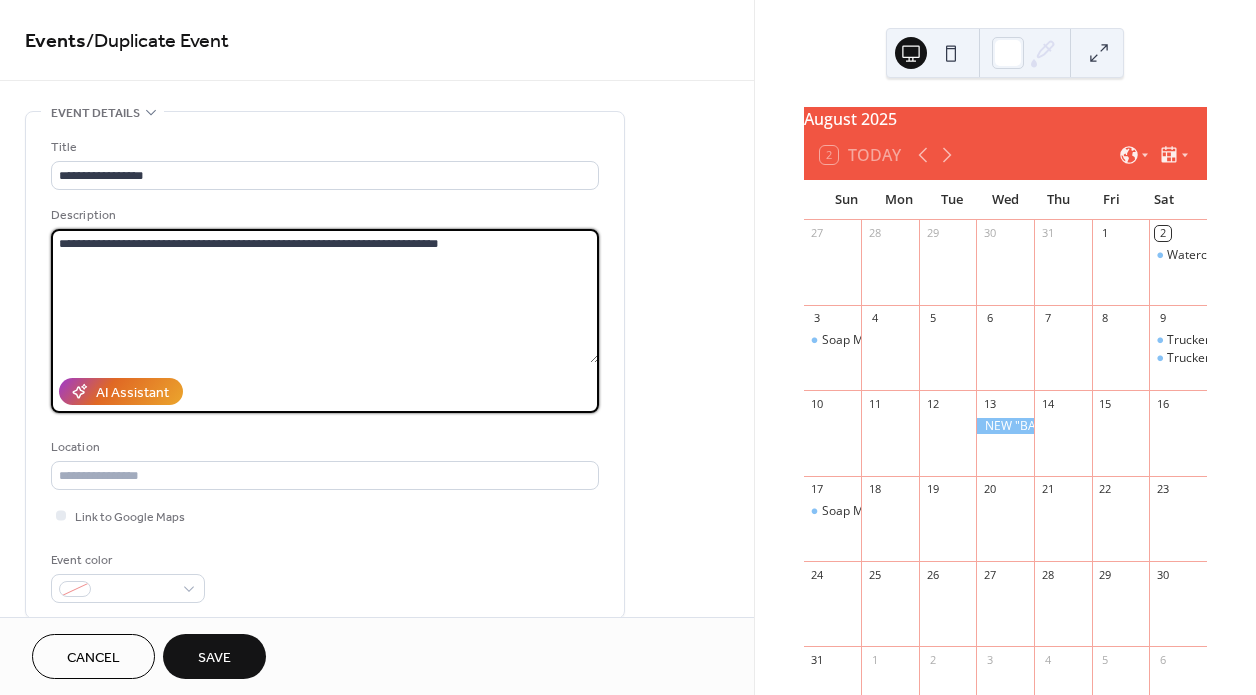 click on "**********" at bounding box center [325, 296] 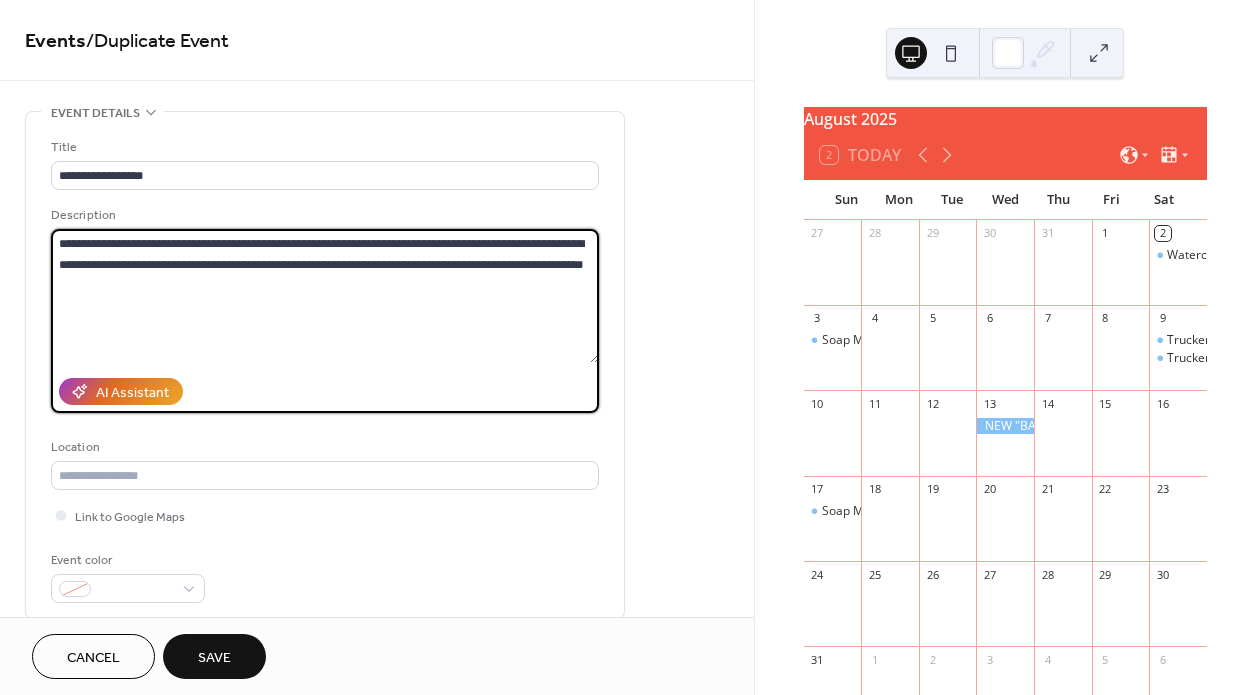 drag, startPoint x: 470, startPoint y: 242, endPoint x: 309, endPoint y: 268, distance: 163.08586 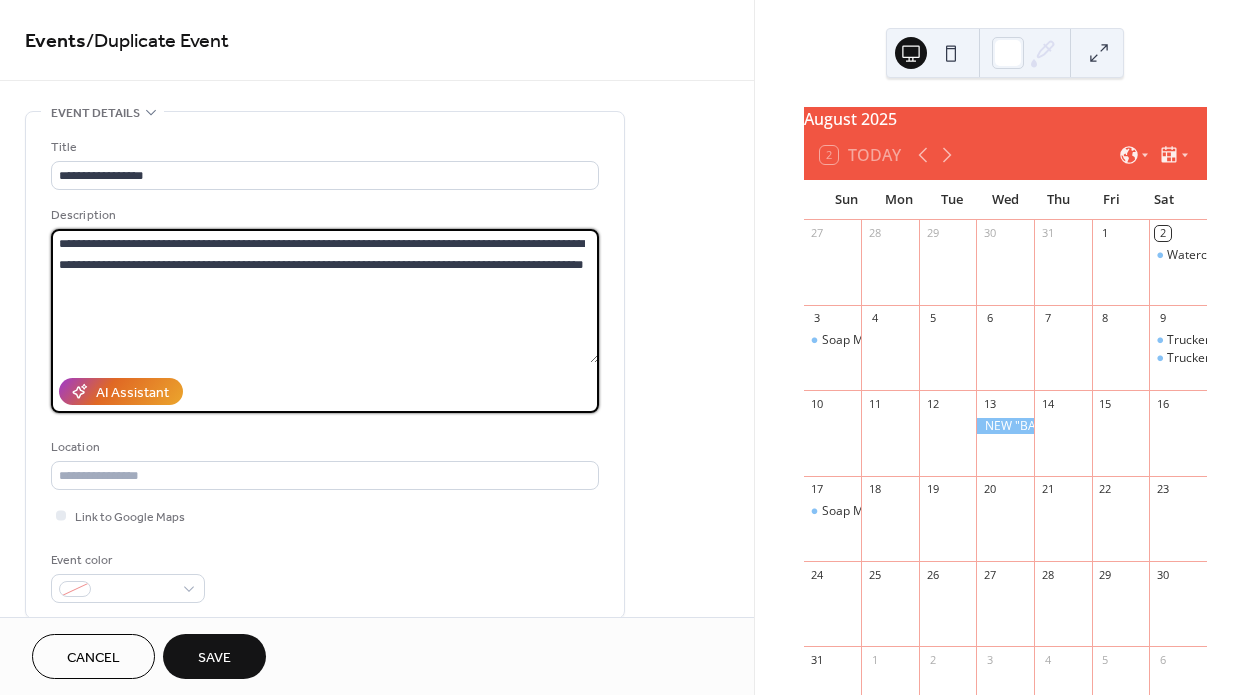 click on "**********" at bounding box center [325, 296] 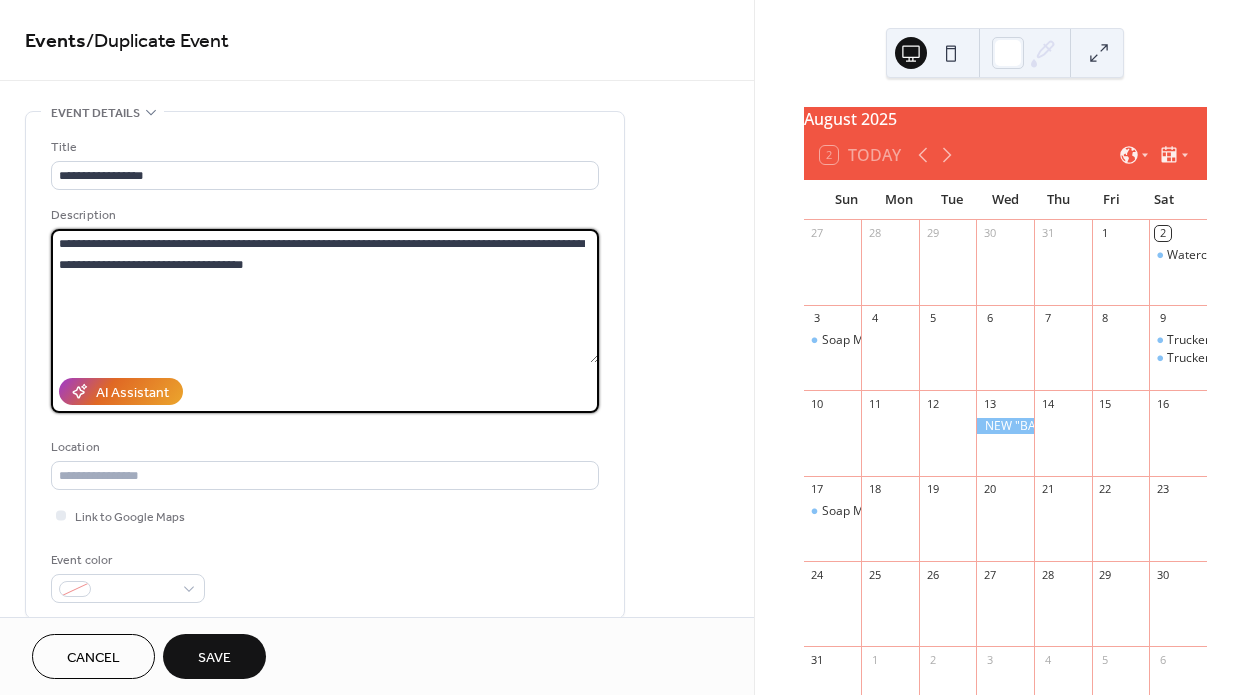 click on "**********" at bounding box center (325, 296) 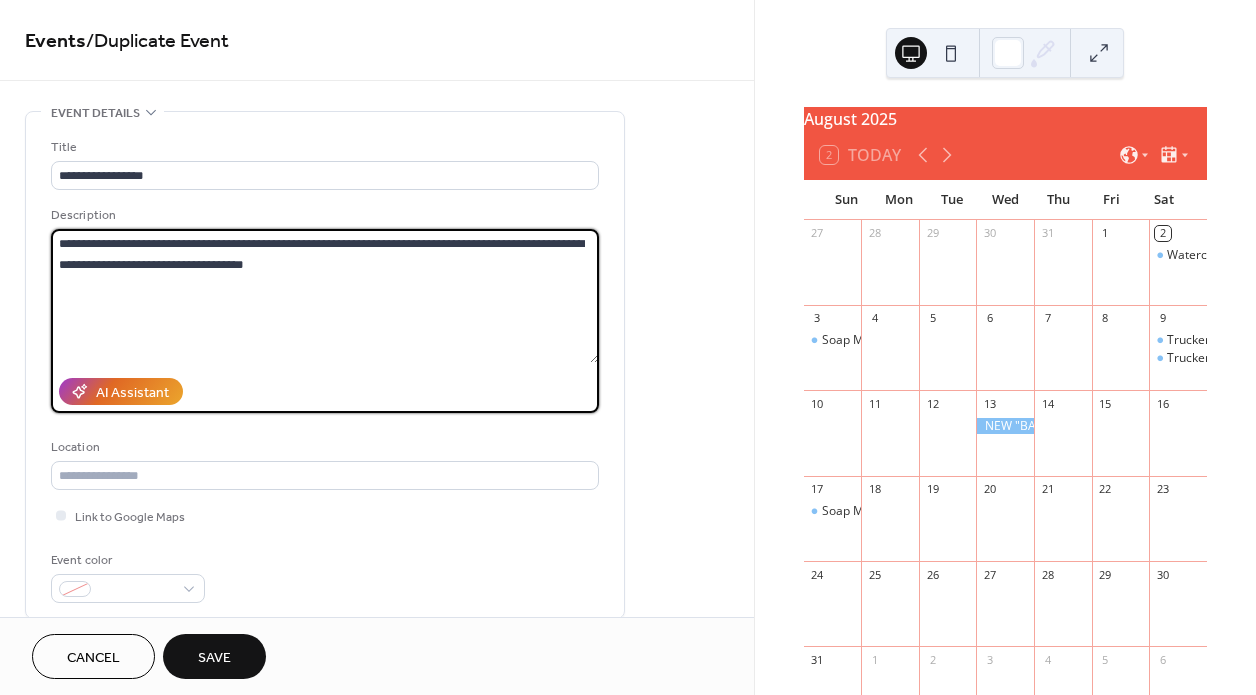 paste on "**********" 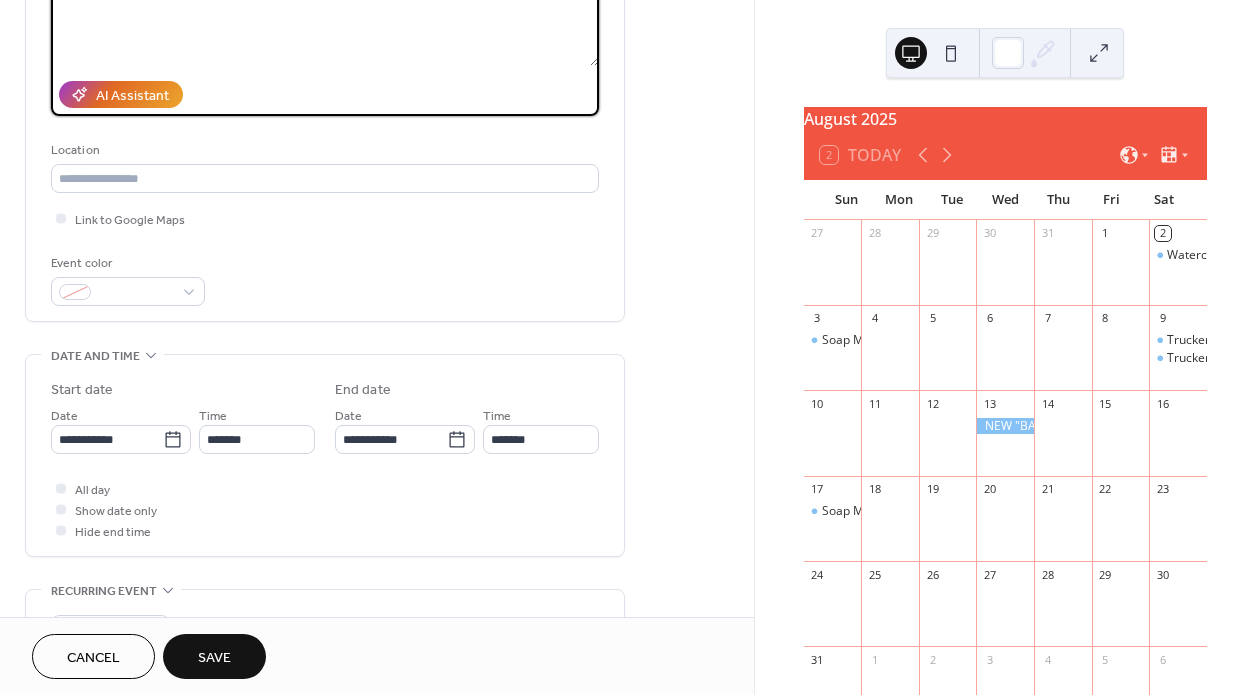 scroll, scrollTop: 309, scrollLeft: 0, axis: vertical 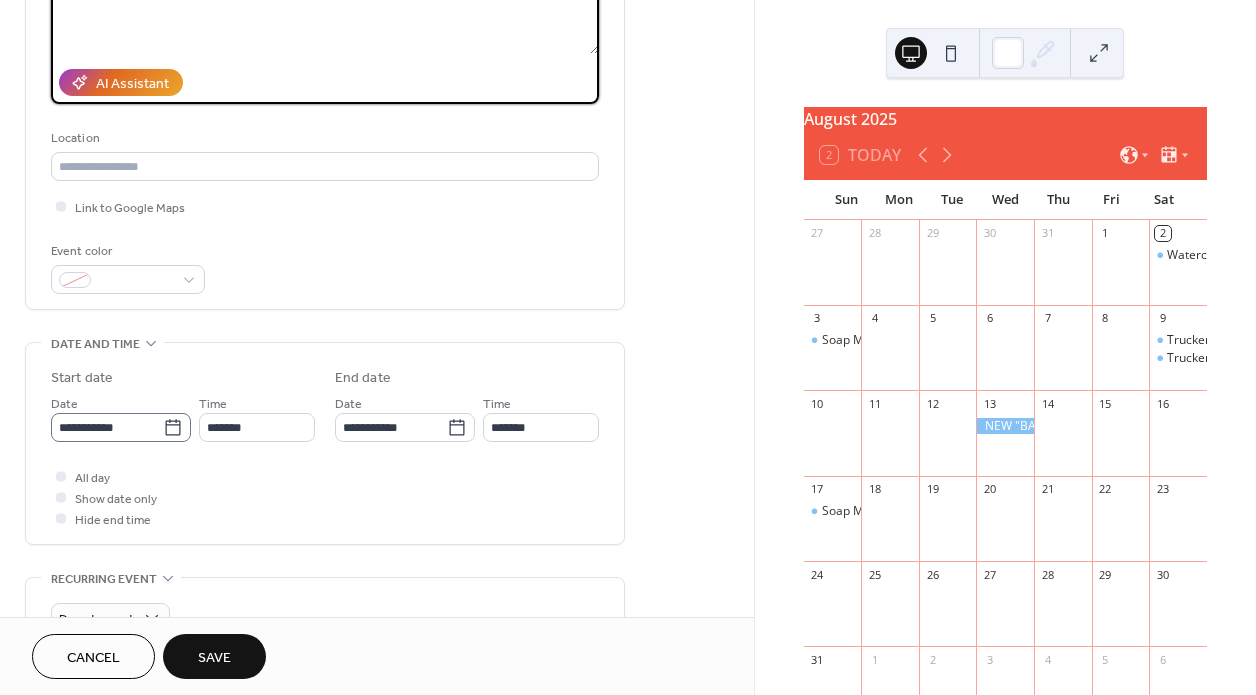 type on "**********" 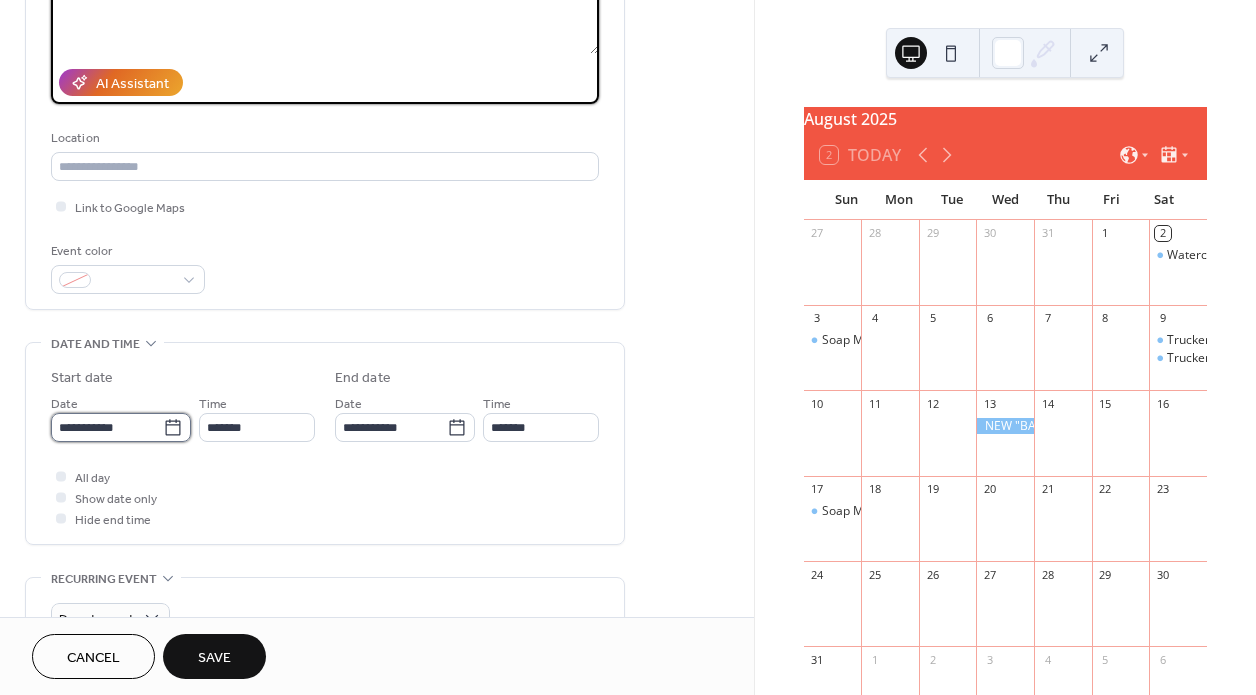 click on "**********" at bounding box center (107, 427) 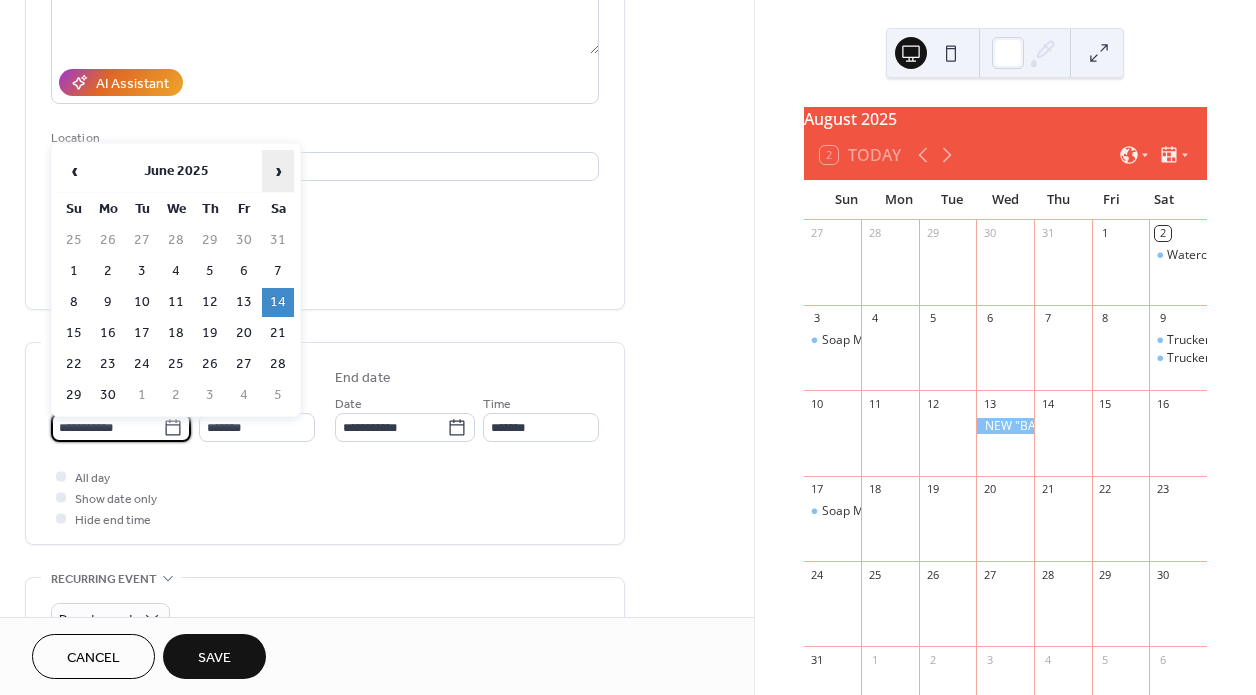 click on "›" at bounding box center (278, 171) 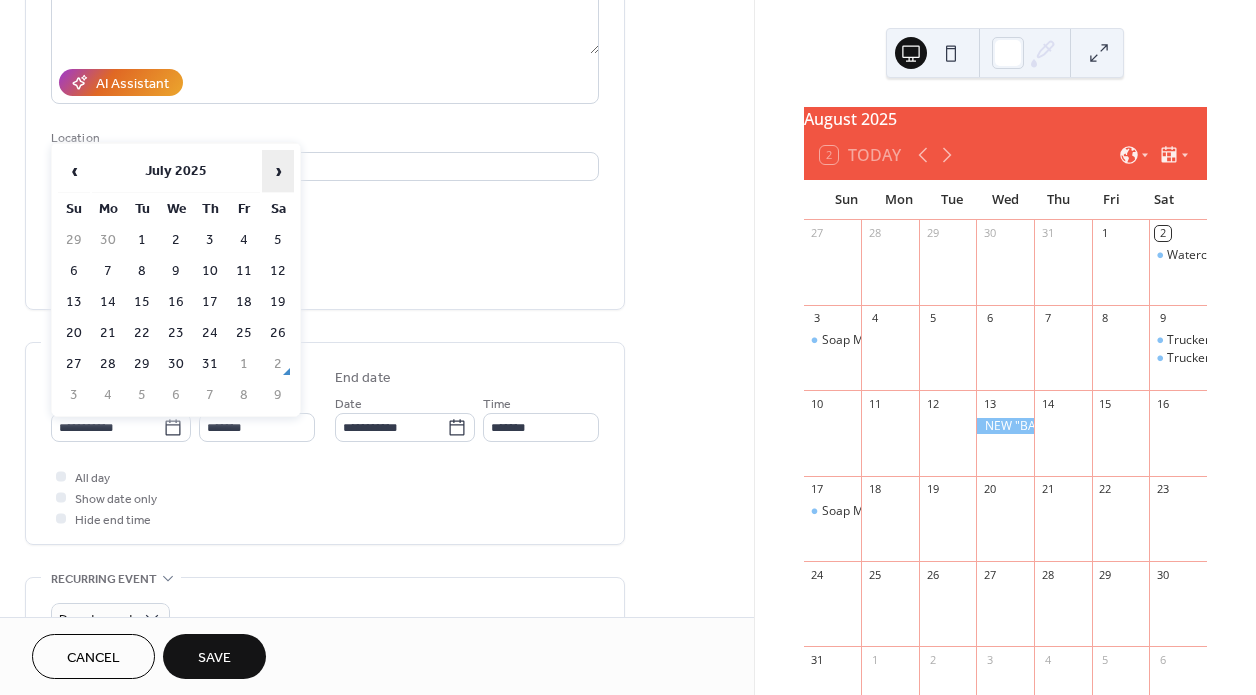 click on "›" at bounding box center [278, 171] 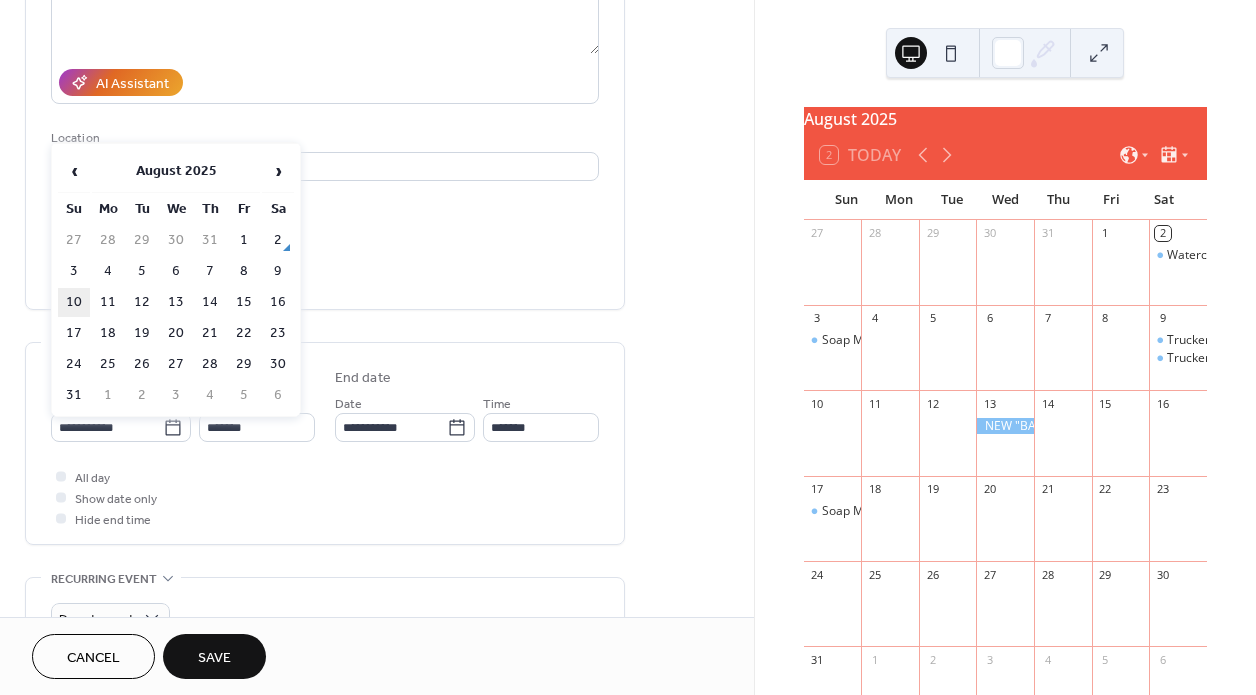 click on "10" at bounding box center (74, 302) 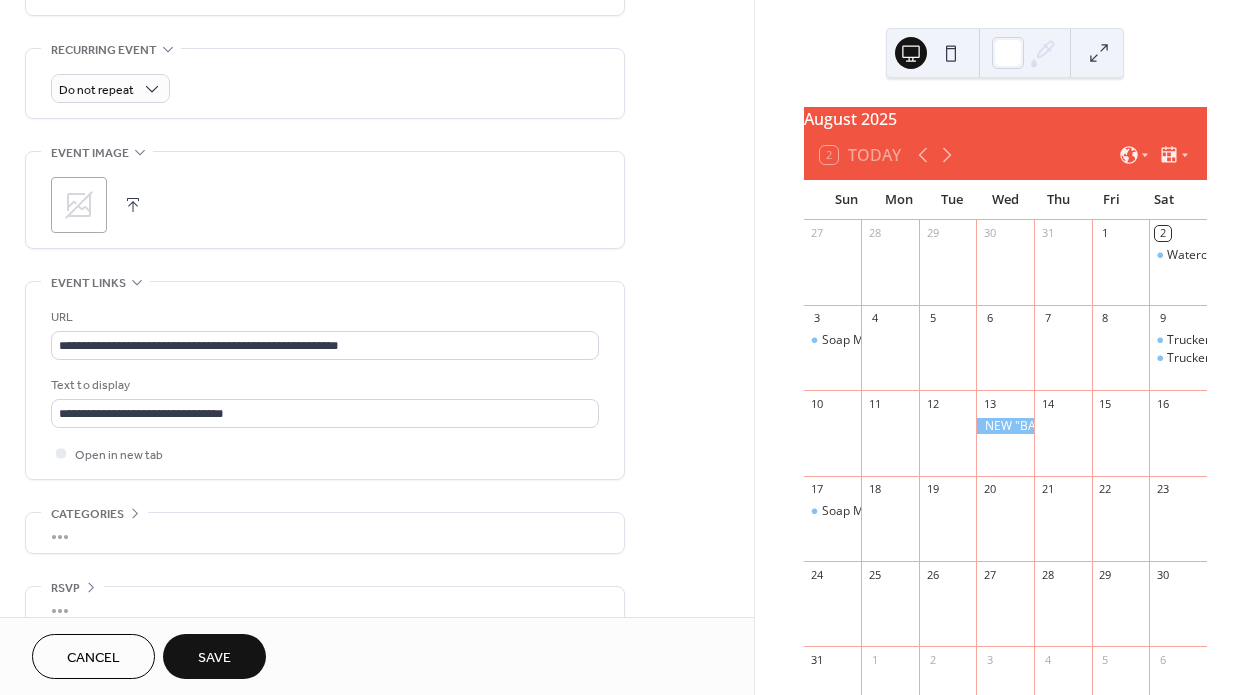 scroll, scrollTop: 844, scrollLeft: 0, axis: vertical 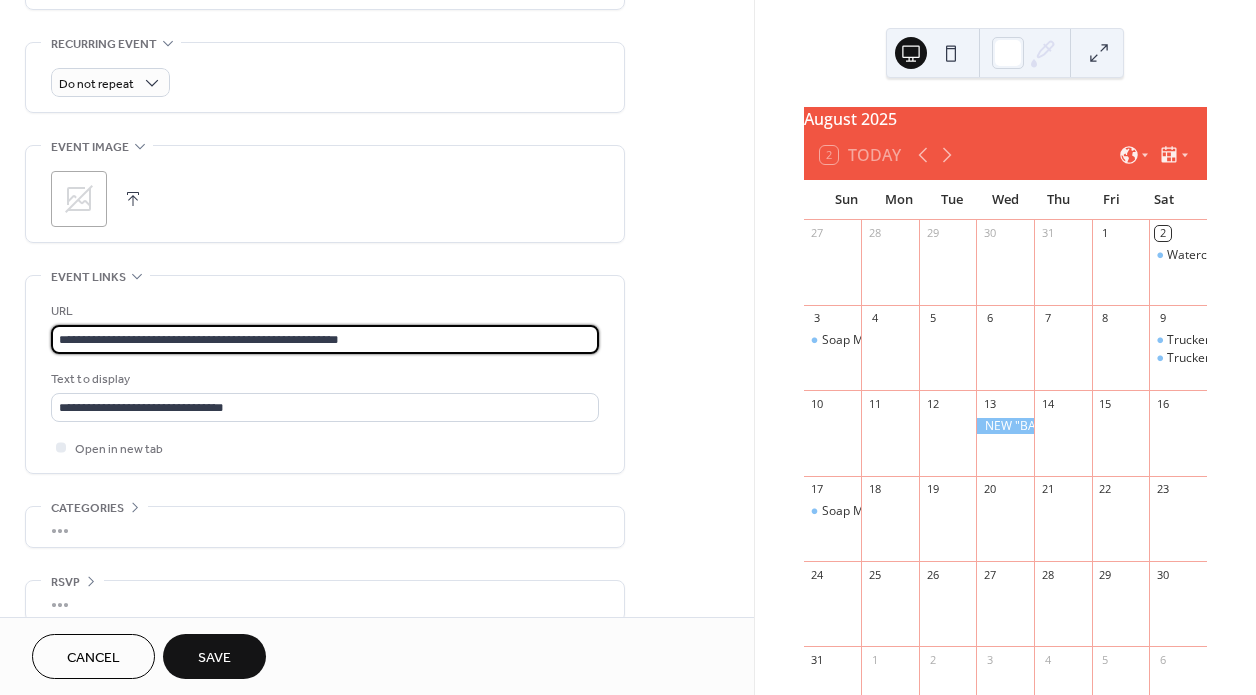 click on "**********" at bounding box center [325, 339] 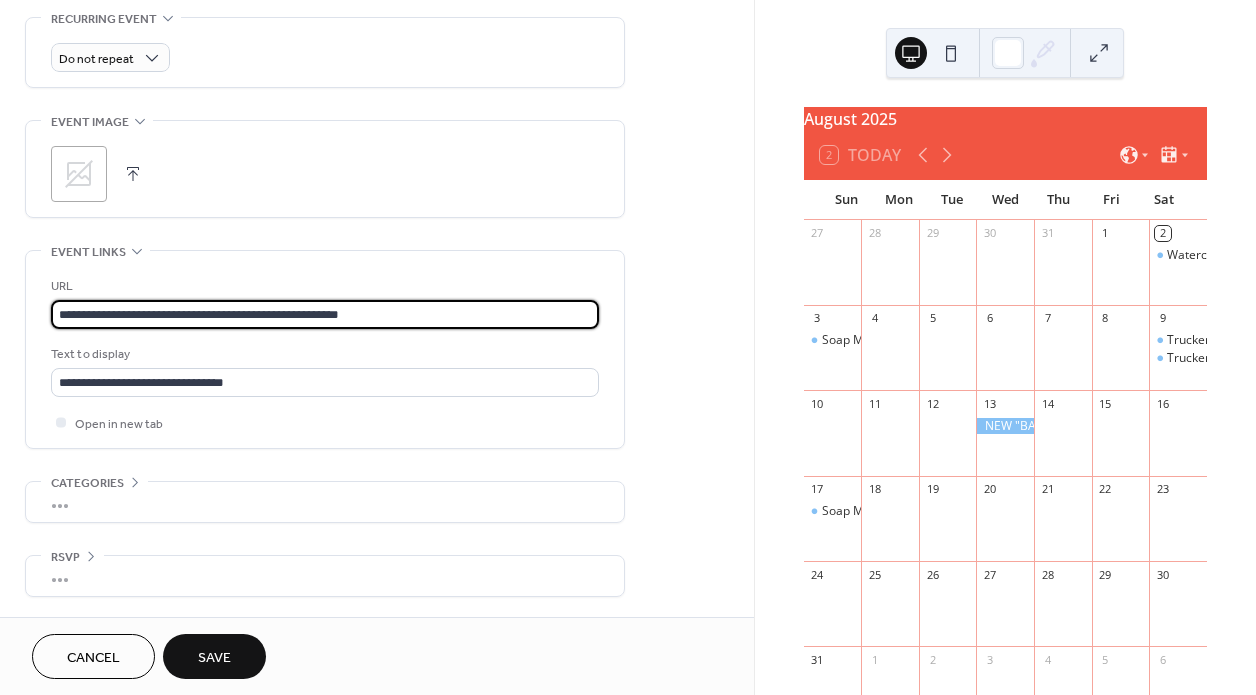 scroll, scrollTop: 879, scrollLeft: 0, axis: vertical 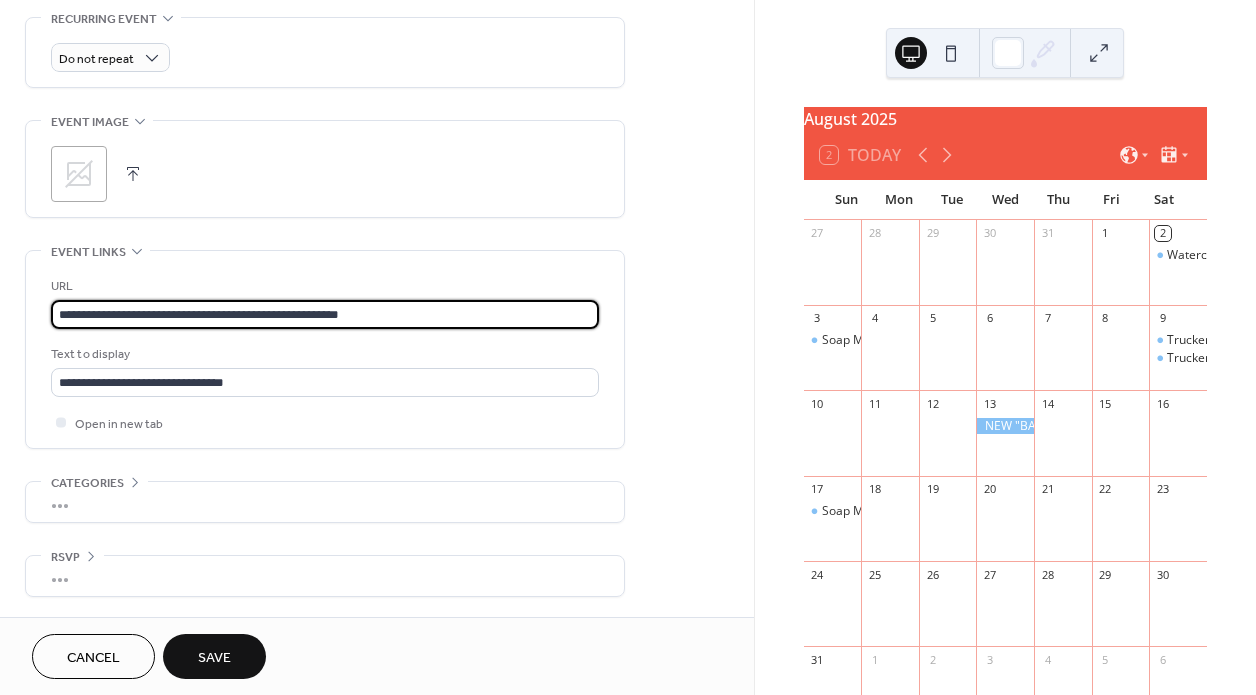 click 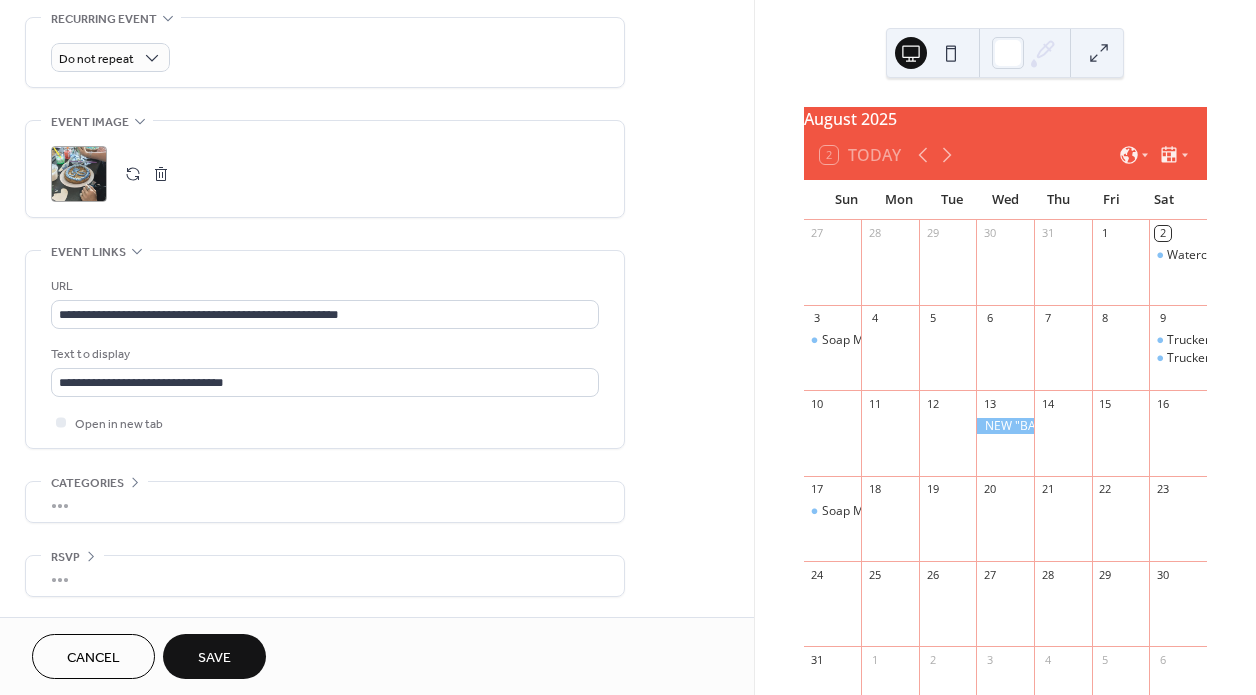 click on "Save" at bounding box center (214, 658) 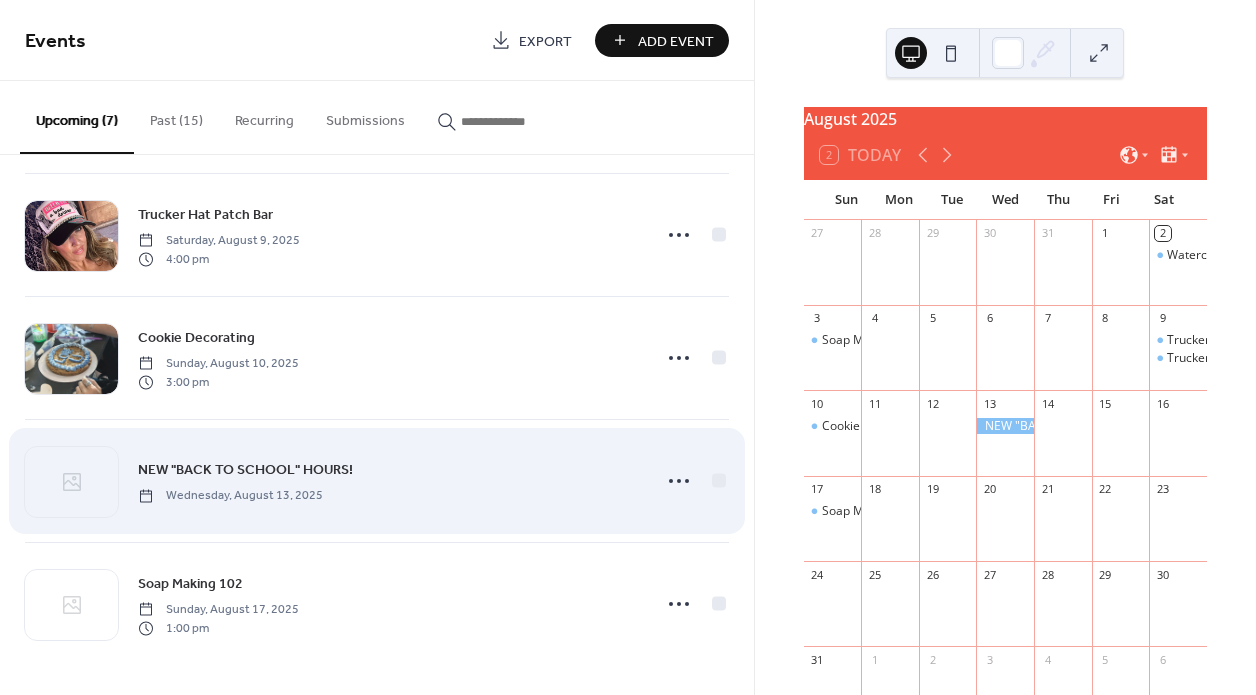 scroll, scrollTop: 380, scrollLeft: 0, axis: vertical 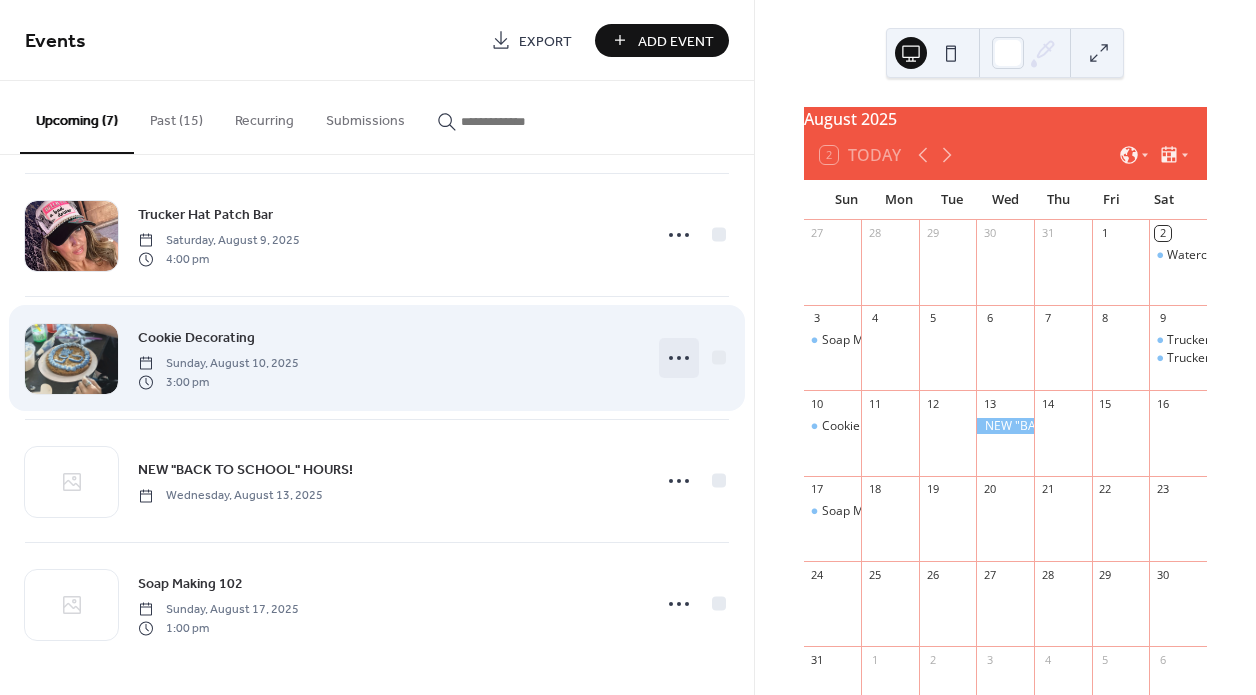 click 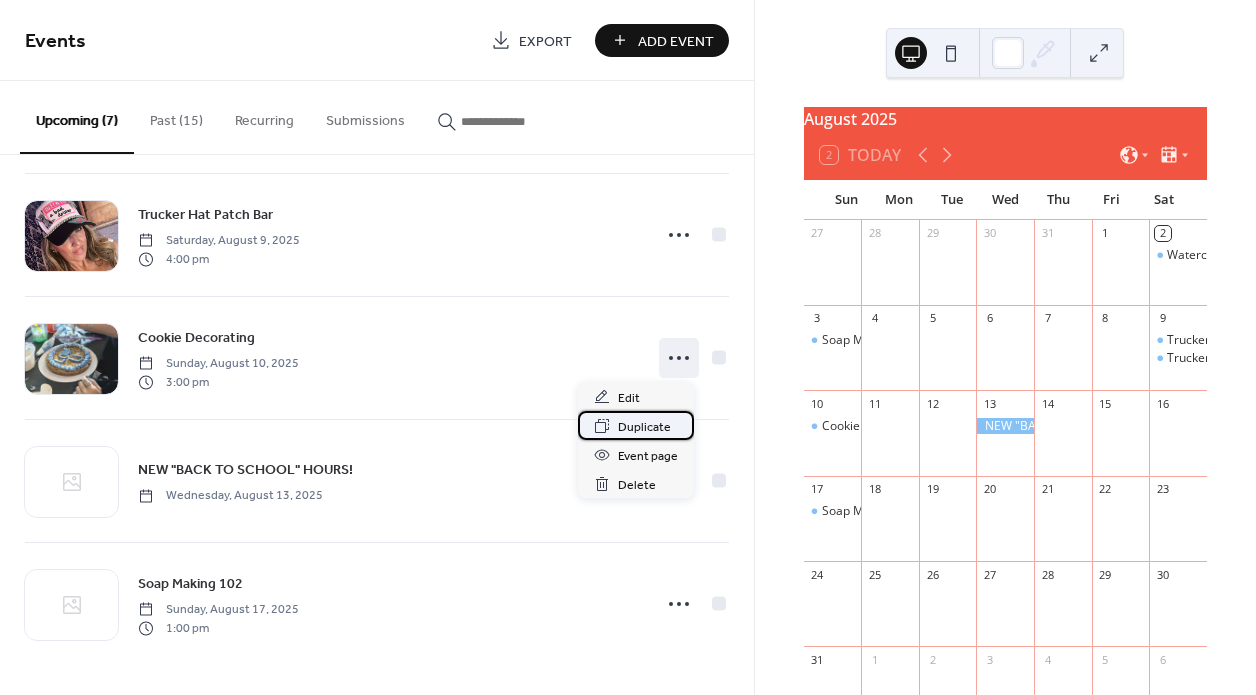 click on "Duplicate" at bounding box center [644, 427] 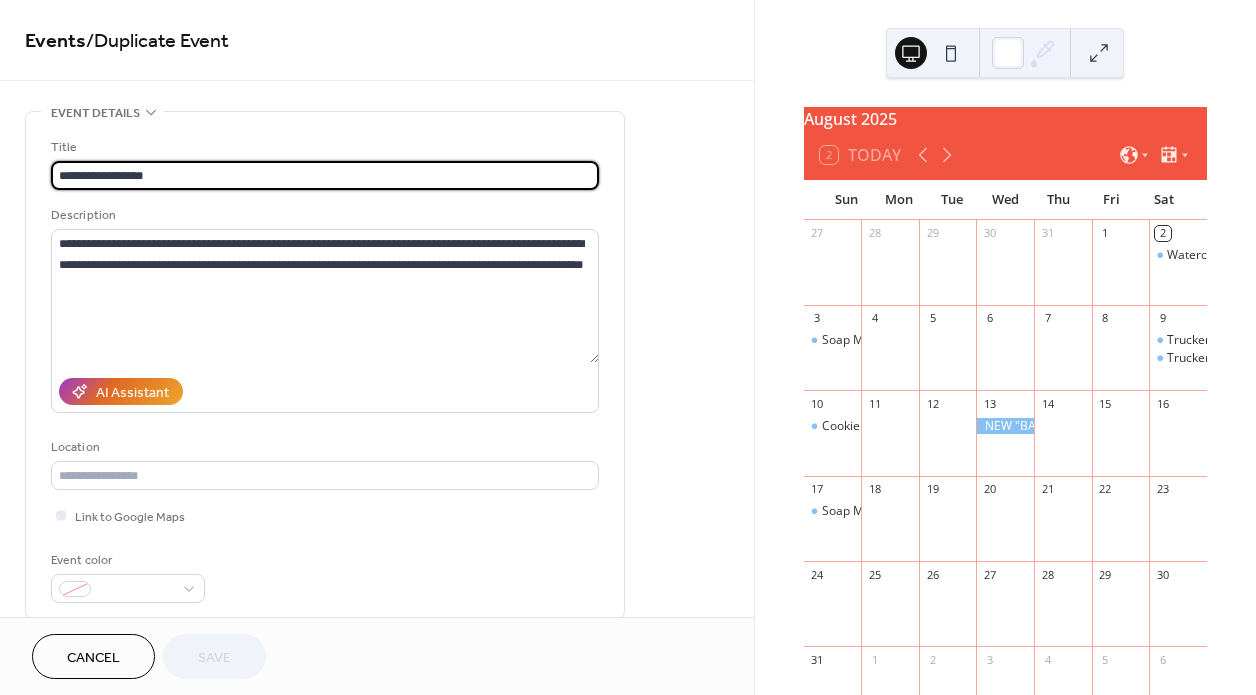 click on "**********" at bounding box center [325, 175] 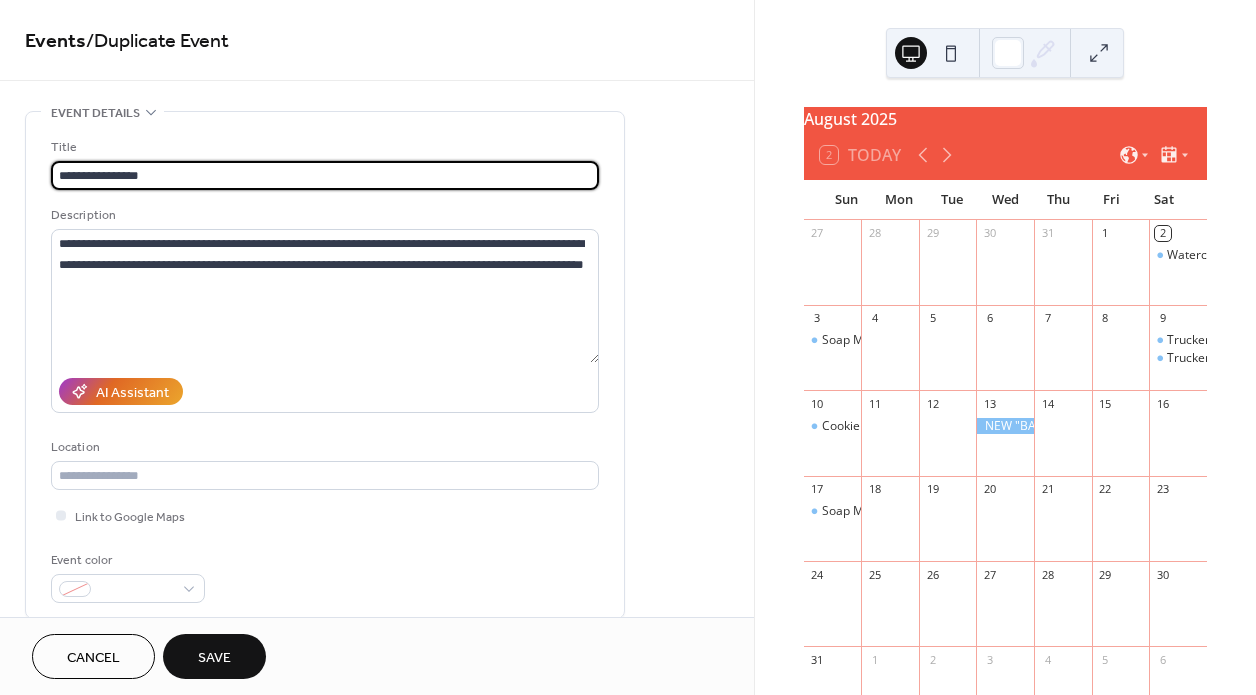 click on "**********" at bounding box center [325, 175] 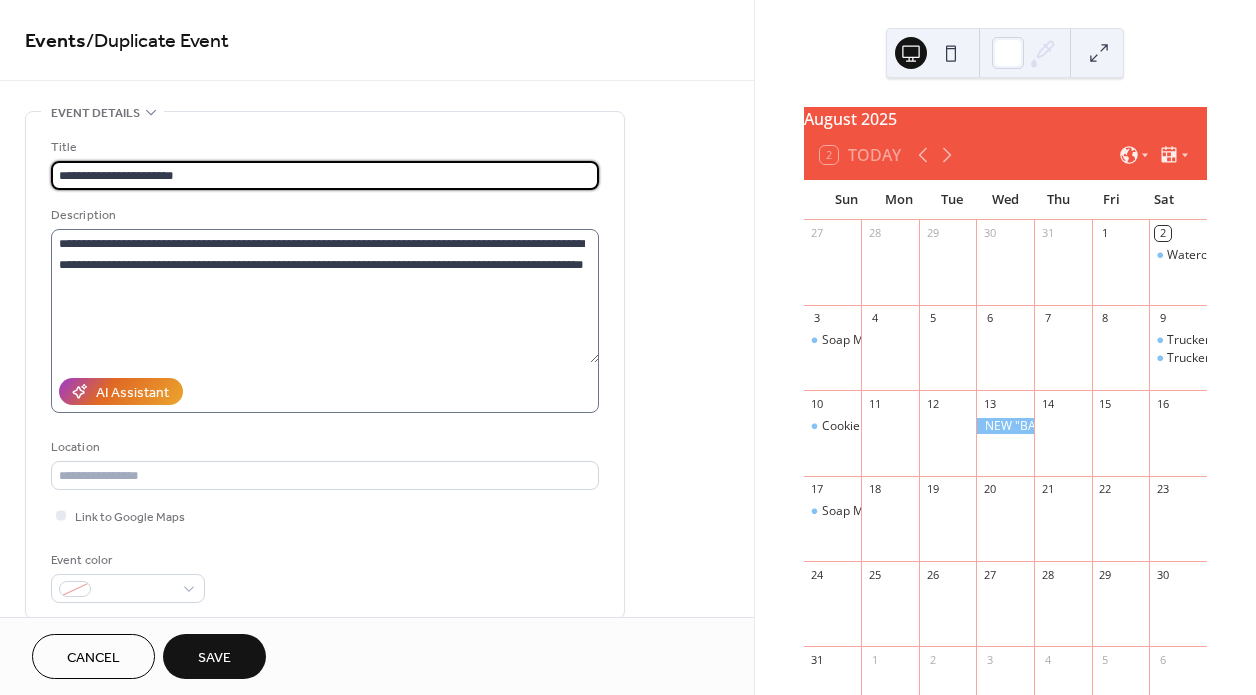 type on "**********" 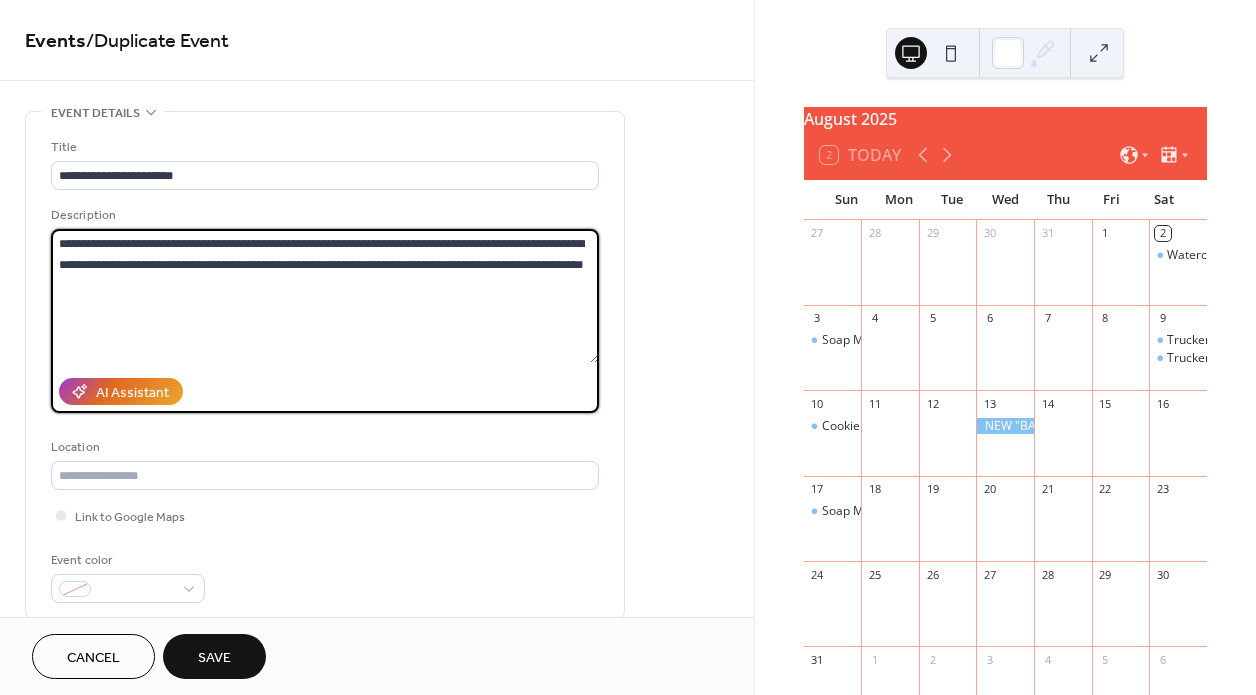 click on "**********" at bounding box center (325, 296) 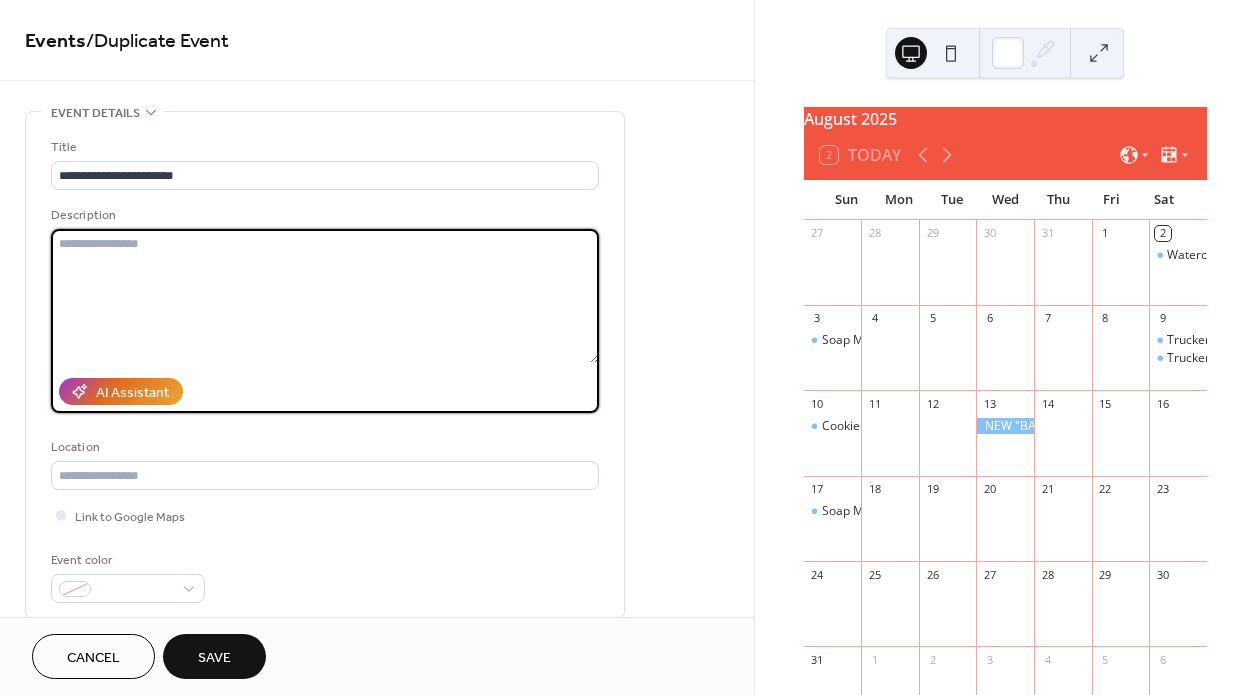 type on "*" 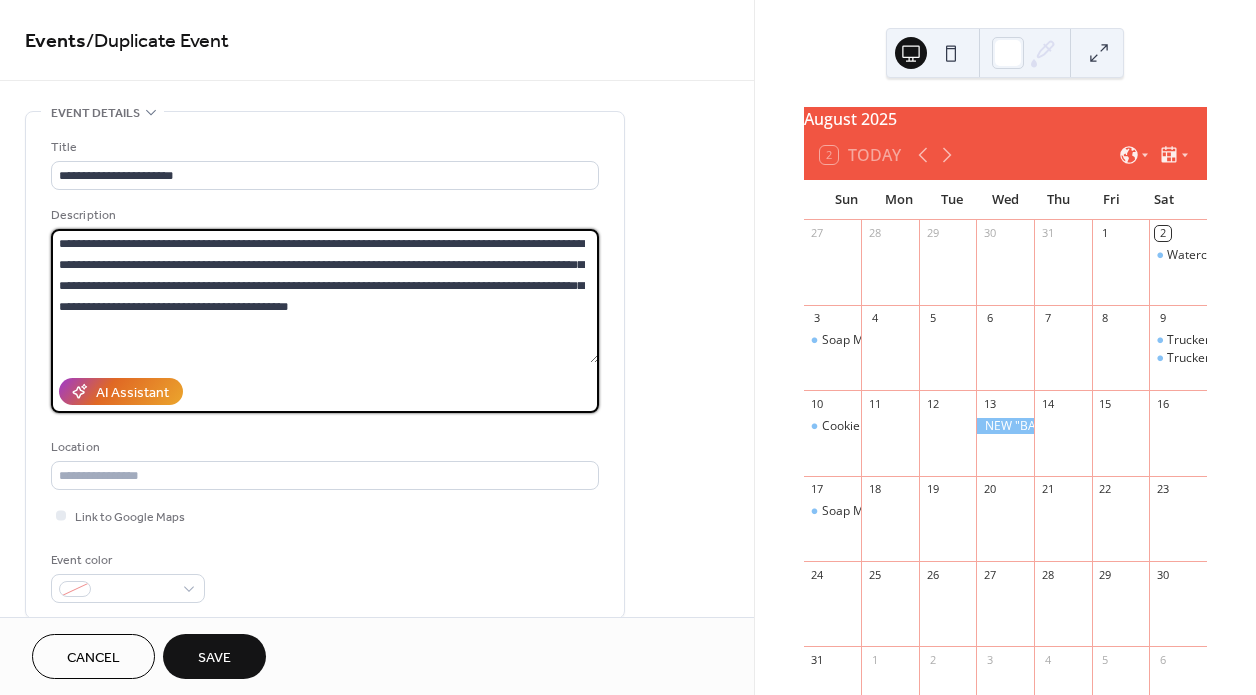 click on "**********" at bounding box center (325, 296) 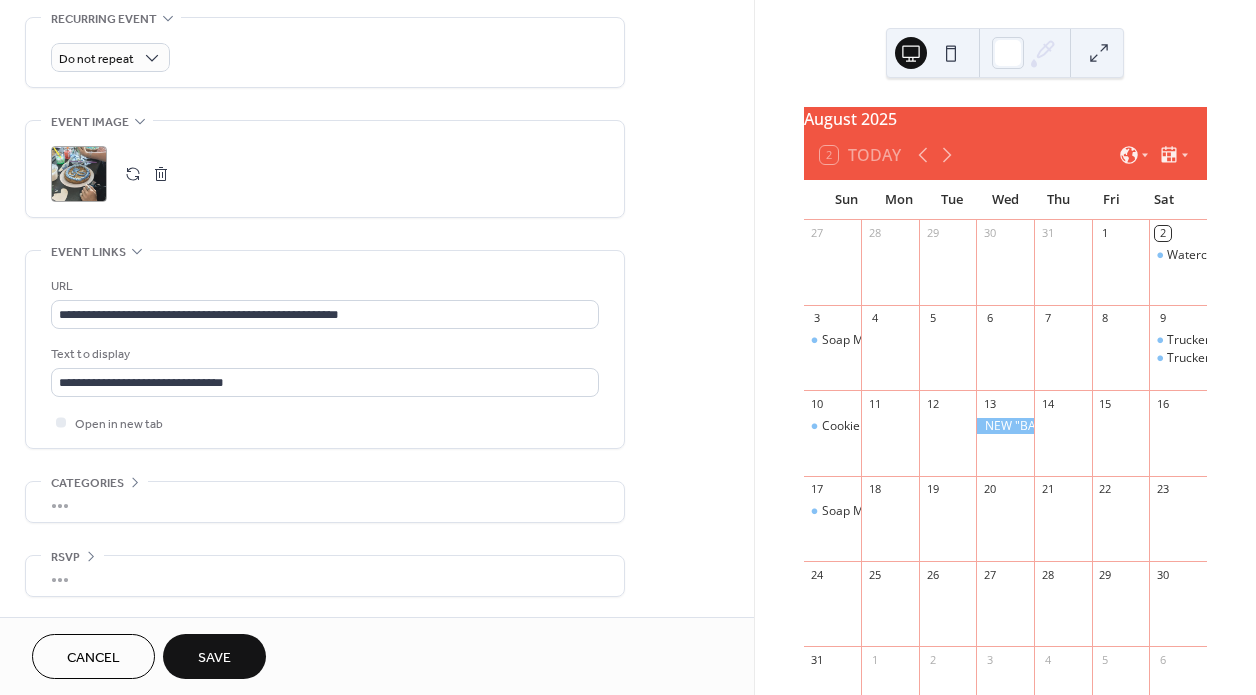 scroll, scrollTop: 879, scrollLeft: 0, axis: vertical 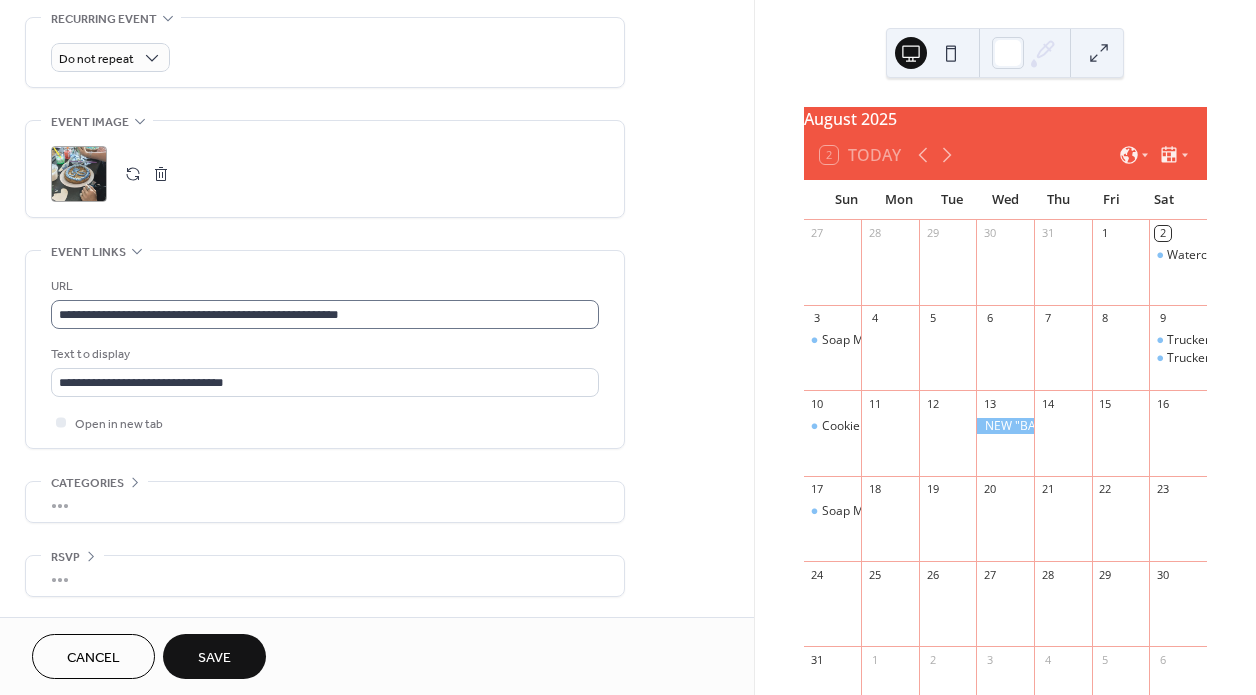 type on "**********" 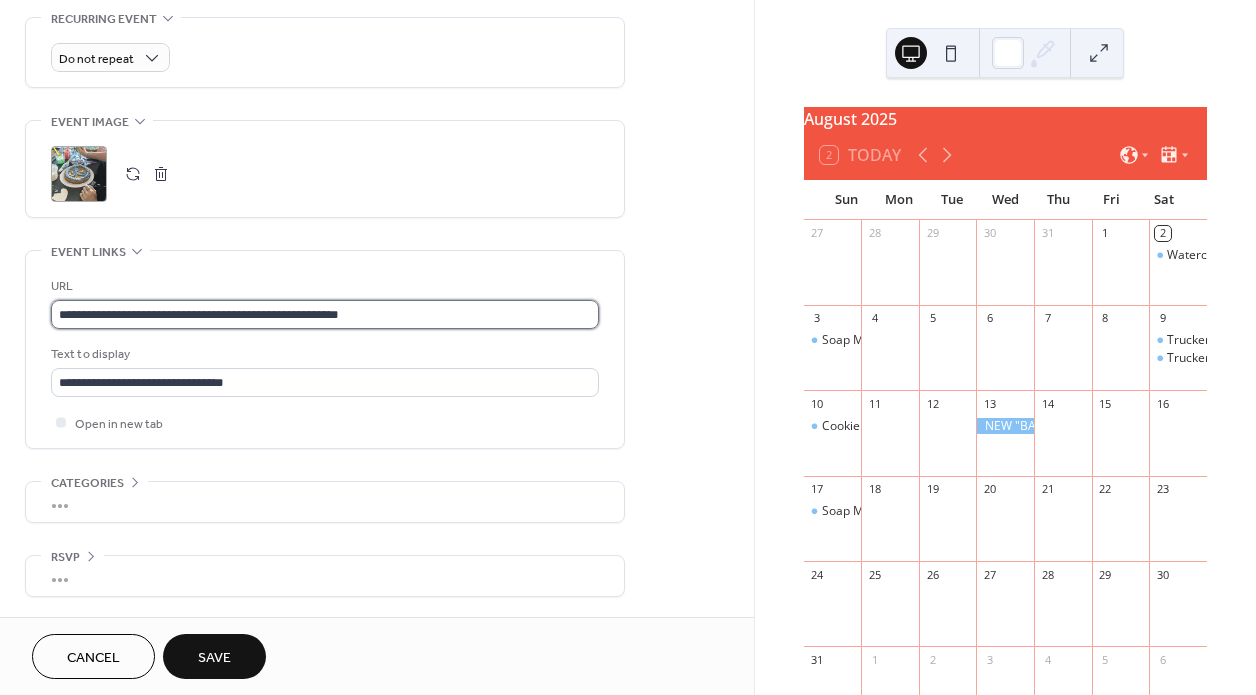 click on "**********" at bounding box center [325, 314] 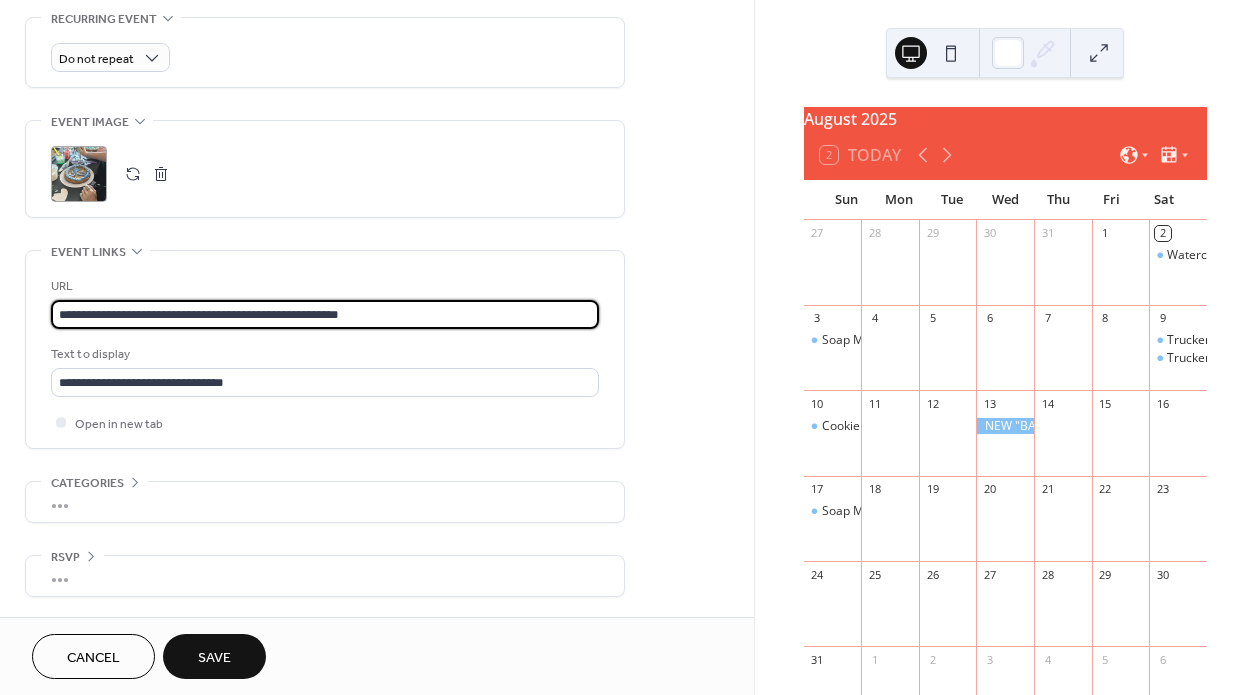click on "**********" at bounding box center [325, 314] 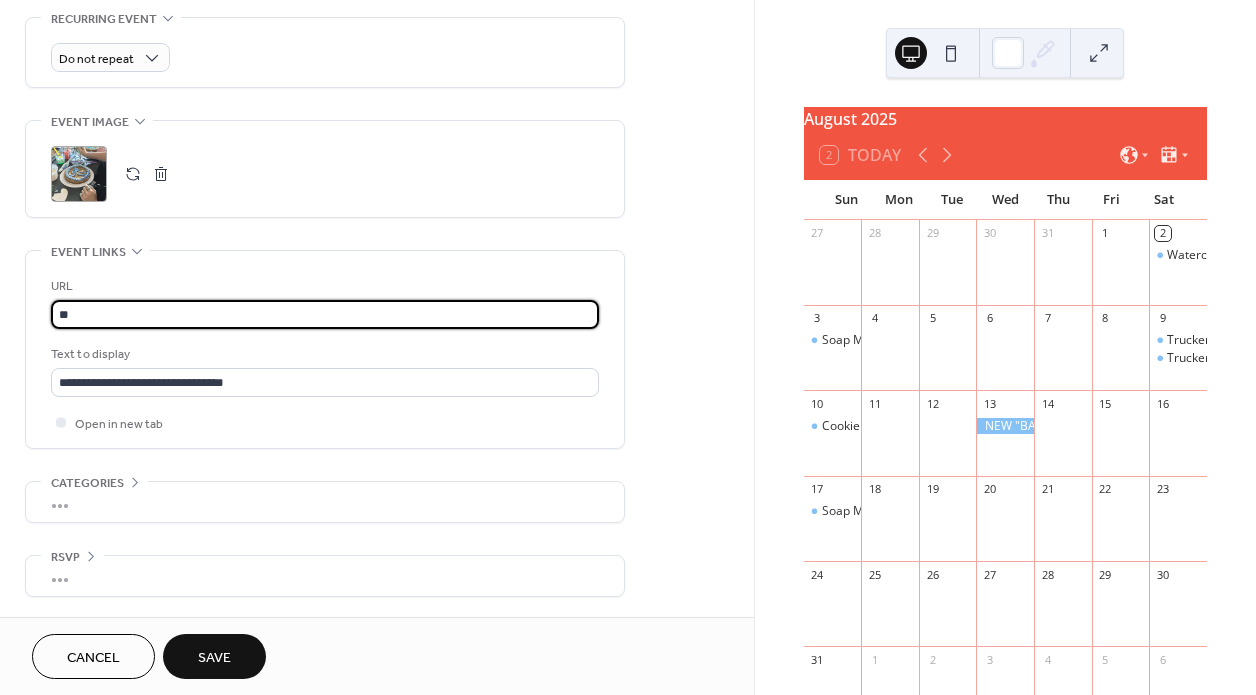 type on "*" 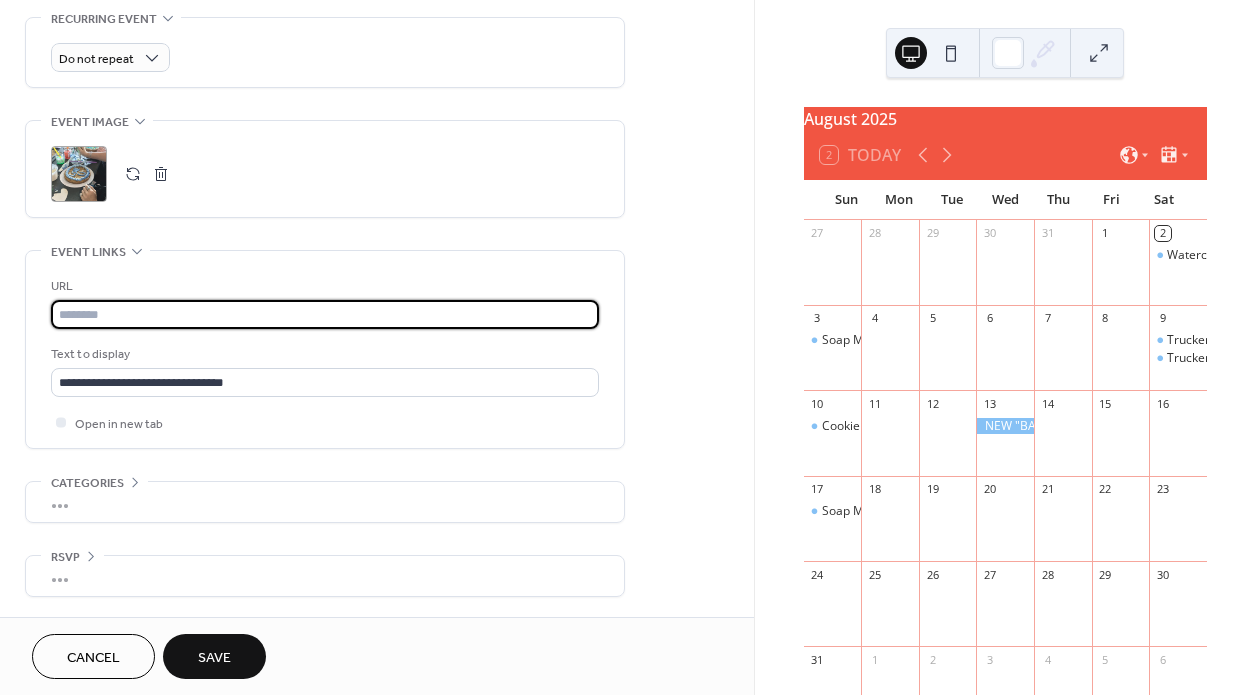 paste on "**********" 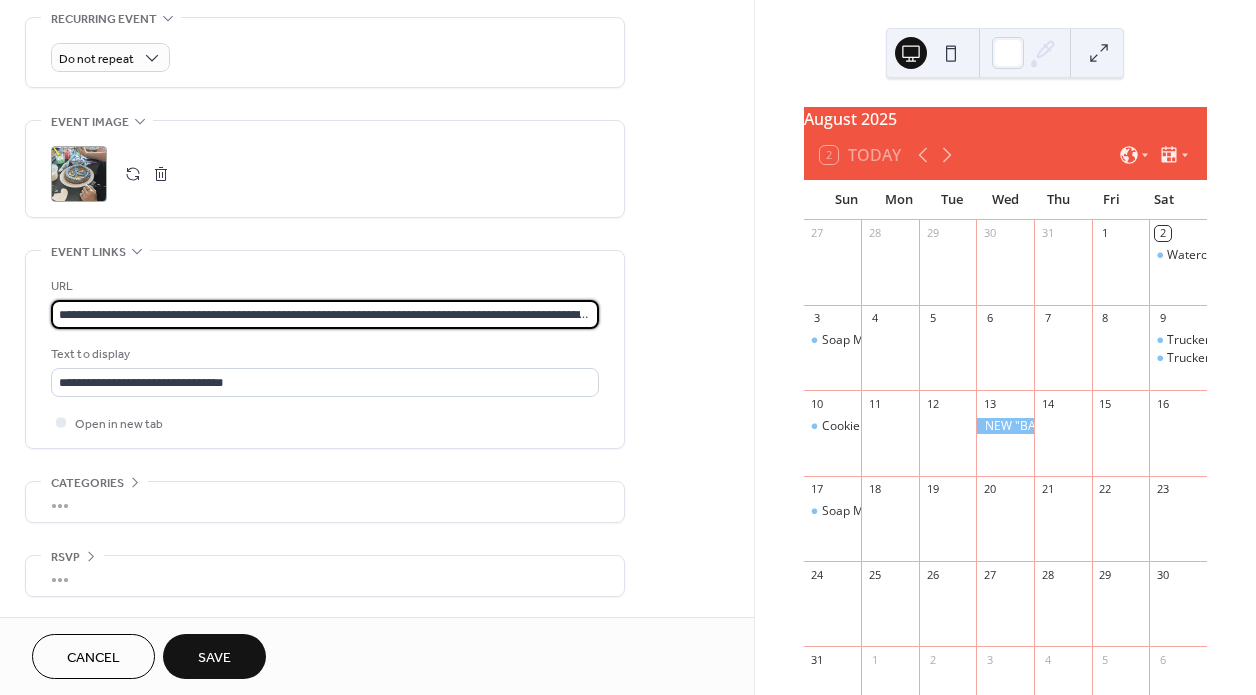 type on "**********" 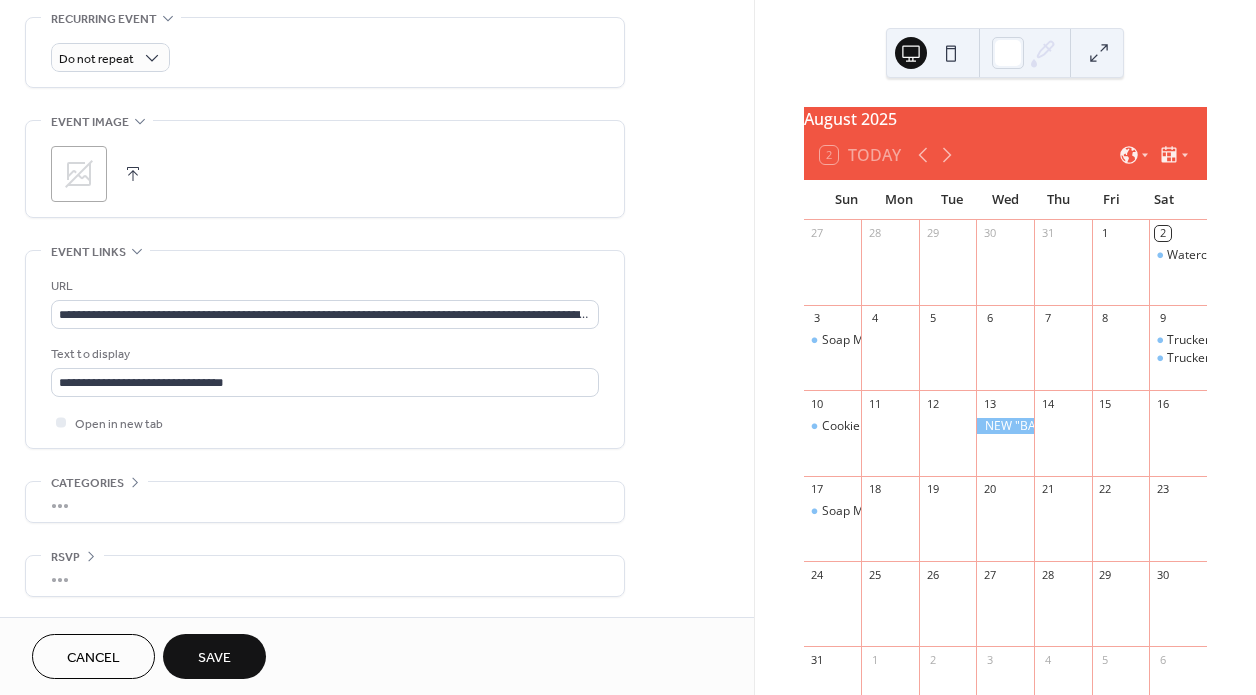 click at bounding box center [133, 174] 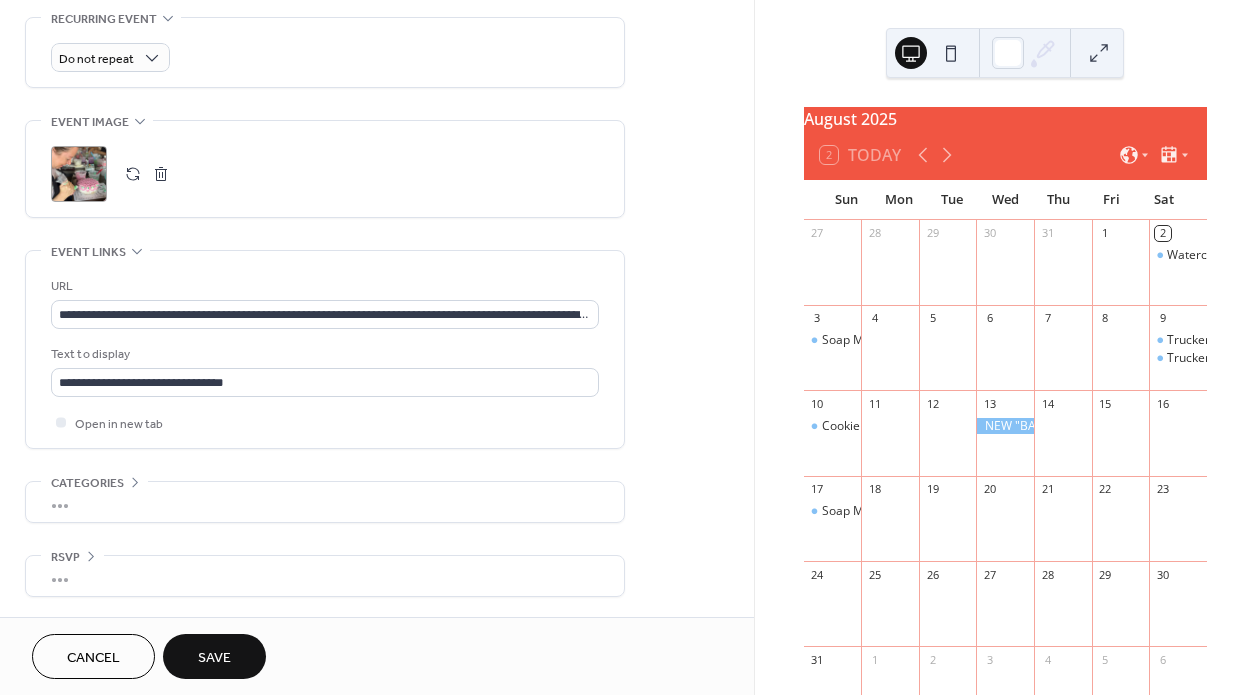 click on "Save" at bounding box center (214, 658) 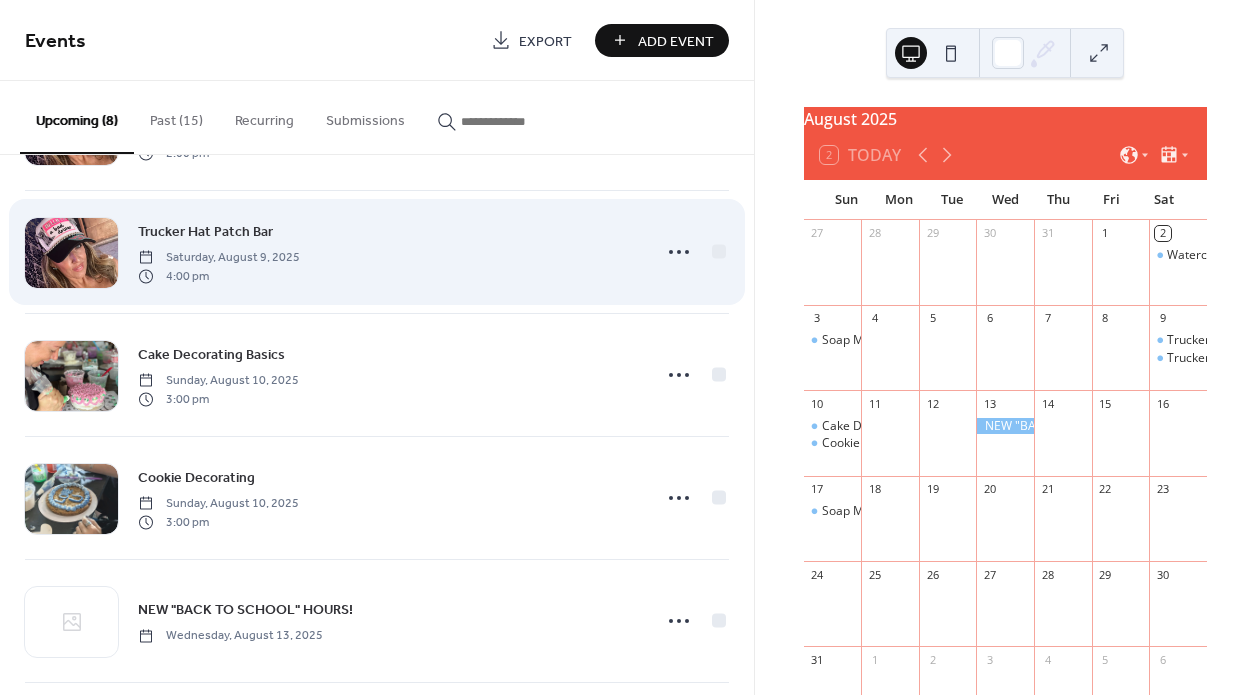 scroll, scrollTop: 370, scrollLeft: 0, axis: vertical 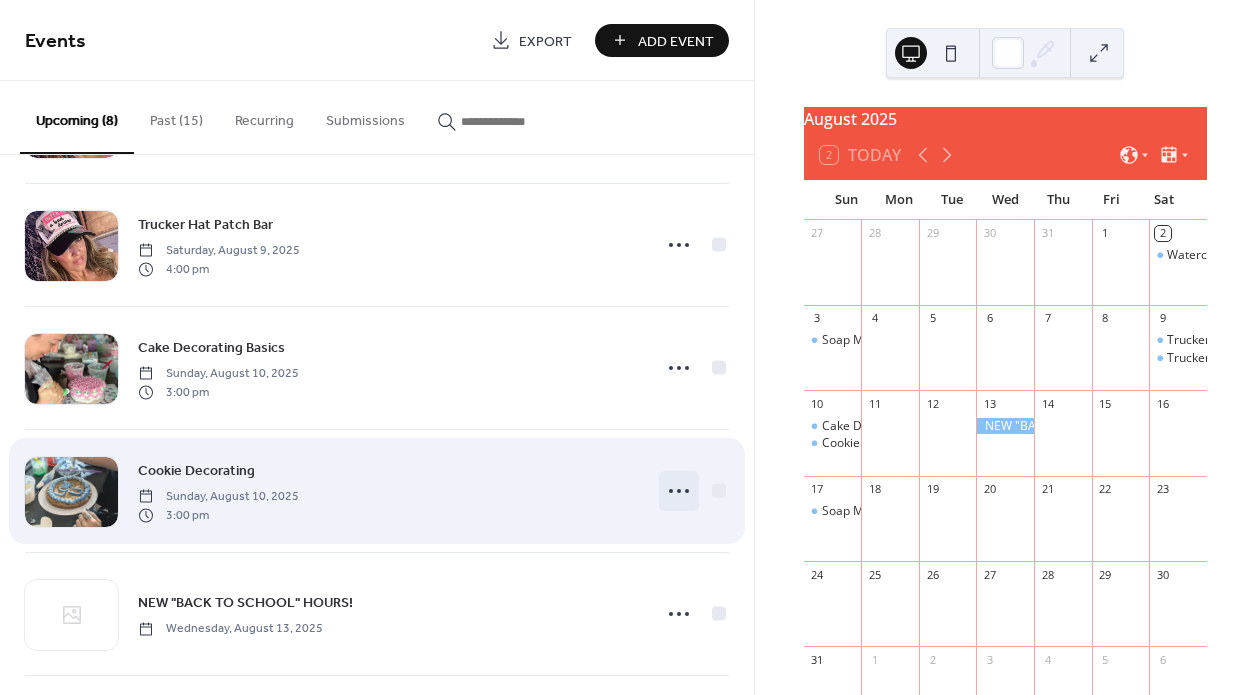 click 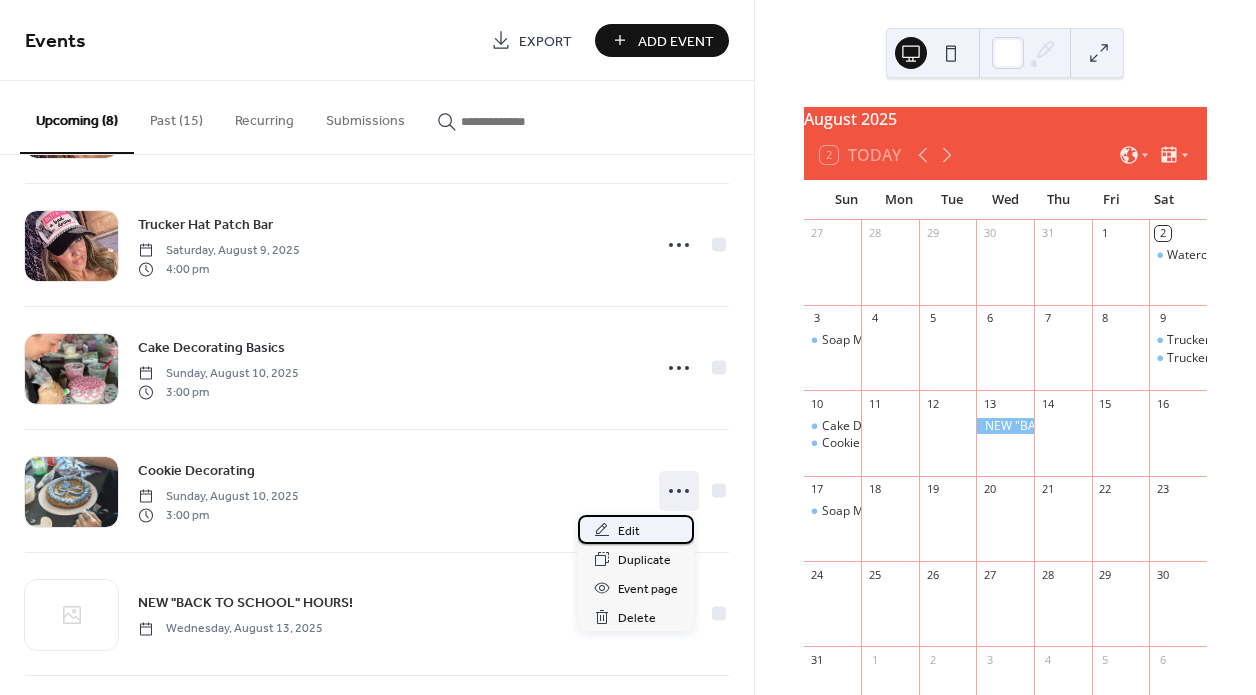 click on "Edit" at bounding box center (629, 531) 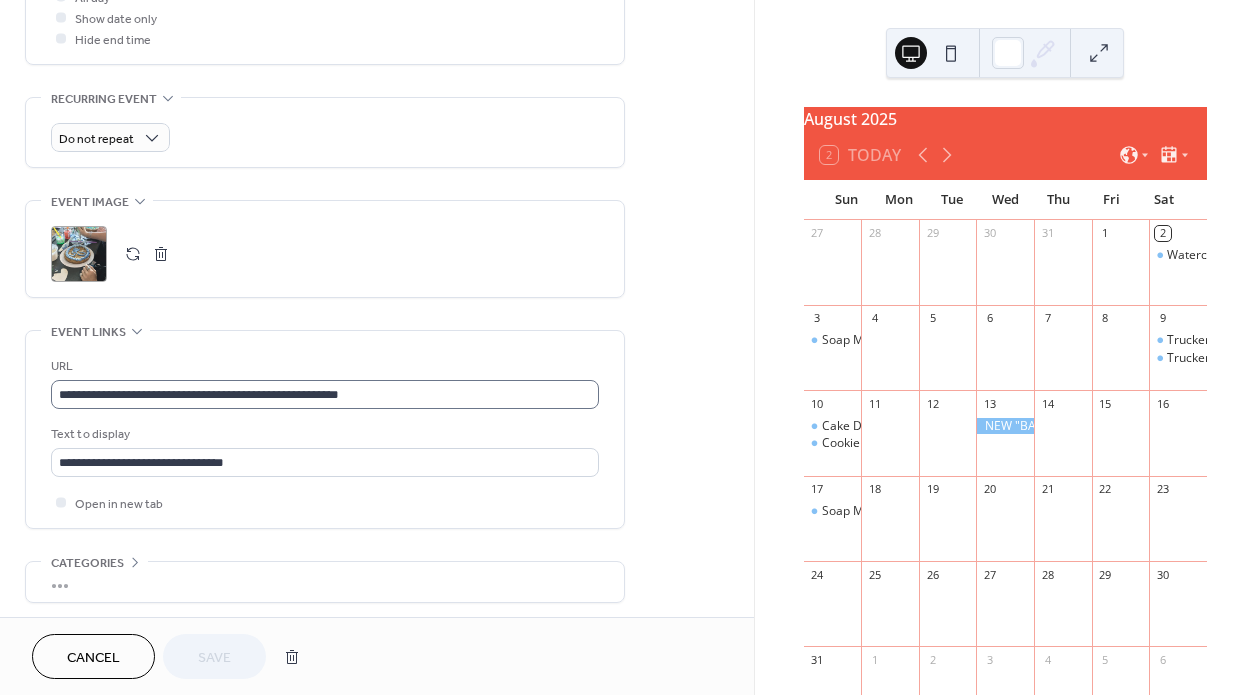 scroll, scrollTop: 791, scrollLeft: 0, axis: vertical 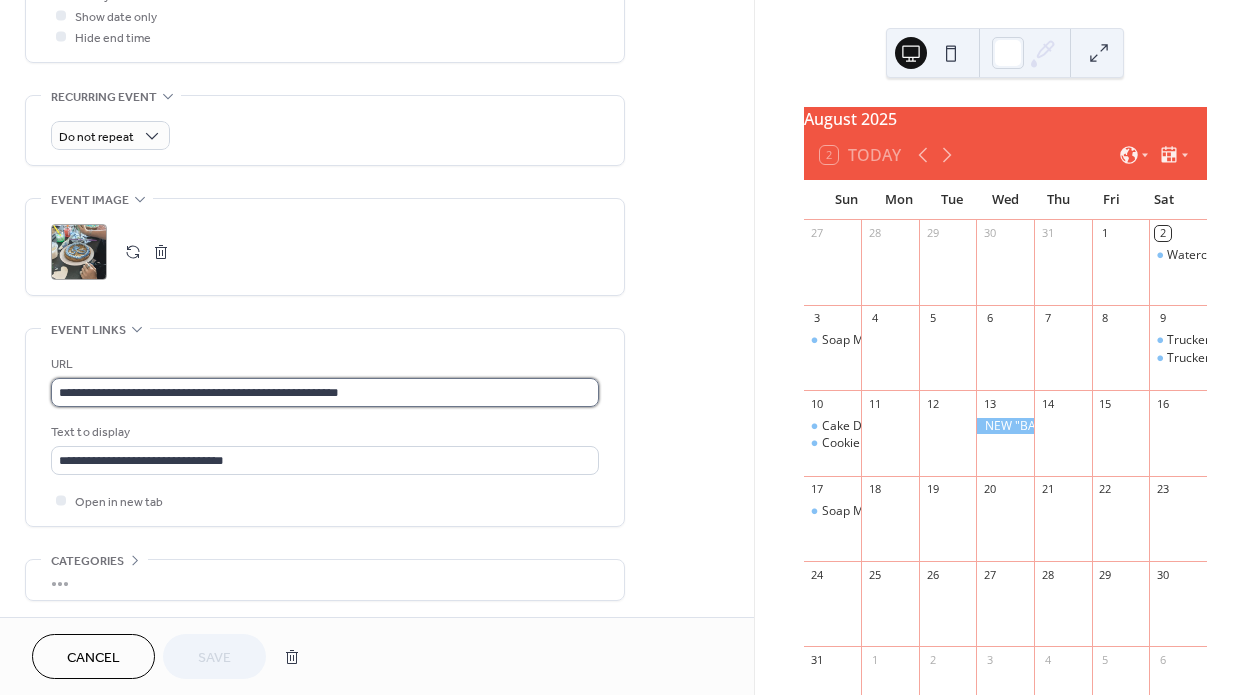 click on "**********" at bounding box center (325, 392) 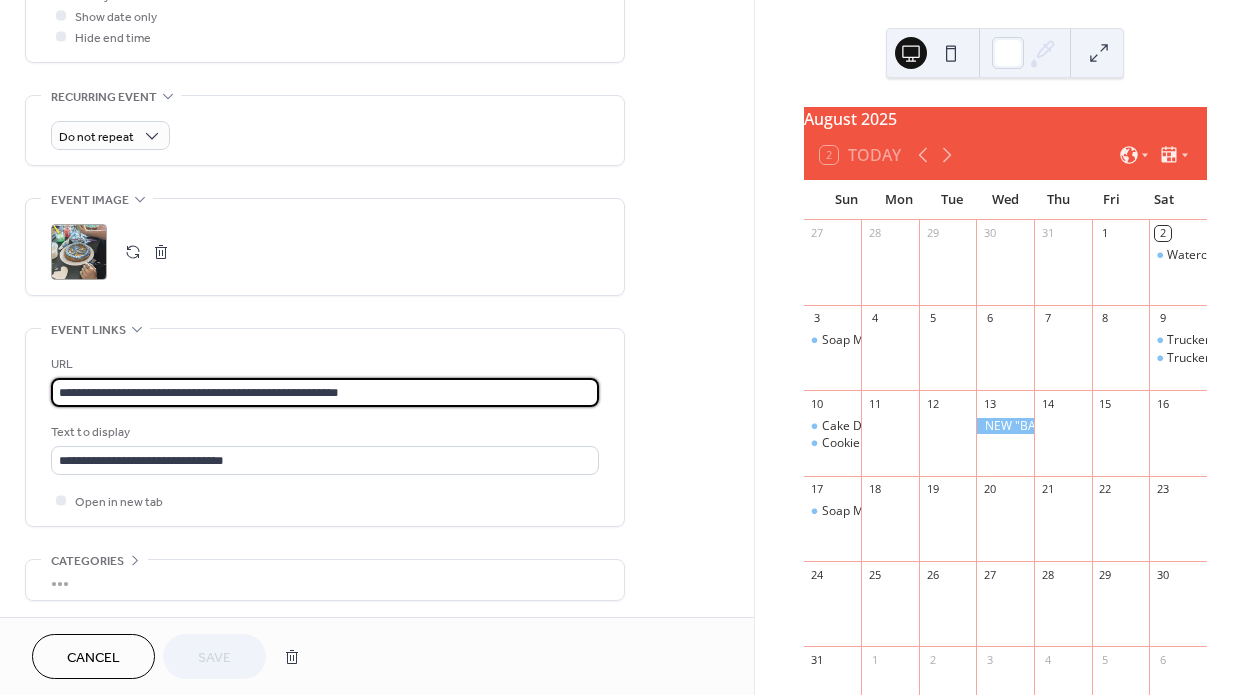 click on "**********" at bounding box center (325, 392) 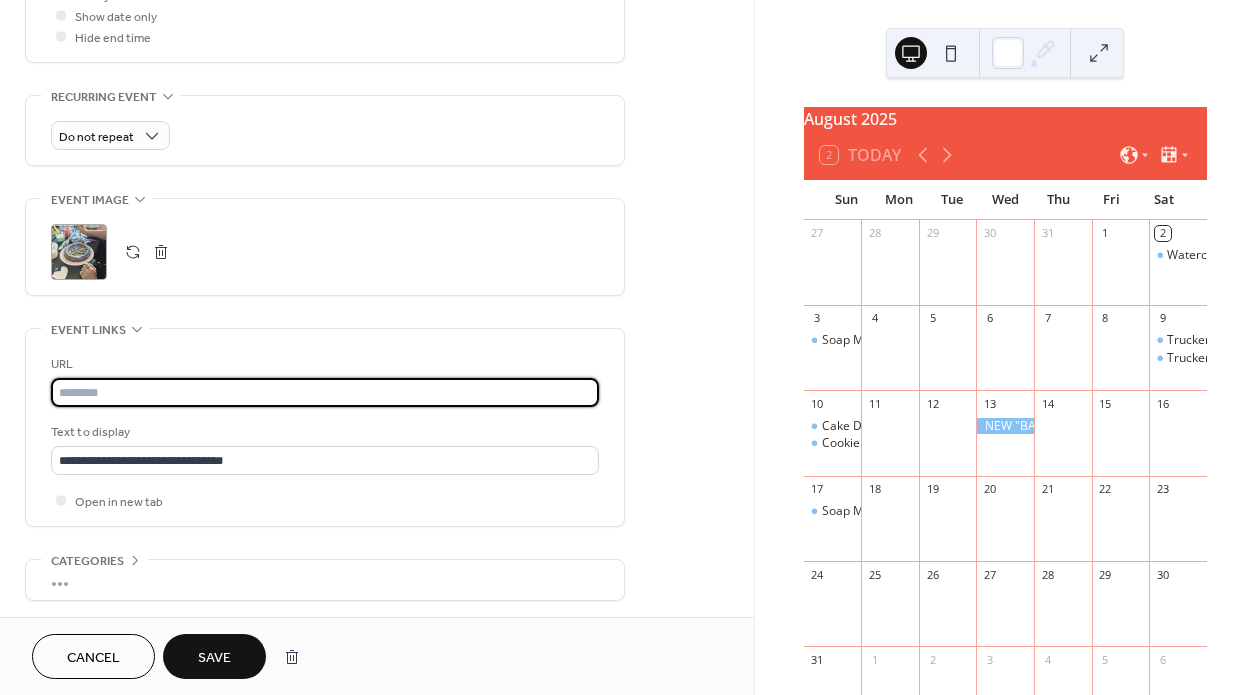 paste on "**********" 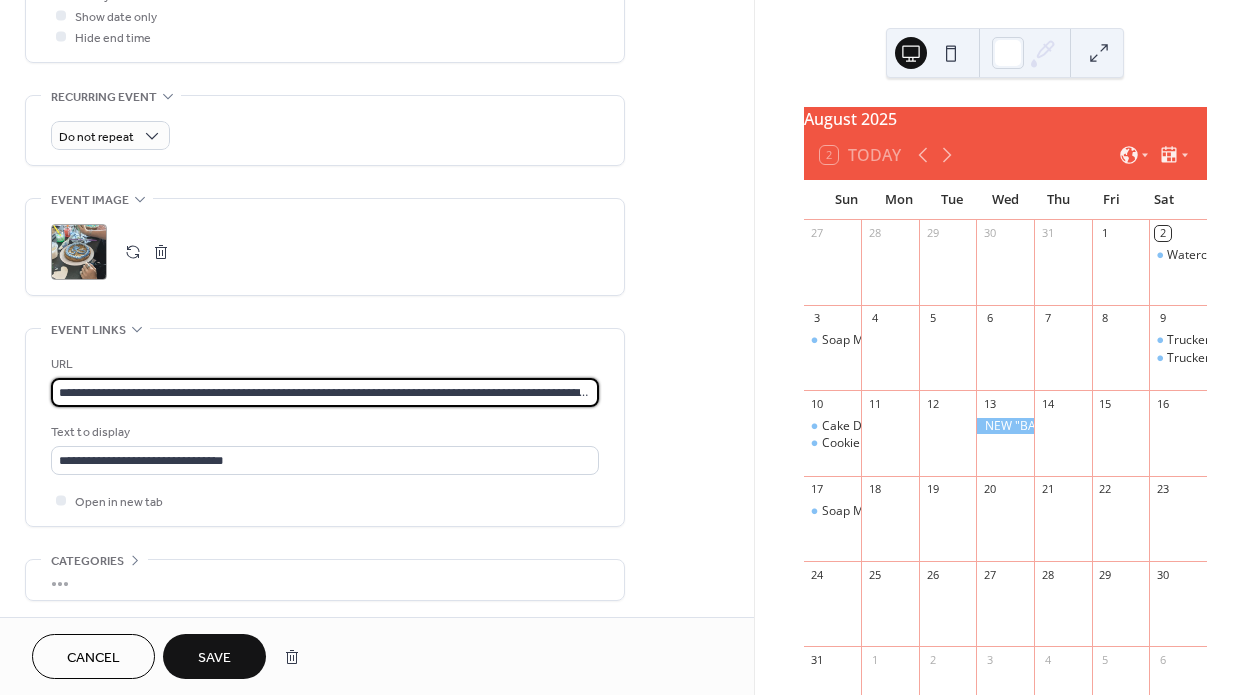 type on "**********" 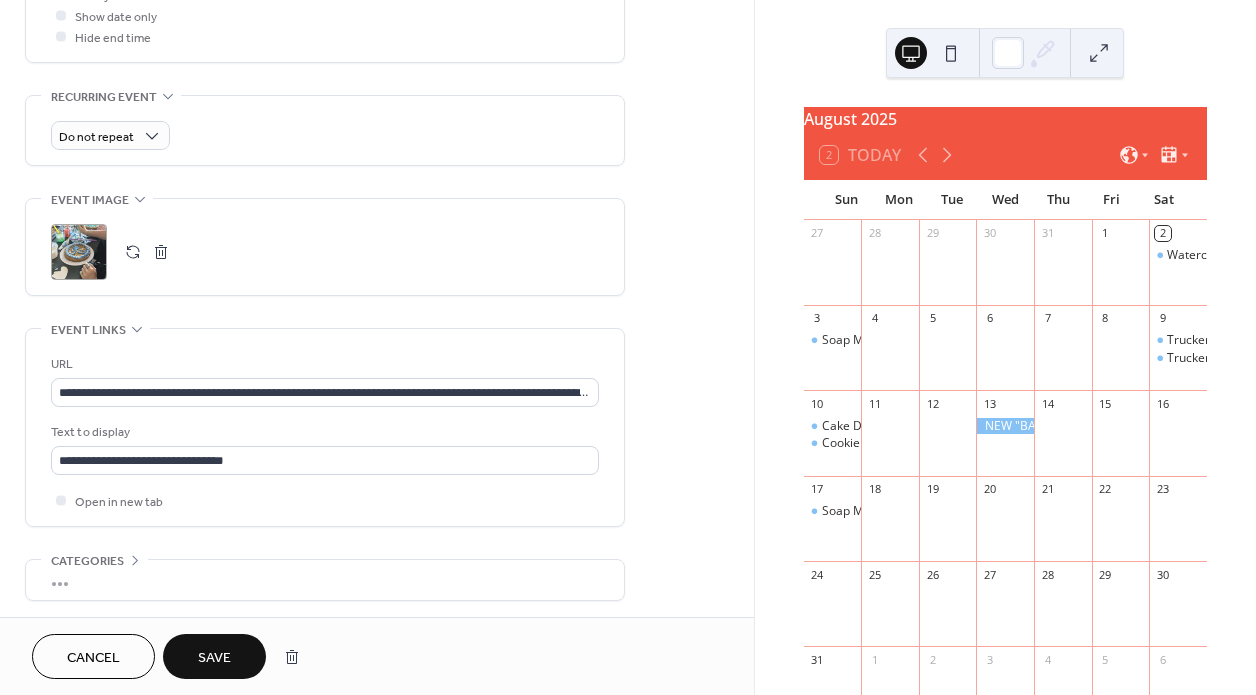 click on "Save" at bounding box center (214, 658) 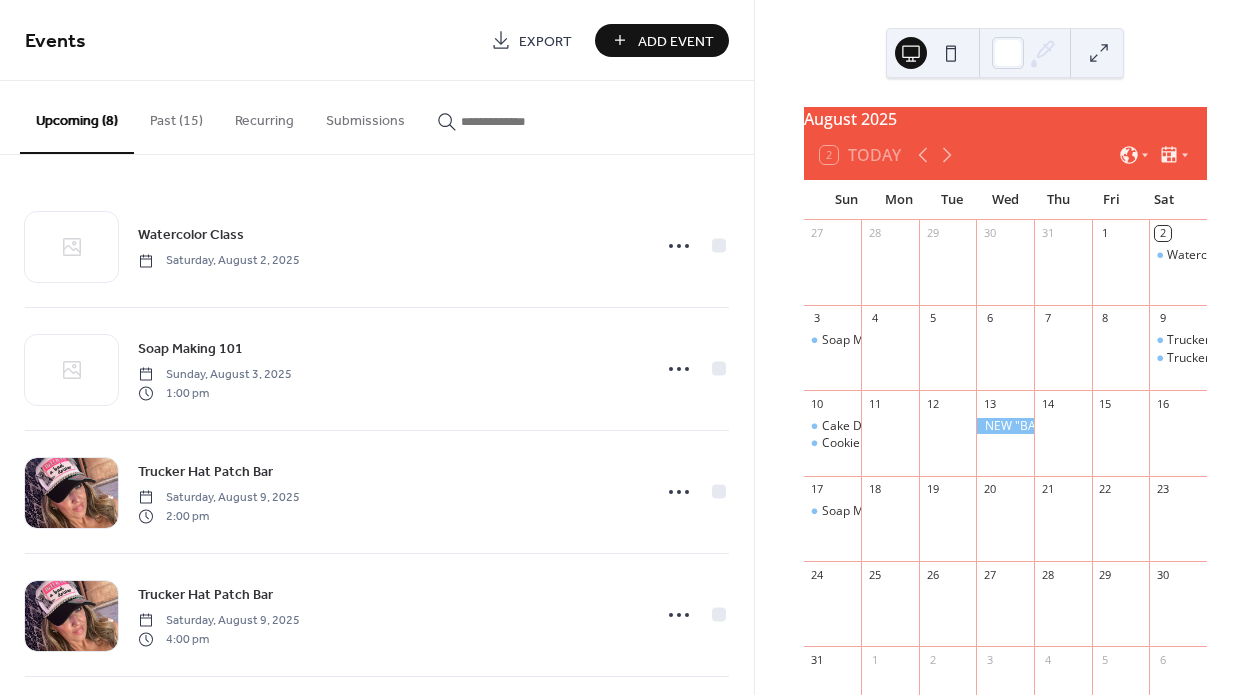 click on "Add Event" at bounding box center (676, 41) 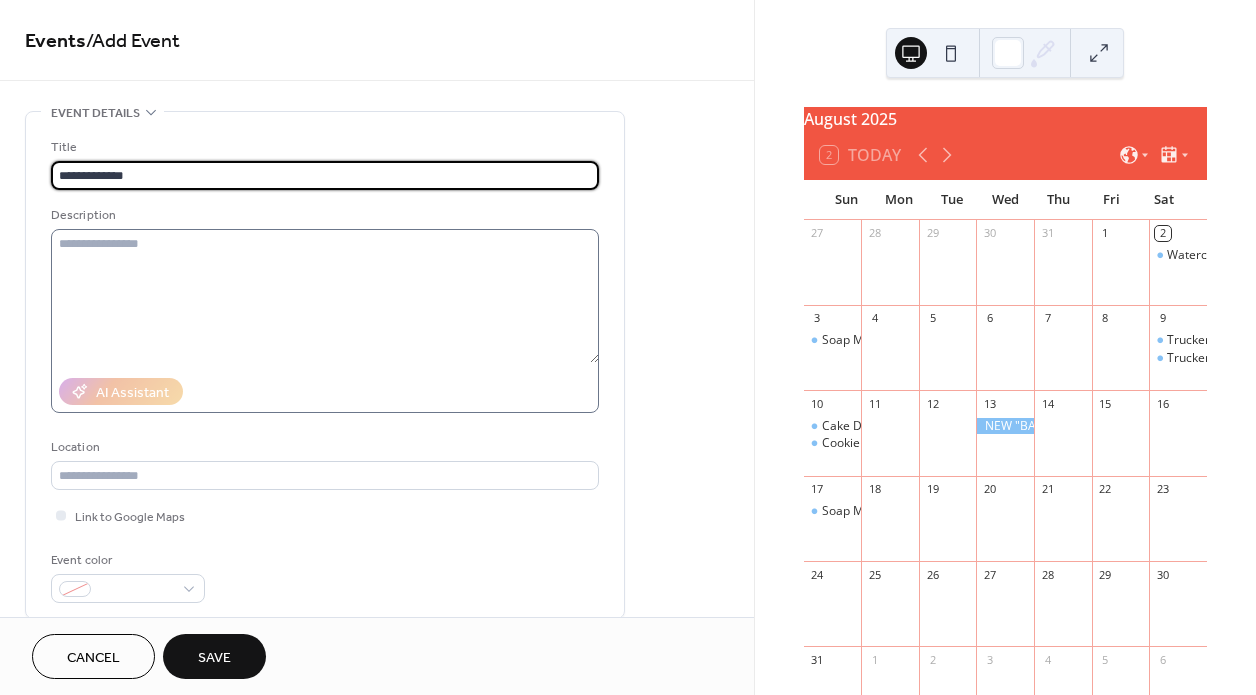 type on "**********" 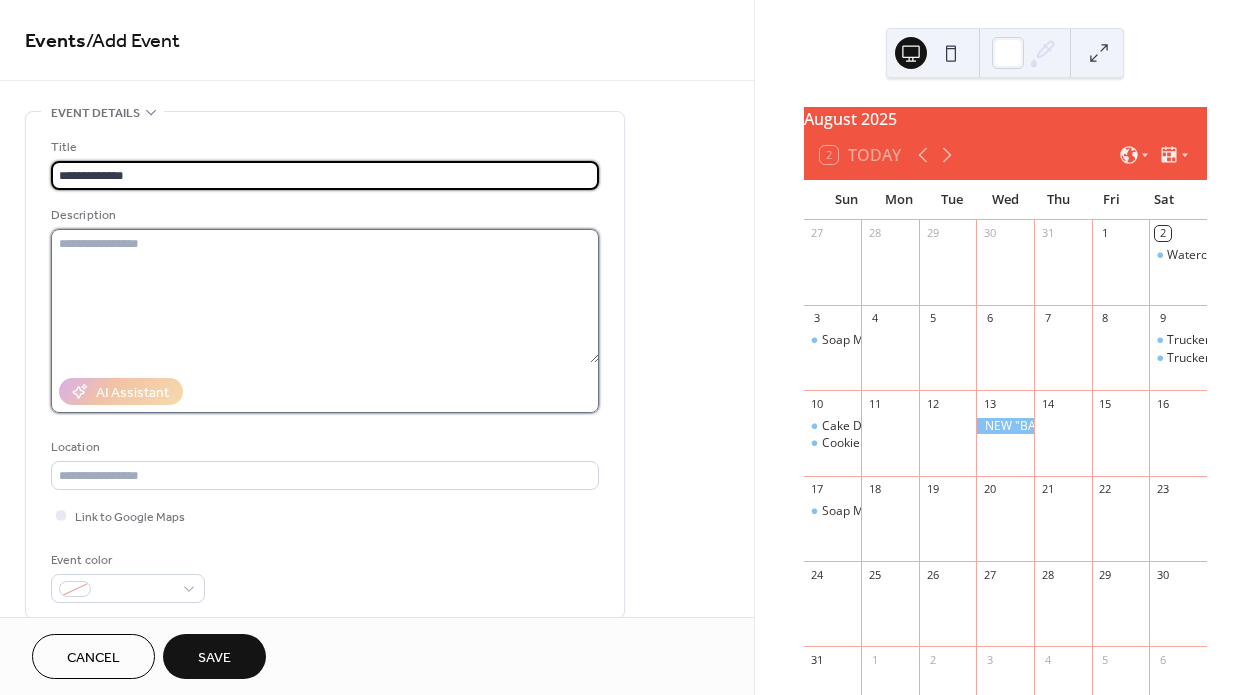 click at bounding box center (325, 296) 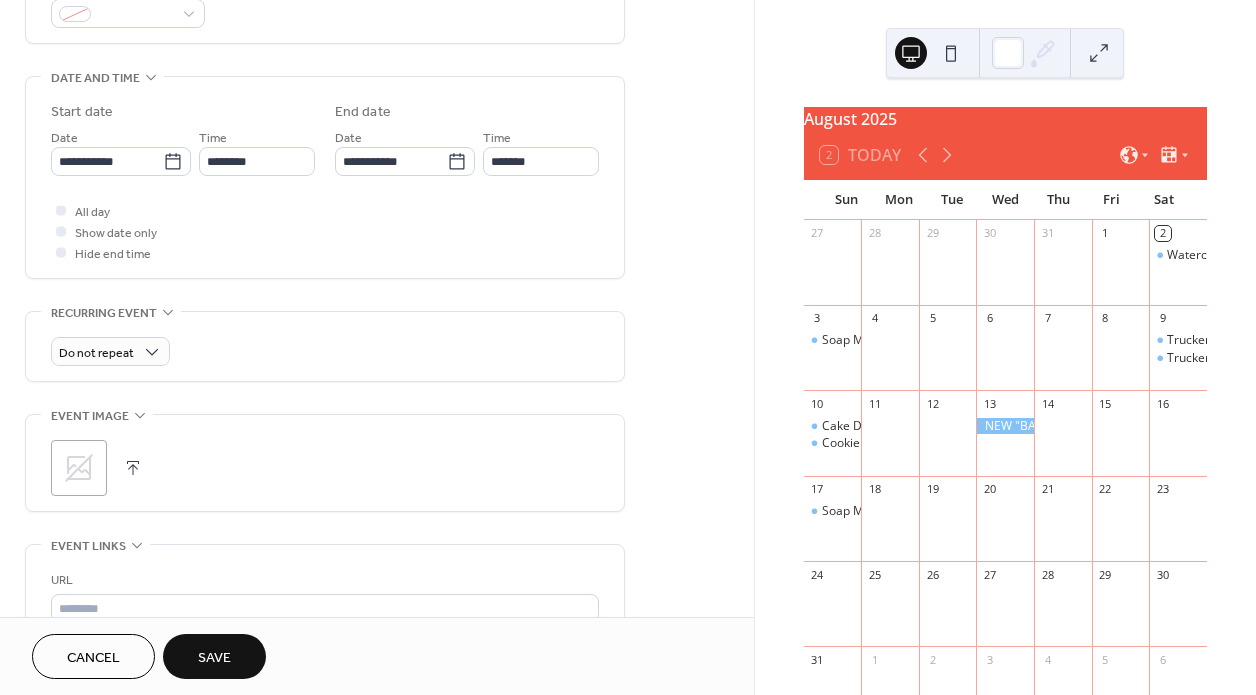 scroll, scrollTop: 629, scrollLeft: 0, axis: vertical 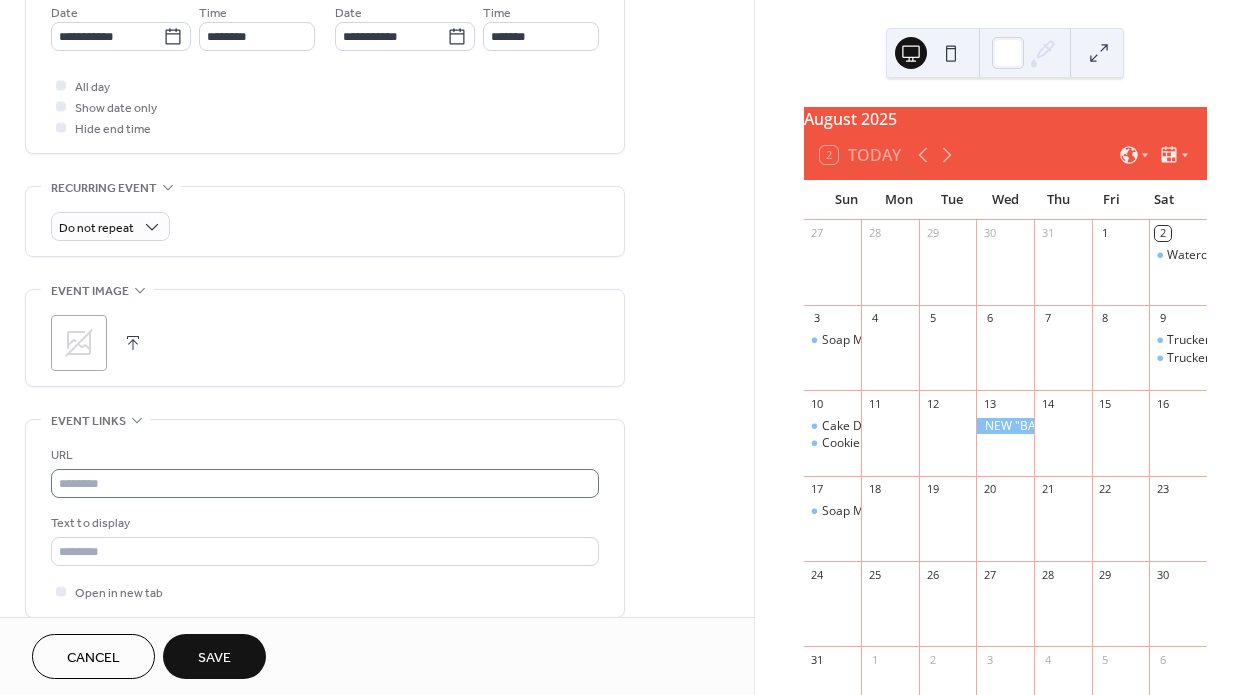type on "**********" 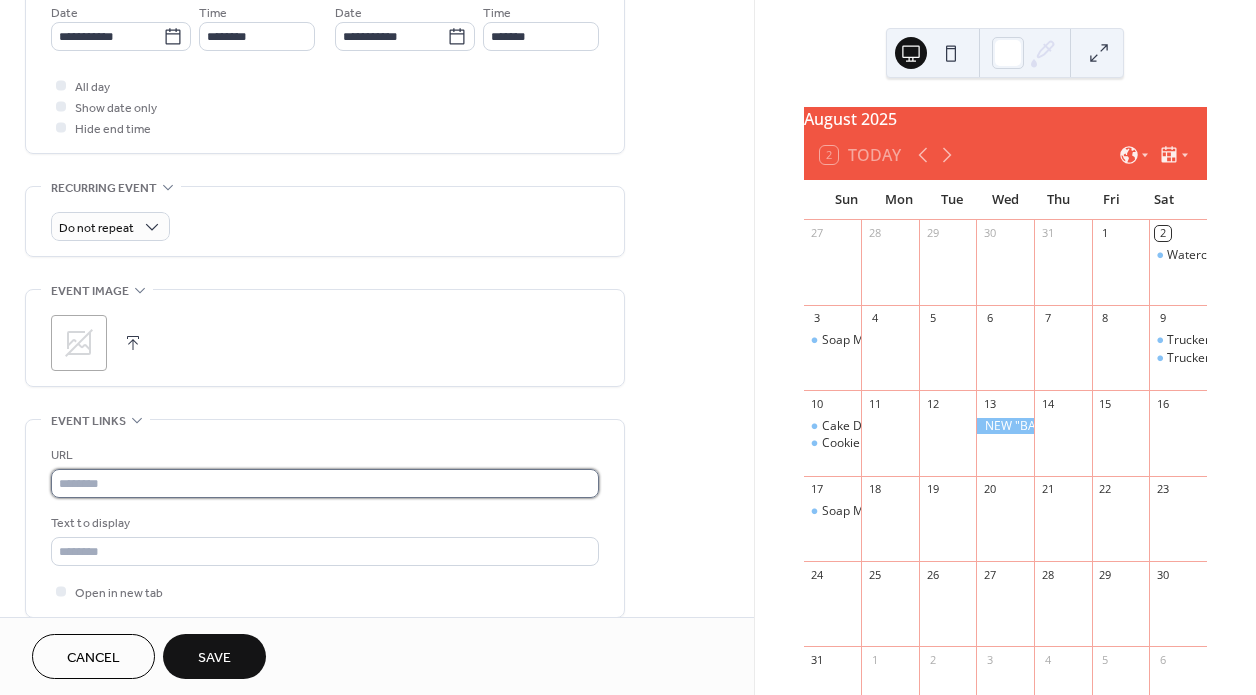 click at bounding box center (325, 483) 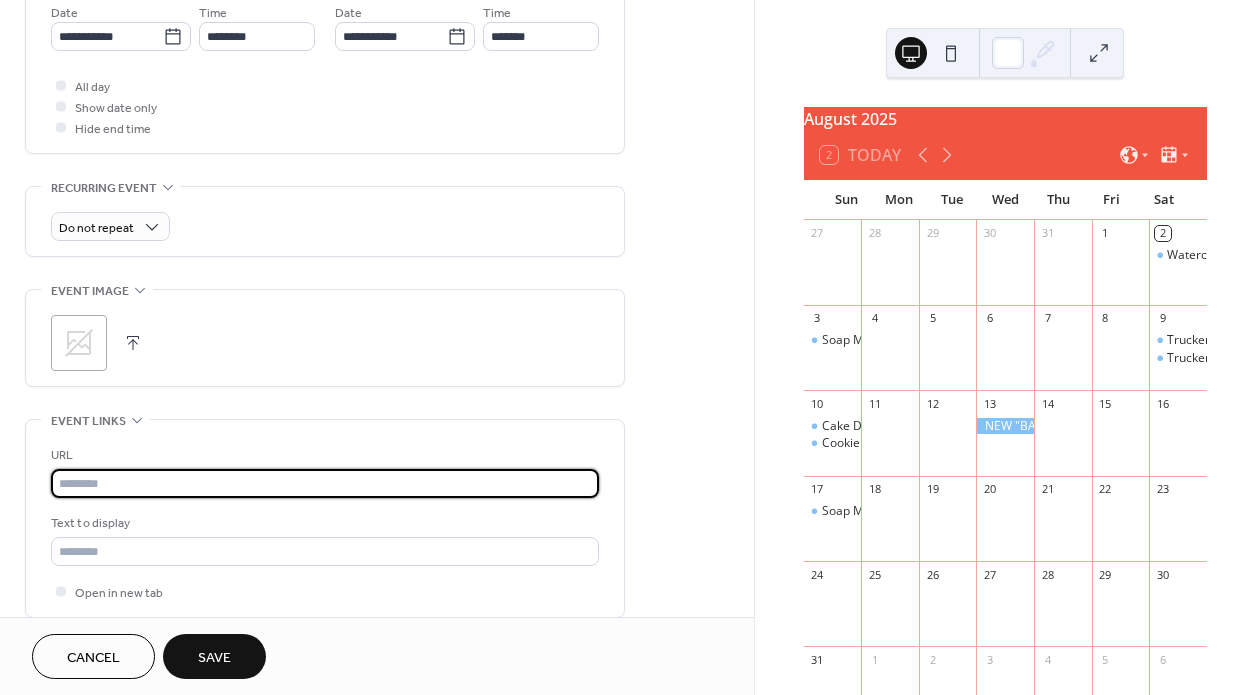 paste on "**********" 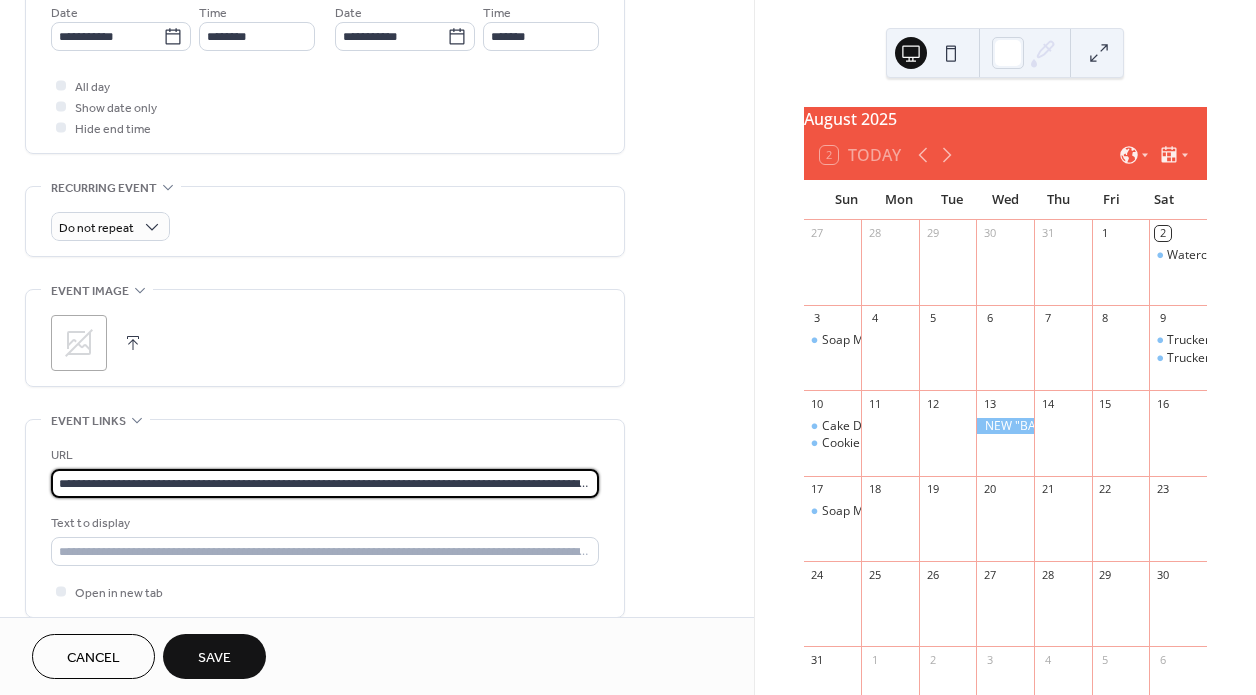 scroll, scrollTop: 681, scrollLeft: 0, axis: vertical 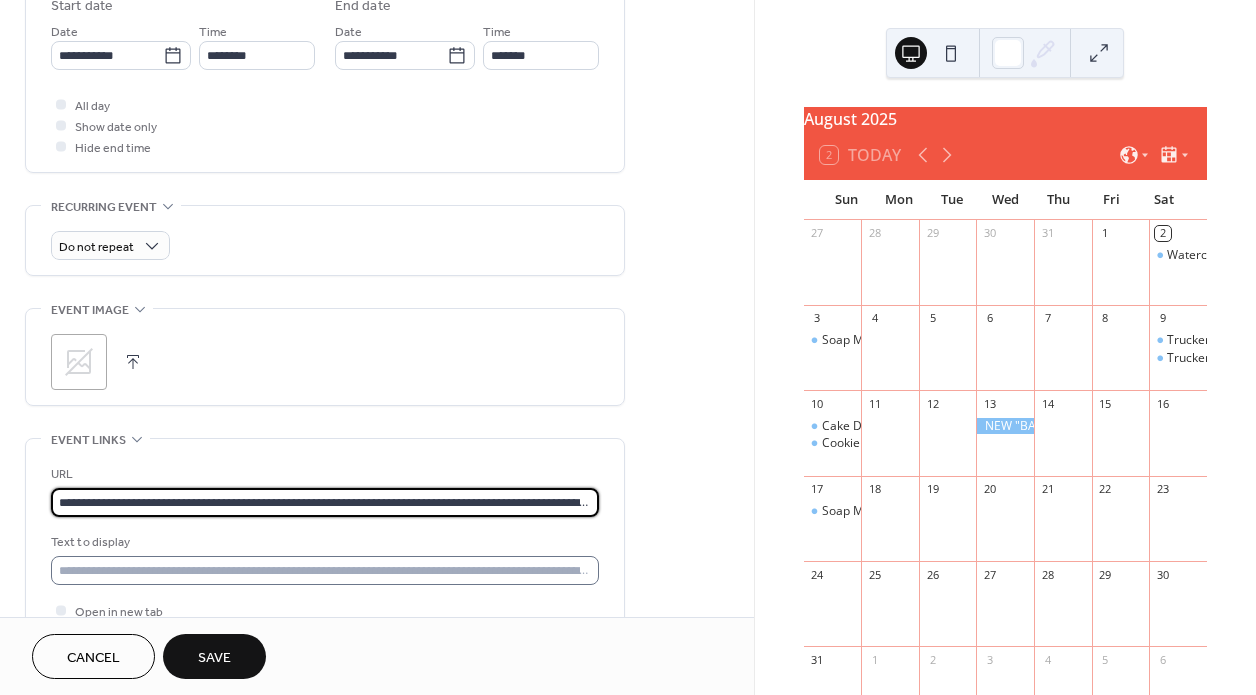 type on "**********" 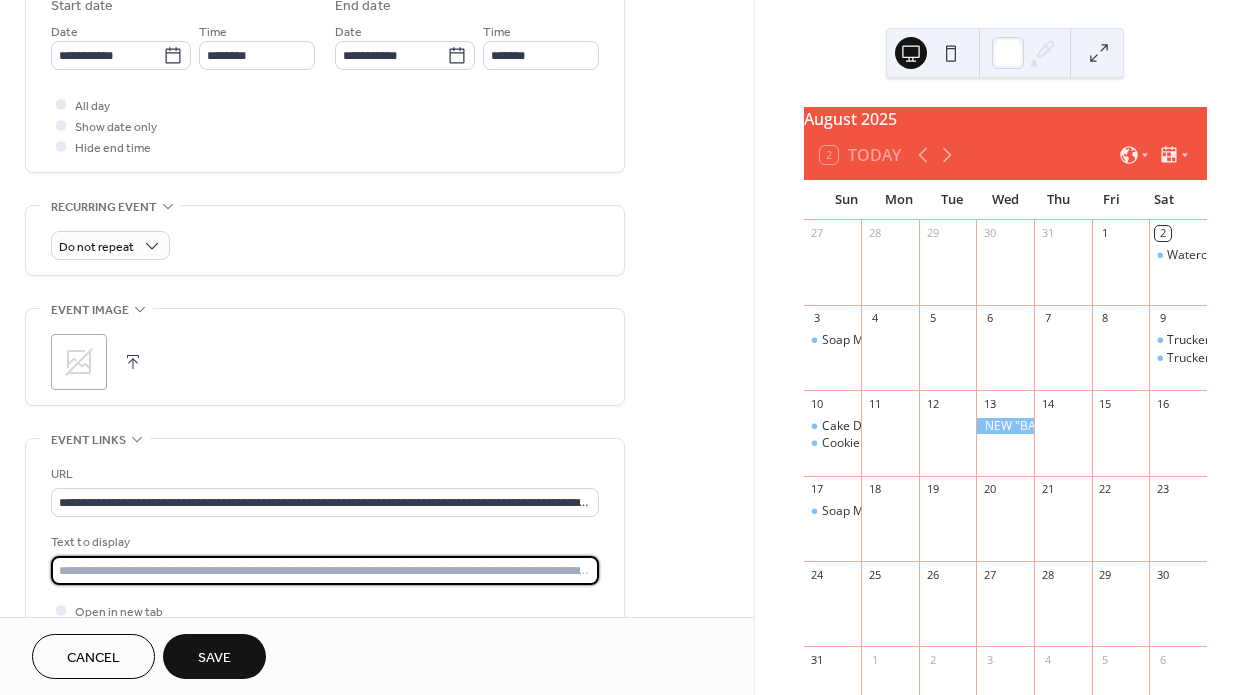click at bounding box center (325, 570) 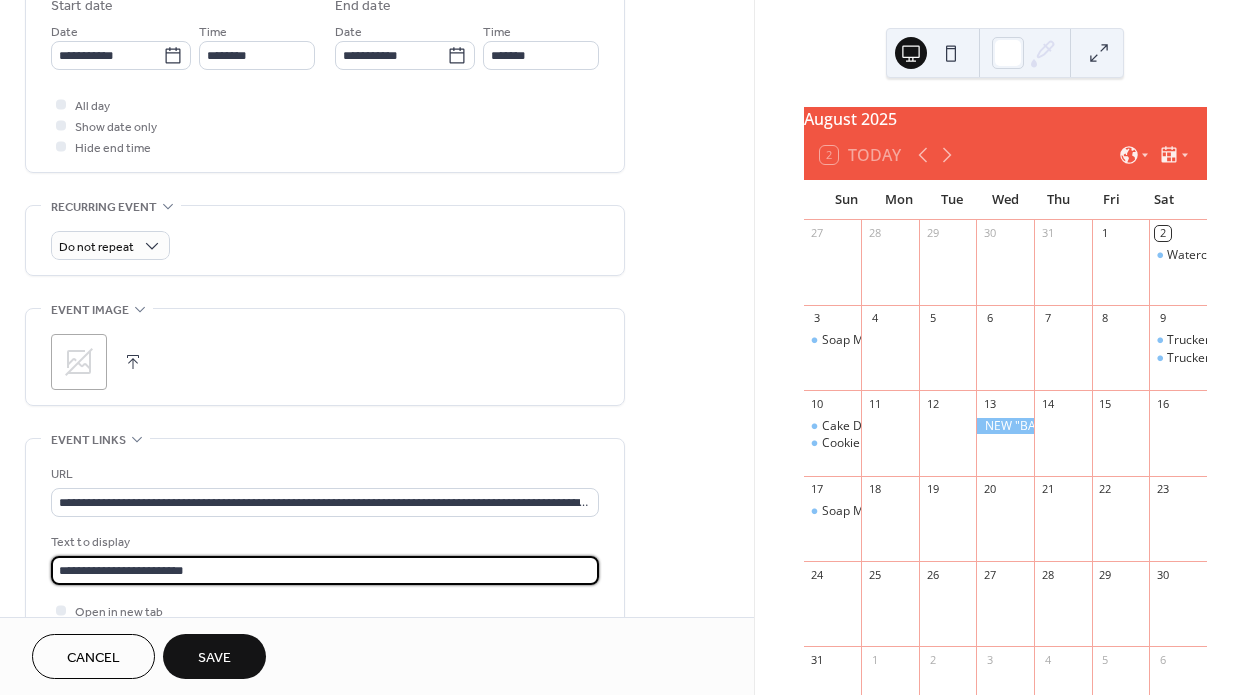 click on "**********" at bounding box center [325, 570] 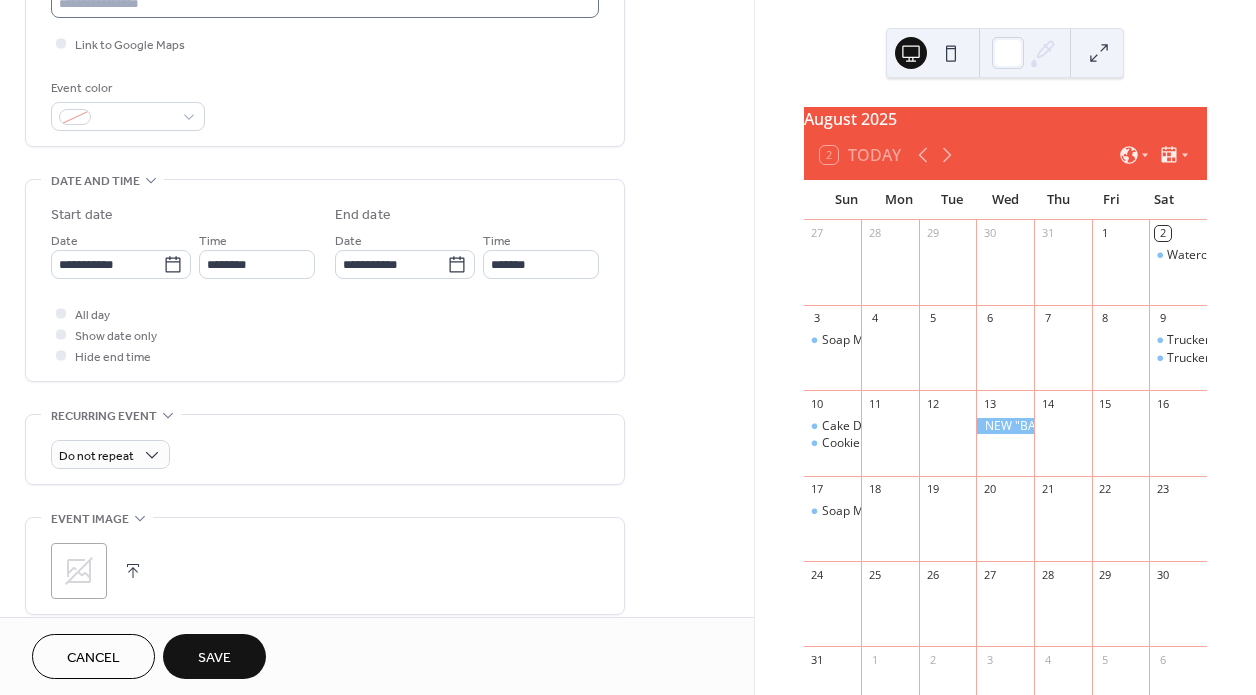 scroll, scrollTop: 521, scrollLeft: 0, axis: vertical 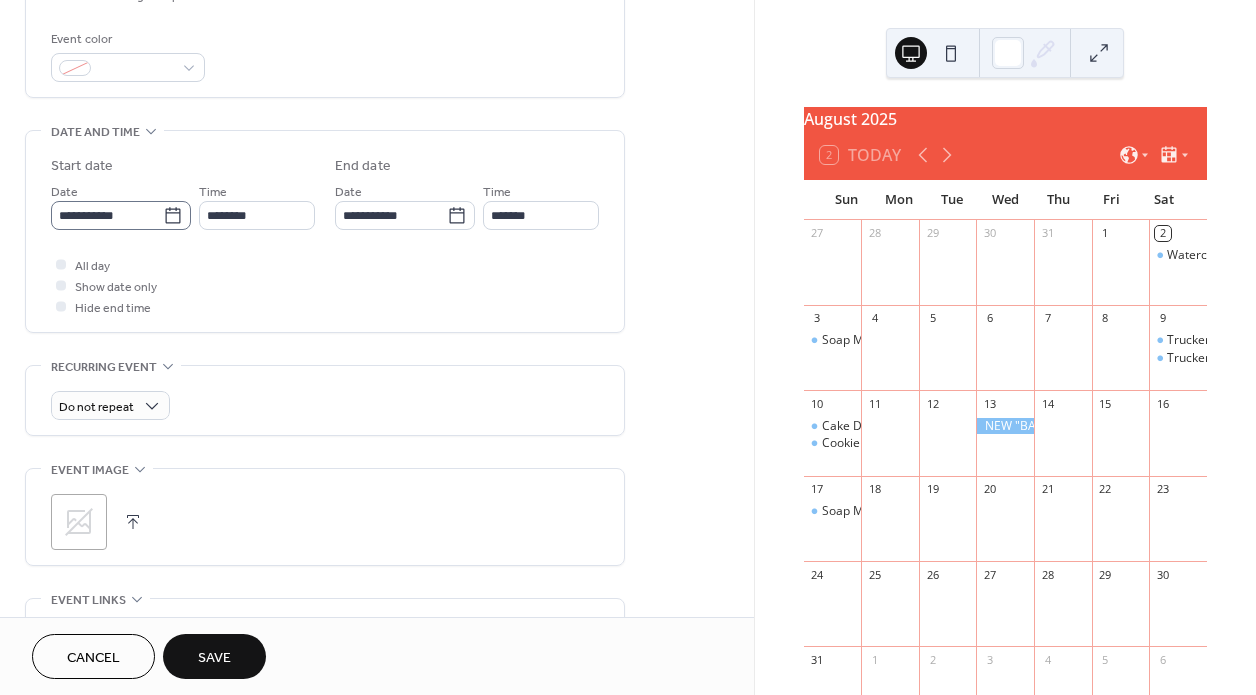 type on "**********" 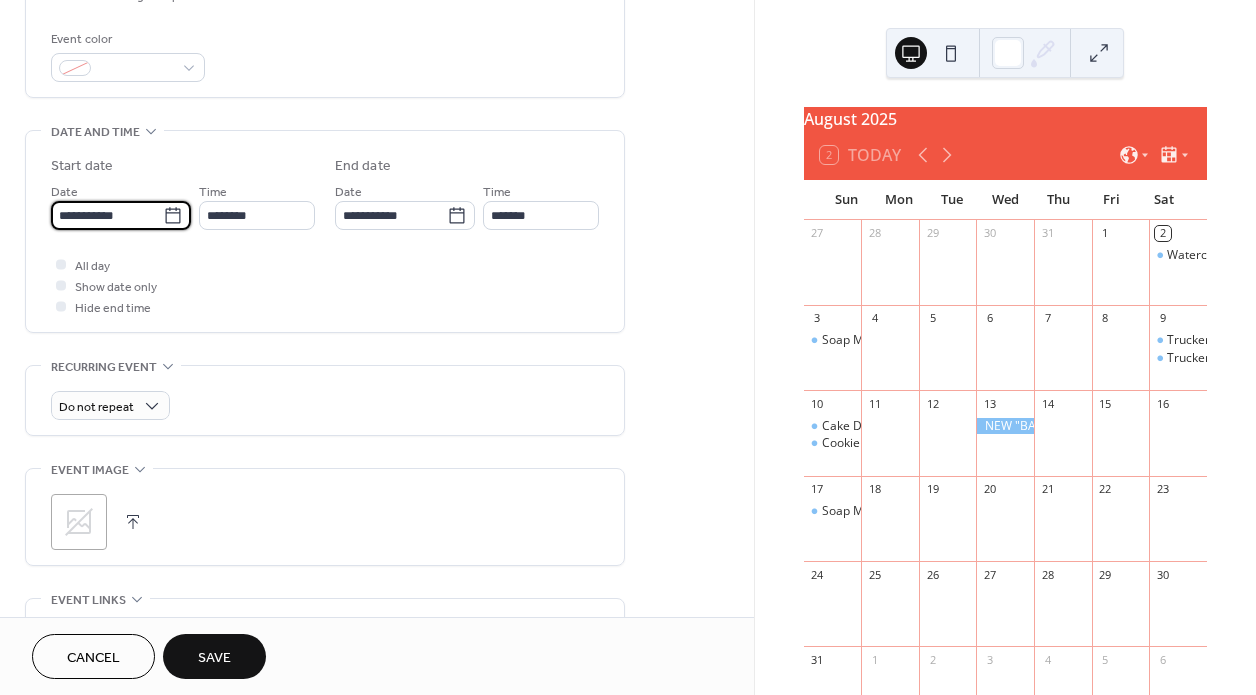 click on "**********" at bounding box center [107, 215] 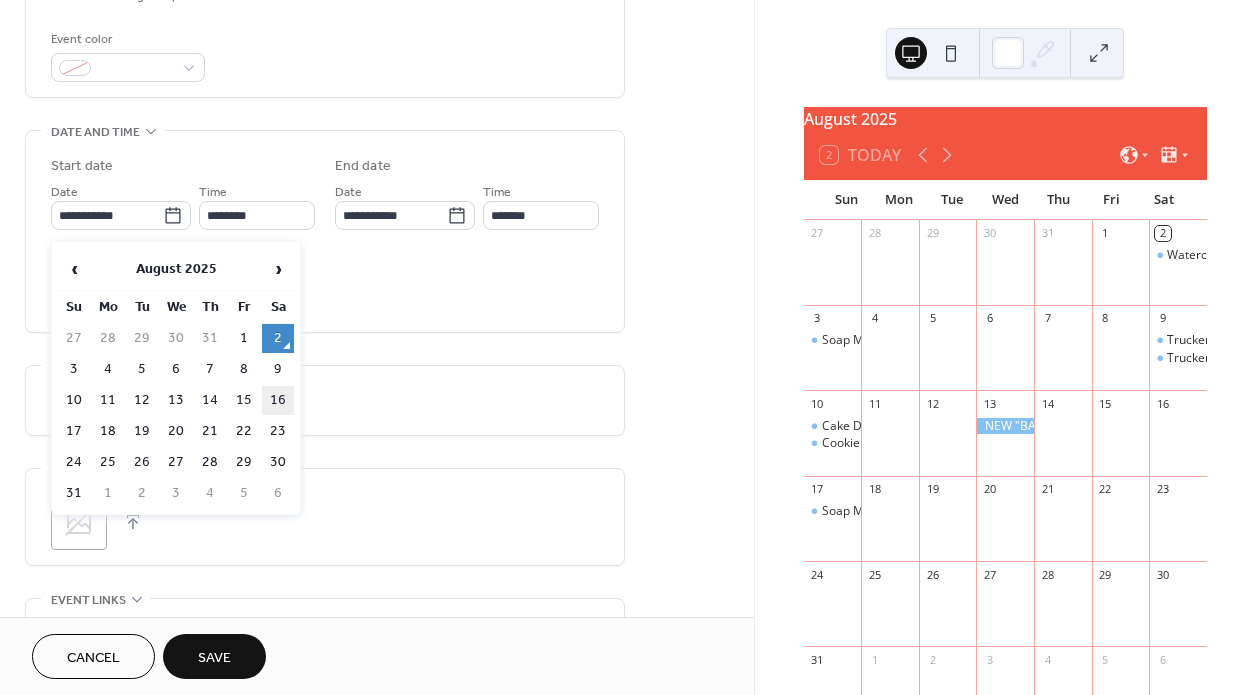 click on "16" at bounding box center (278, 400) 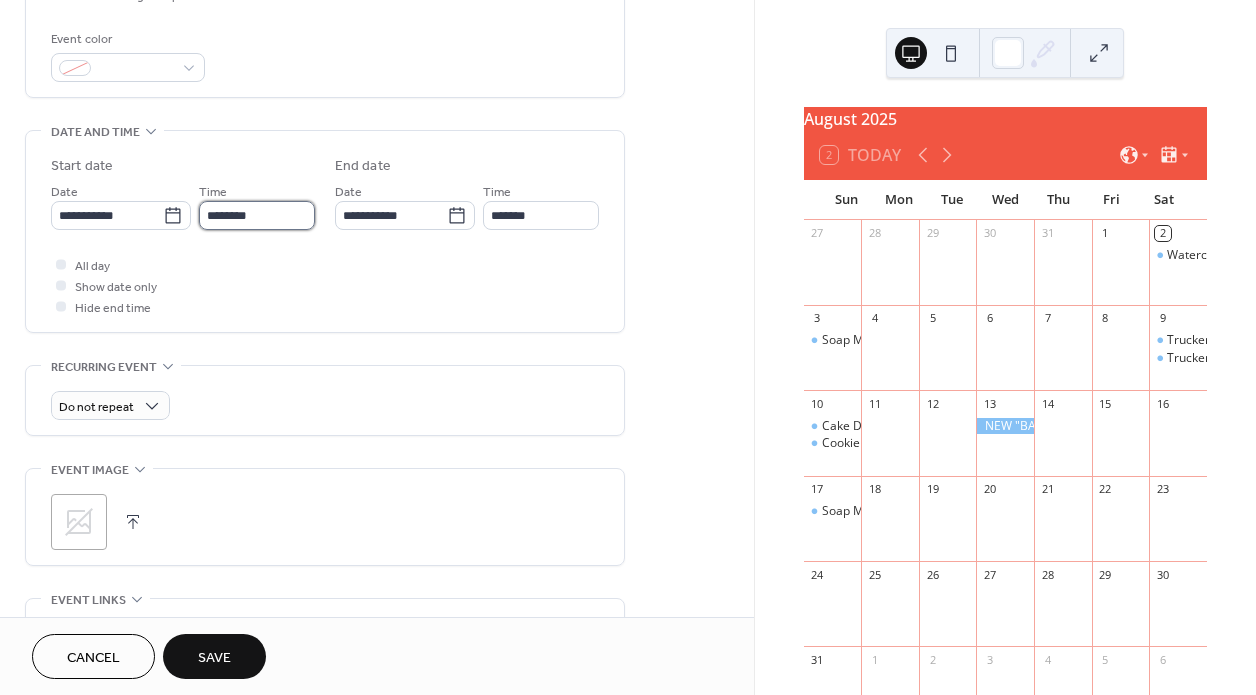 click on "********" at bounding box center [257, 215] 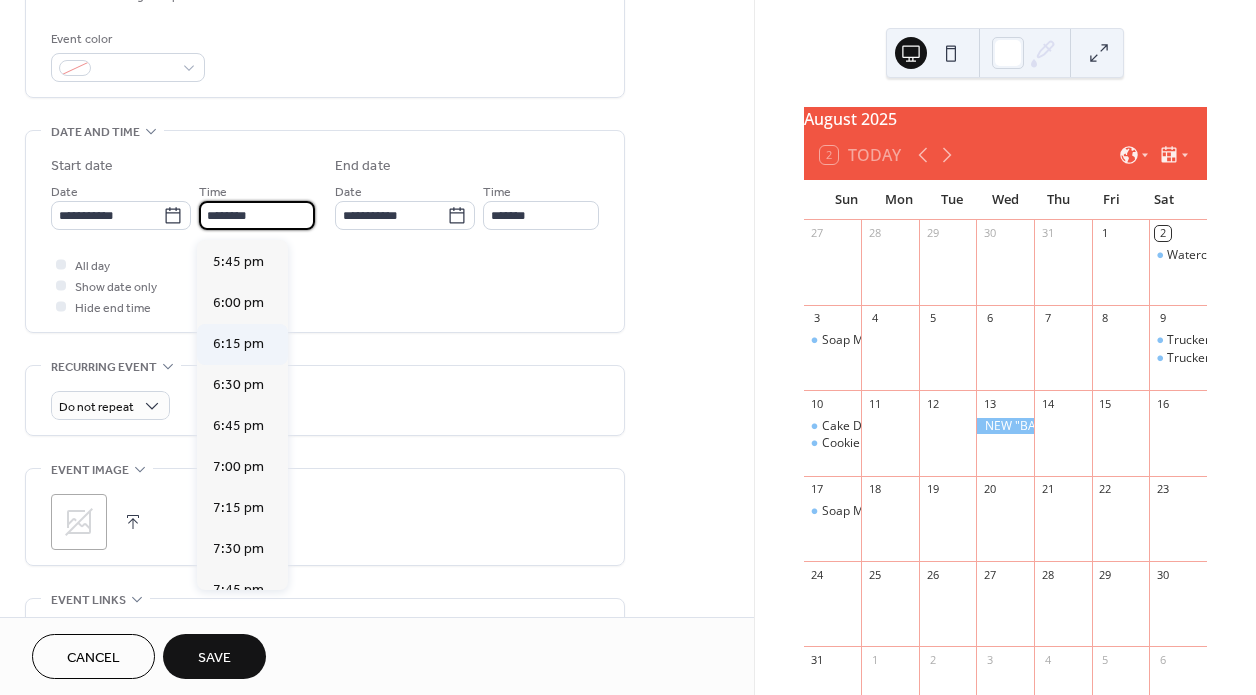 scroll, scrollTop: 2914, scrollLeft: 0, axis: vertical 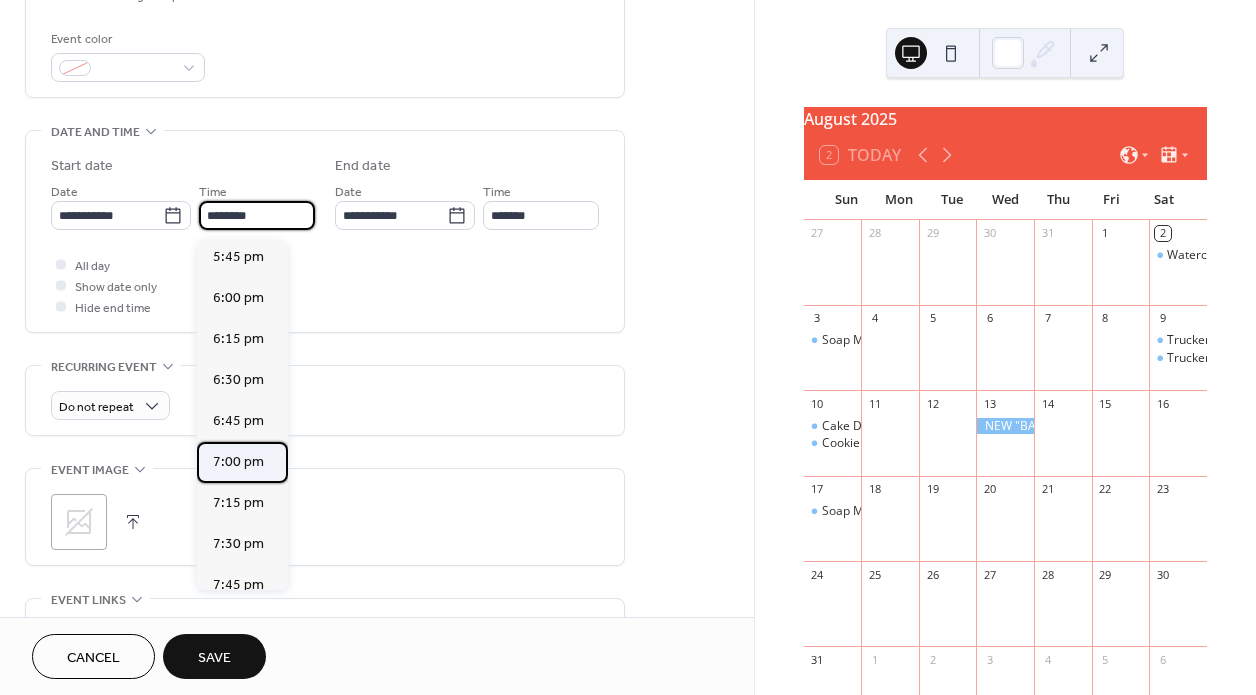 click on "7:00 pm" at bounding box center (238, 462) 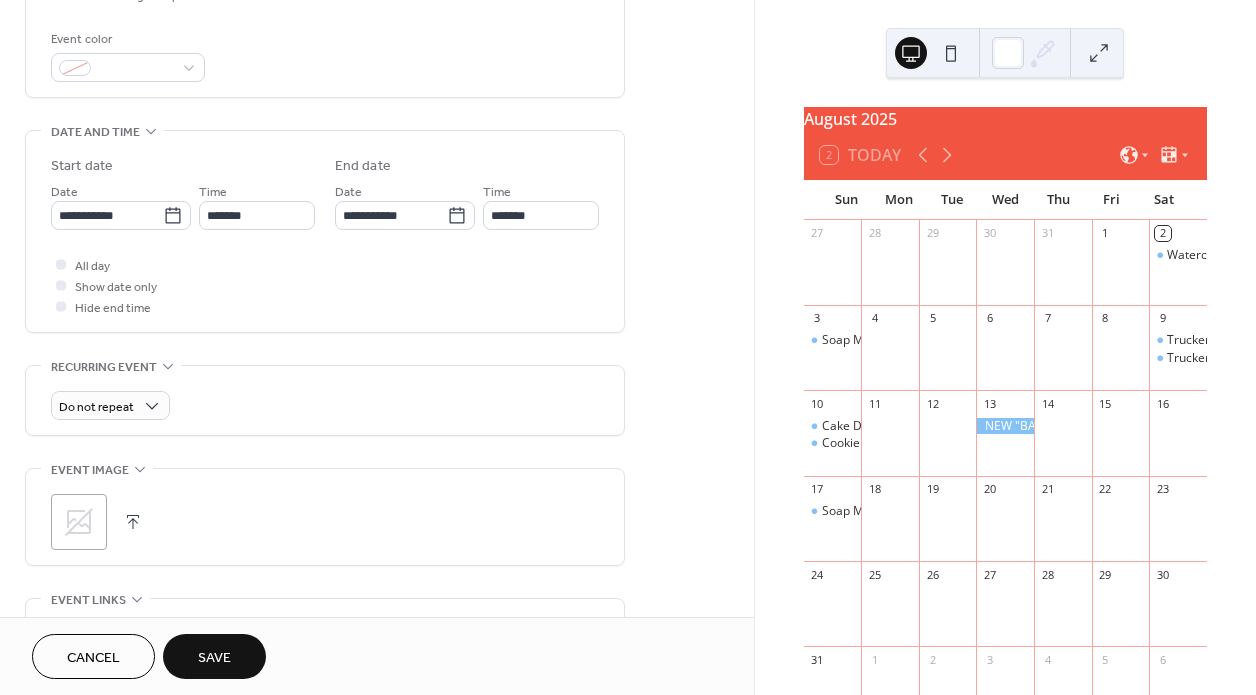 type on "*******" 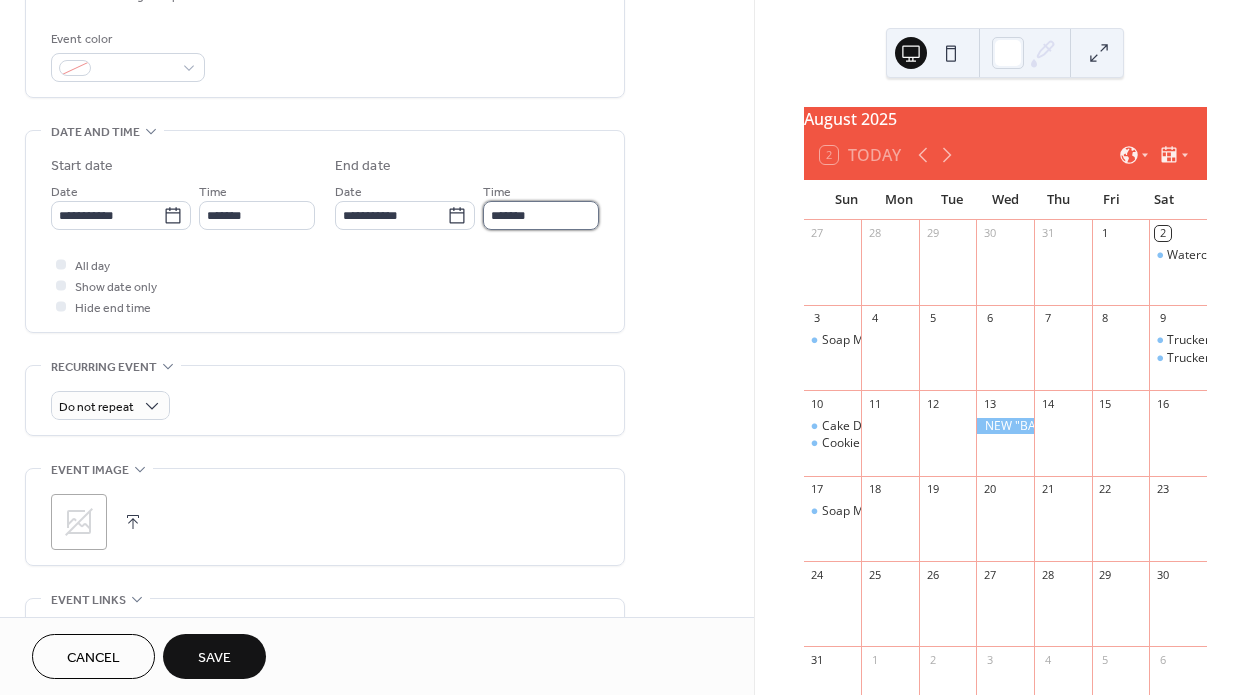 click on "*******" at bounding box center [541, 215] 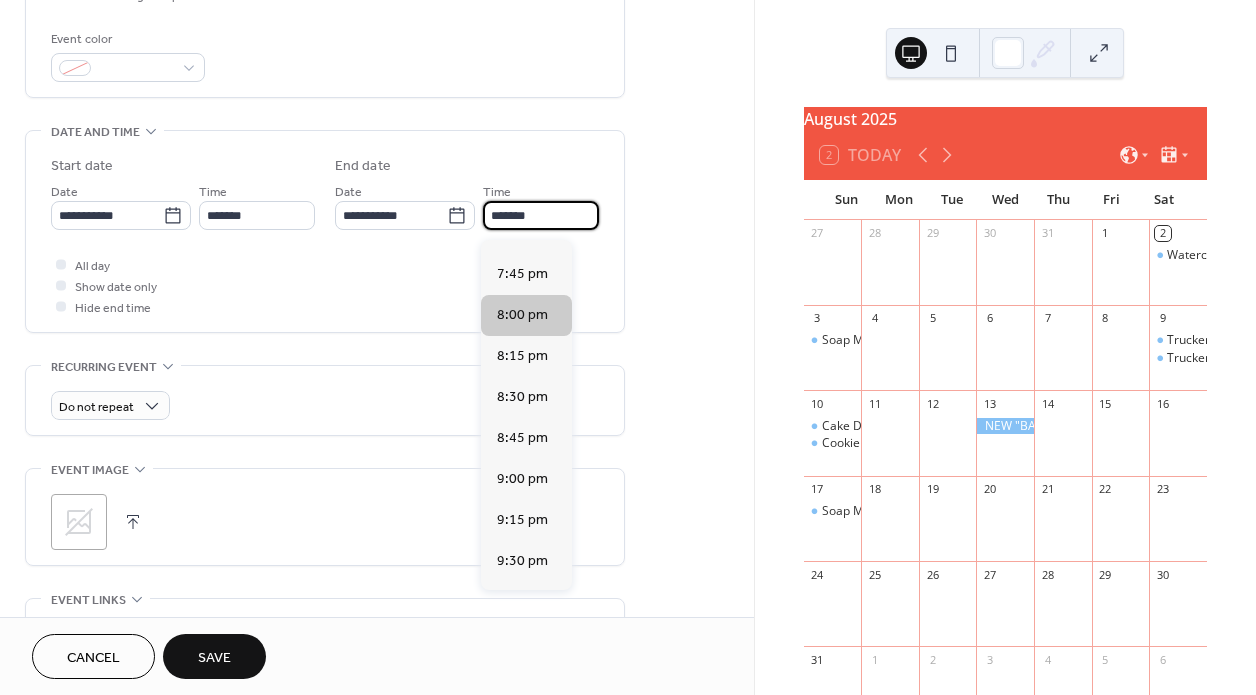 scroll, scrollTop: 83, scrollLeft: 0, axis: vertical 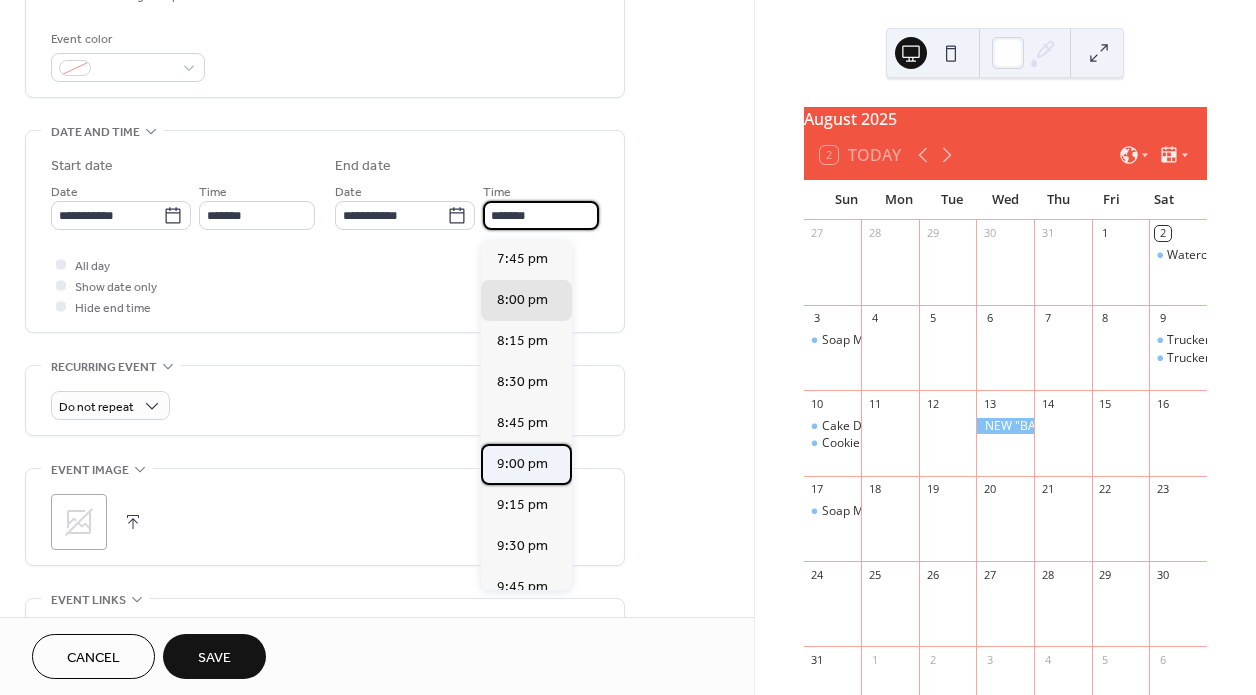 click on "9:00 pm" at bounding box center [522, 464] 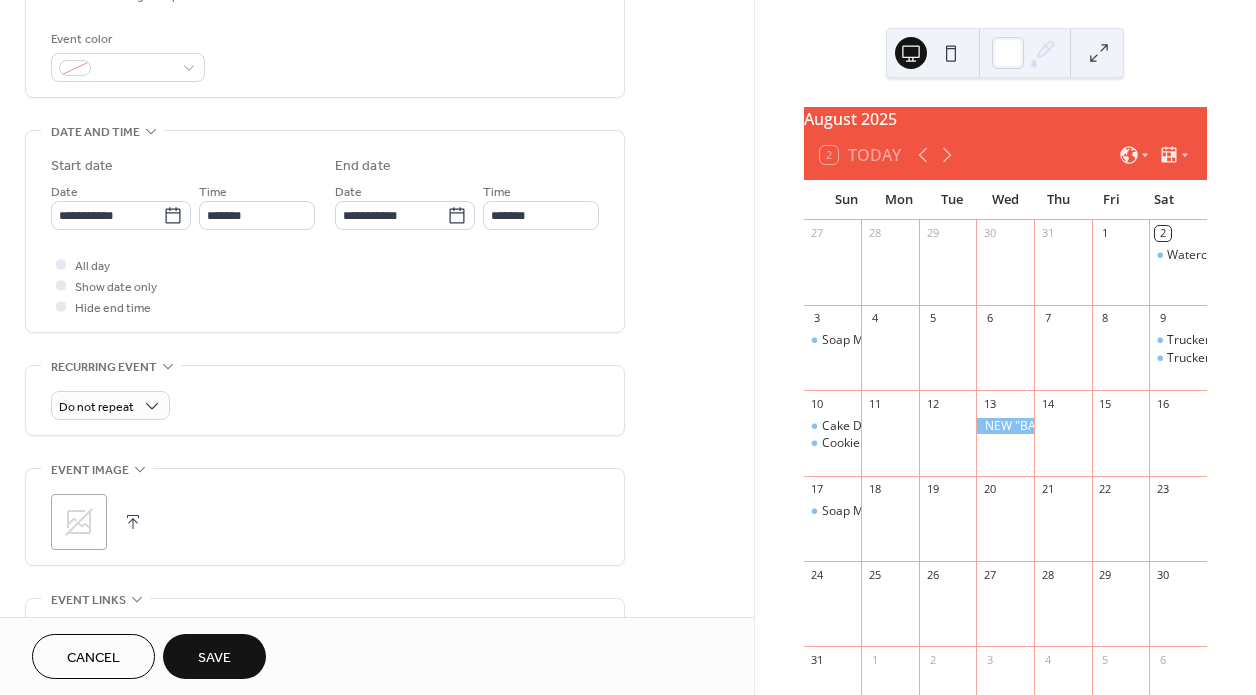 type on "*******" 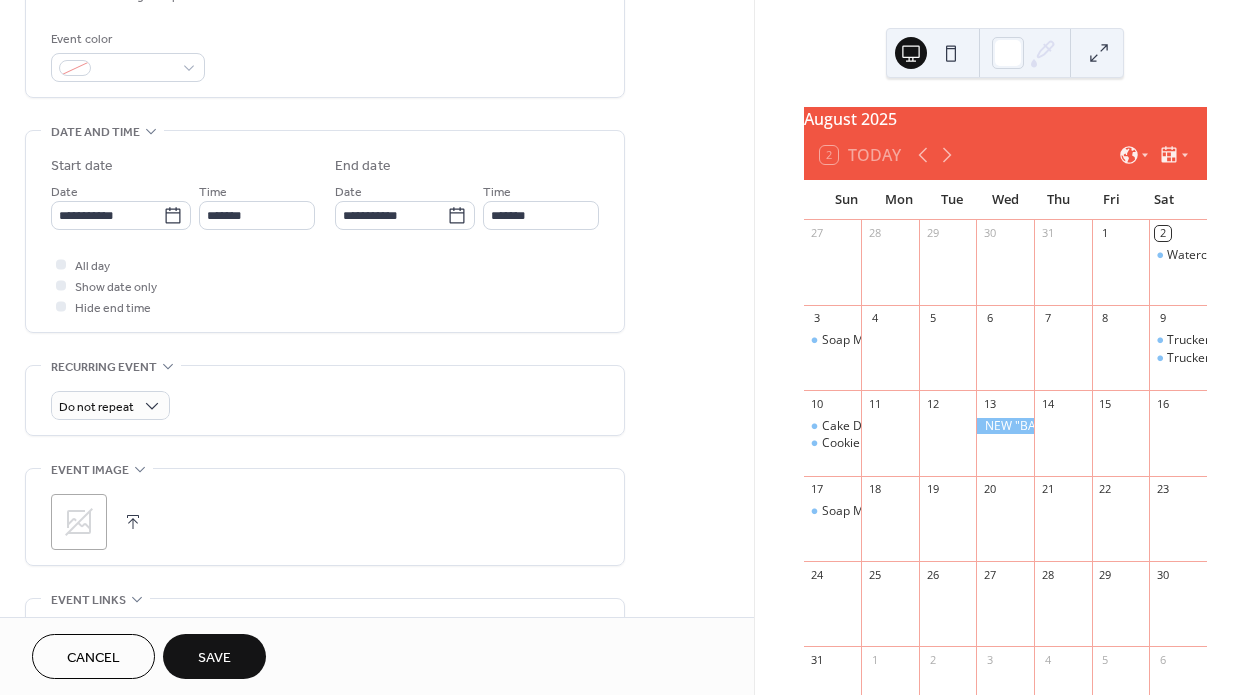 click on "Save" at bounding box center [214, 658] 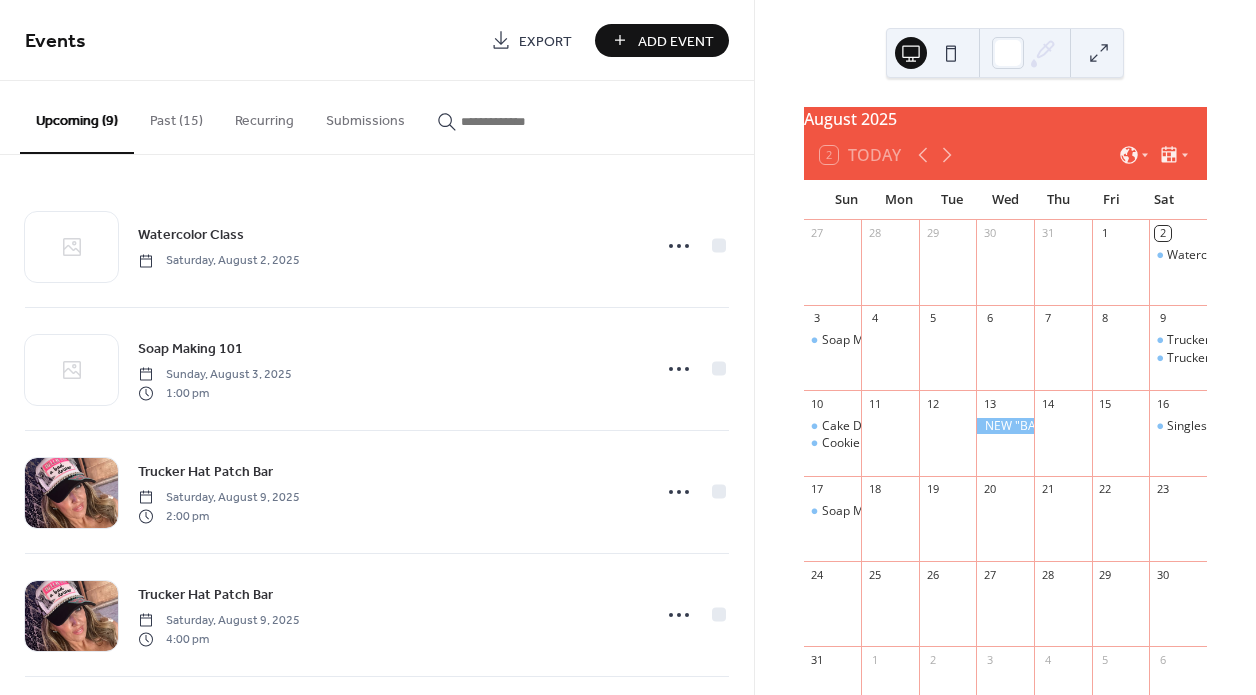 click on "Add Event" at bounding box center [676, 41] 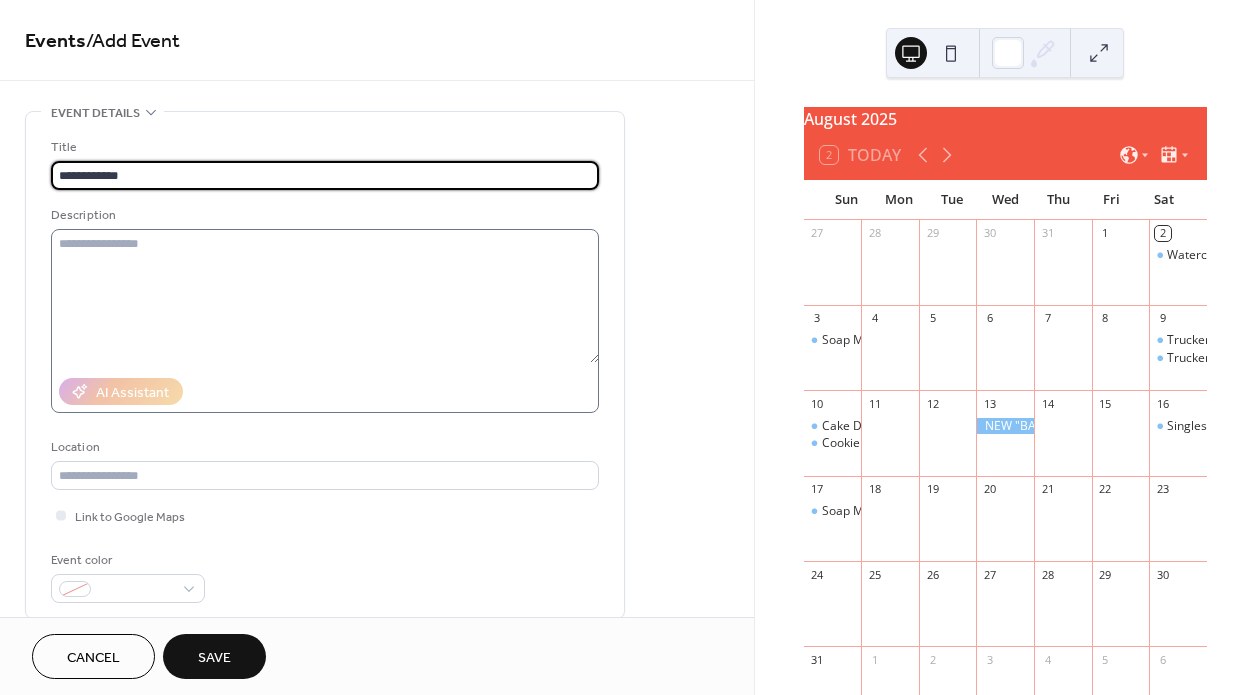 type on "**********" 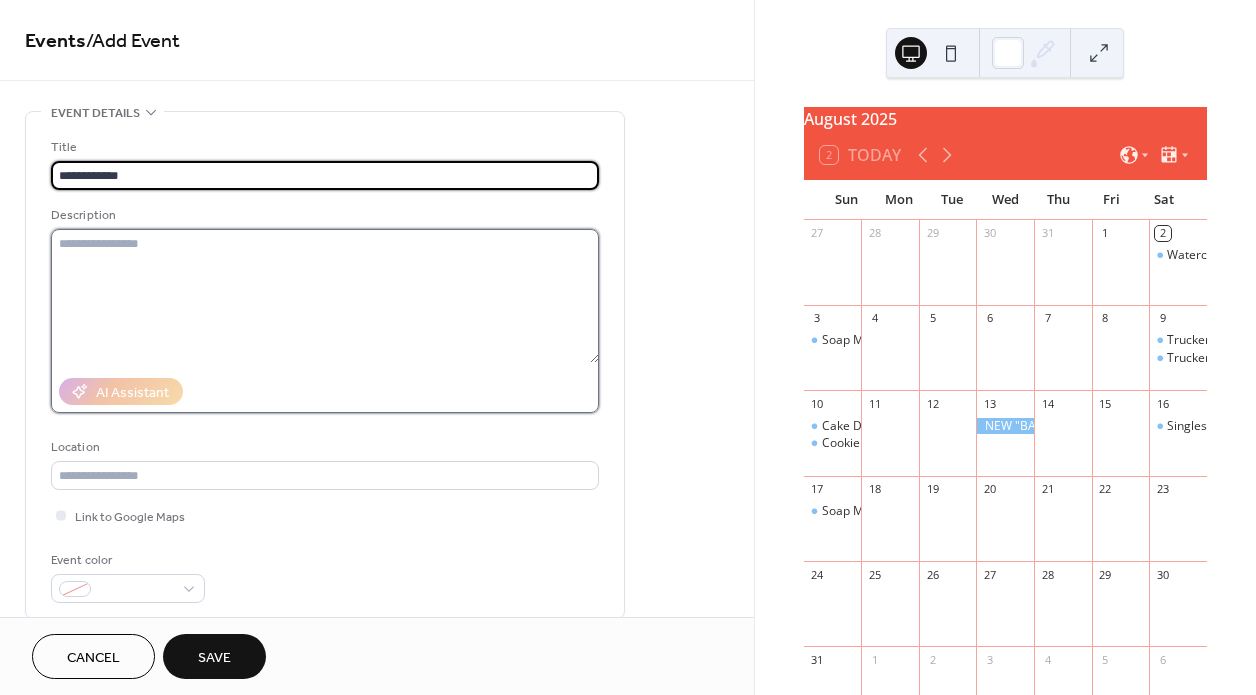 click at bounding box center (325, 296) 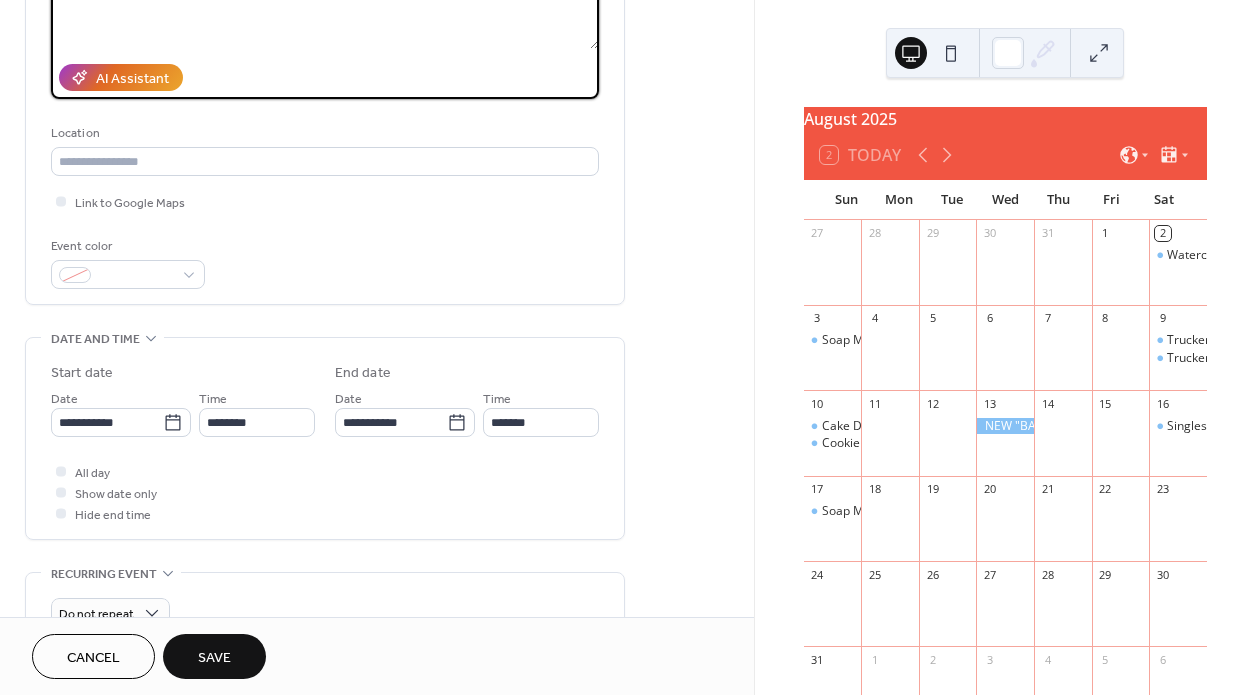 scroll, scrollTop: 340, scrollLeft: 0, axis: vertical 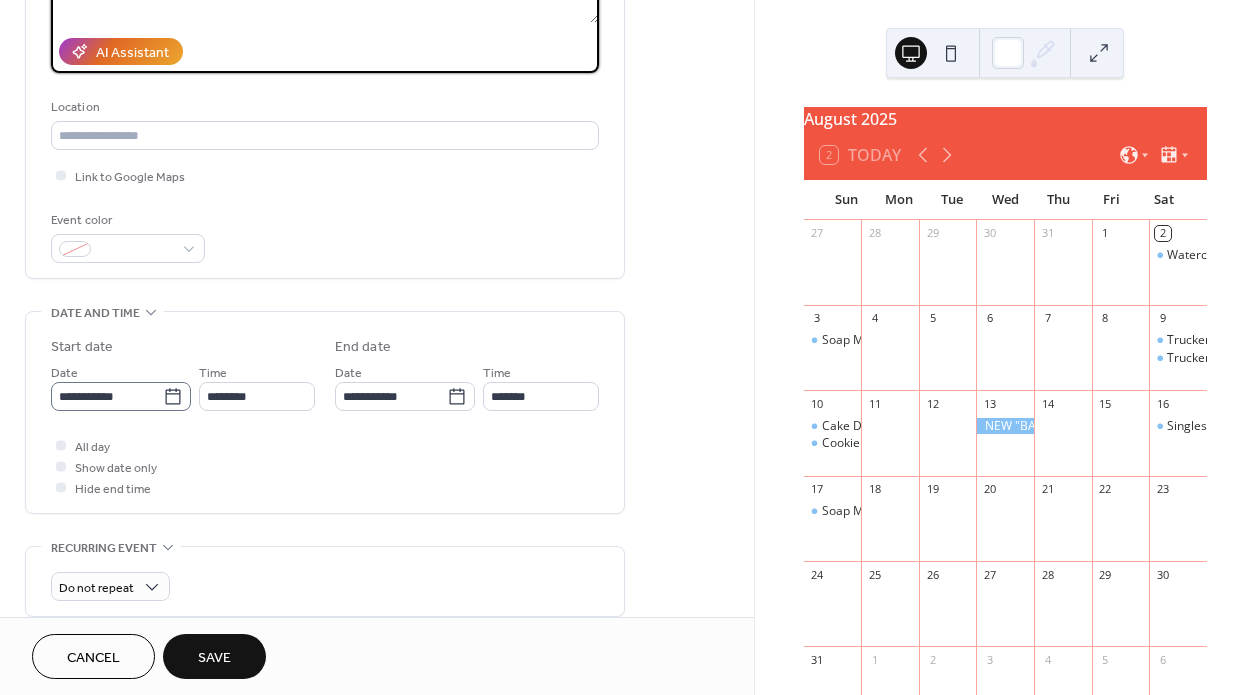 type on "**********" 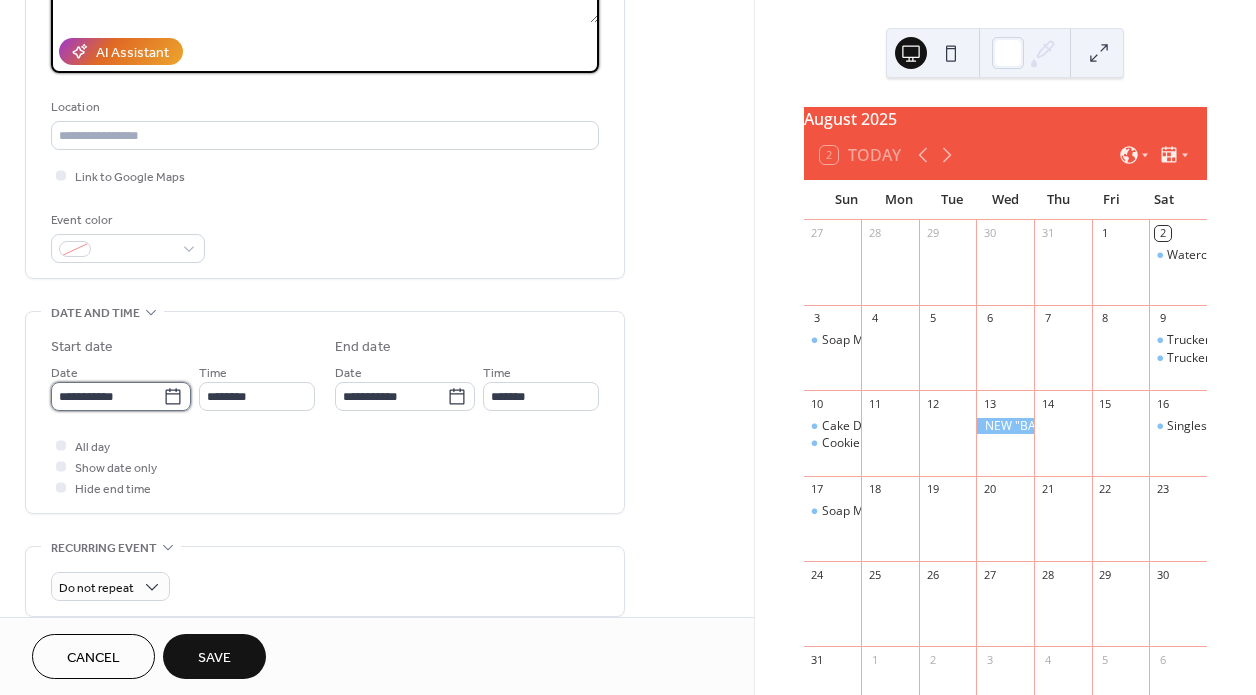 click on "**********" at bounding box center (107, 396) 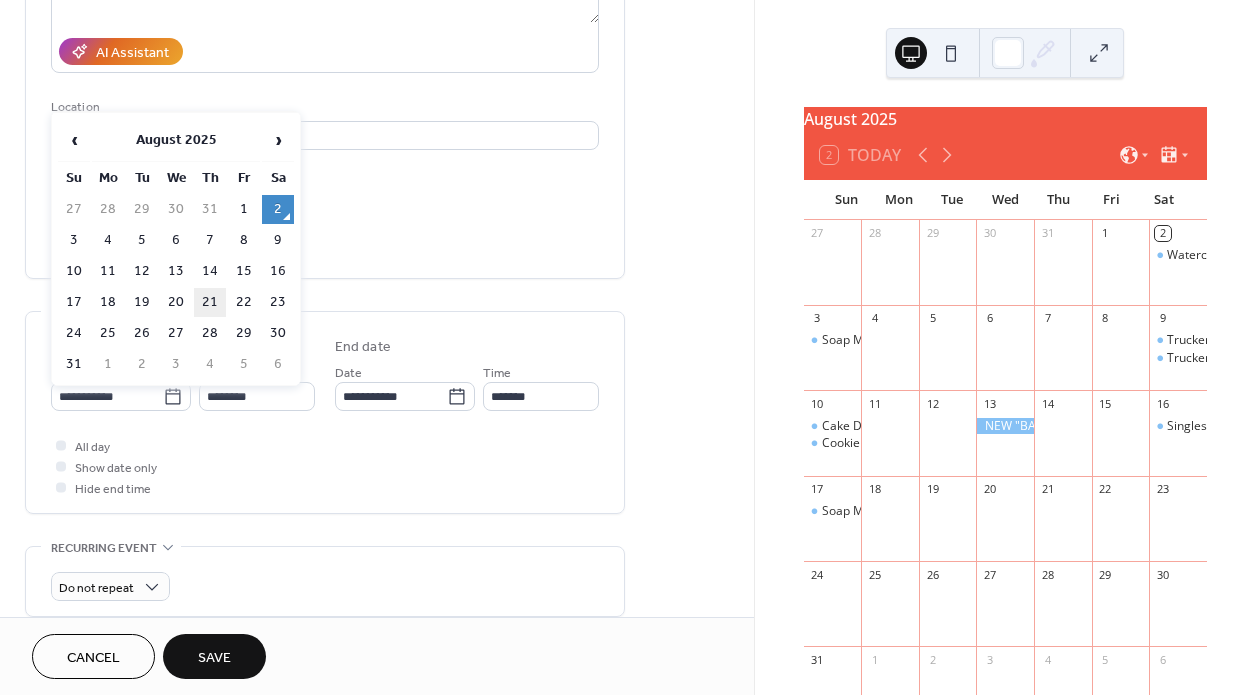 click on "21" at bounding box center [210, 302] 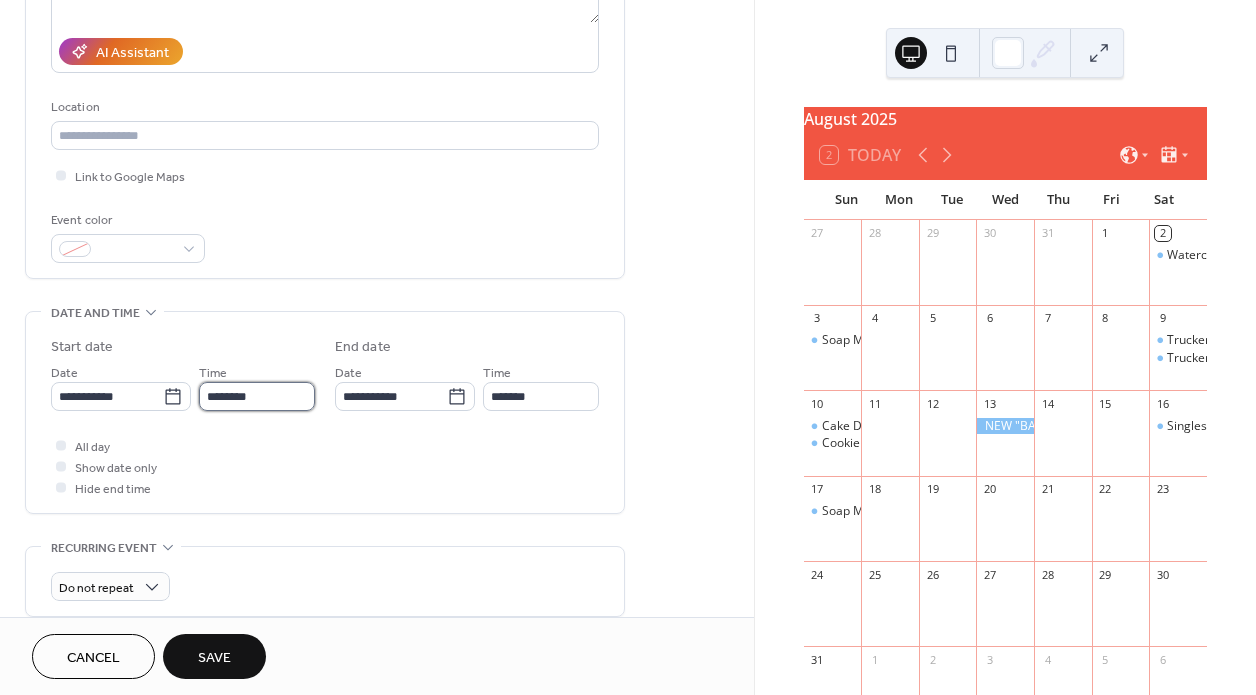 click on "********" at bounding box center [257, 396] 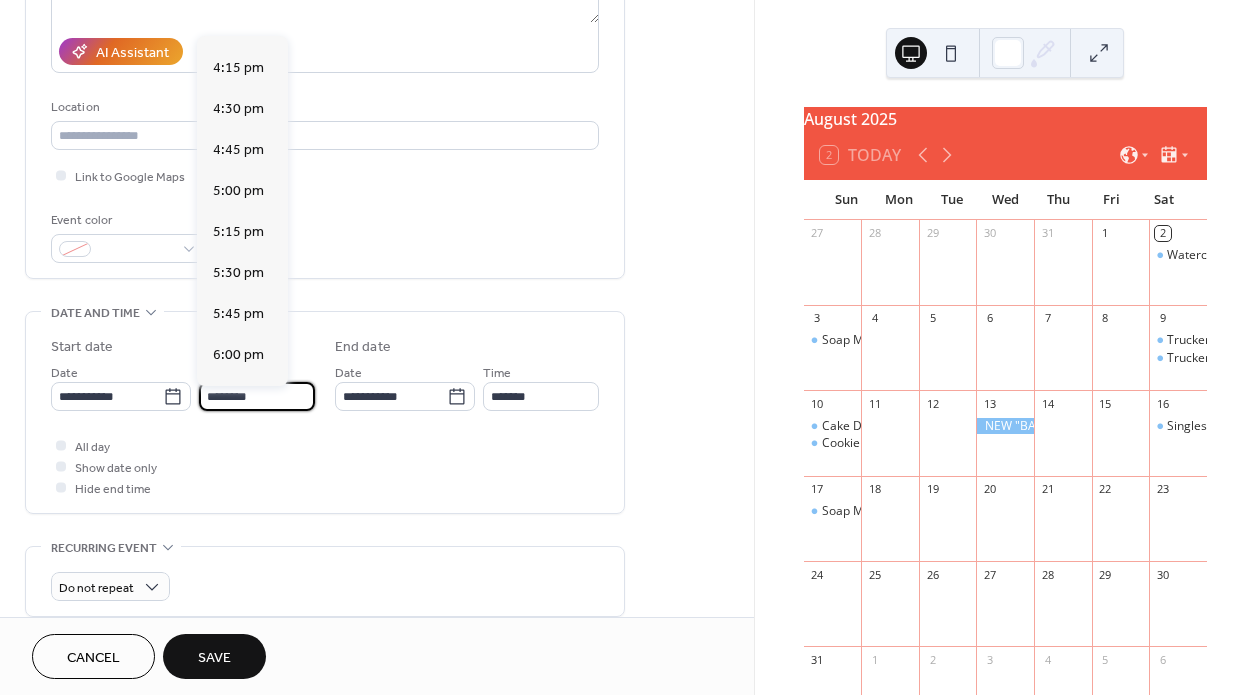 scroll, scrollTop: 2656, scrollLeft: 0, axis: vertical 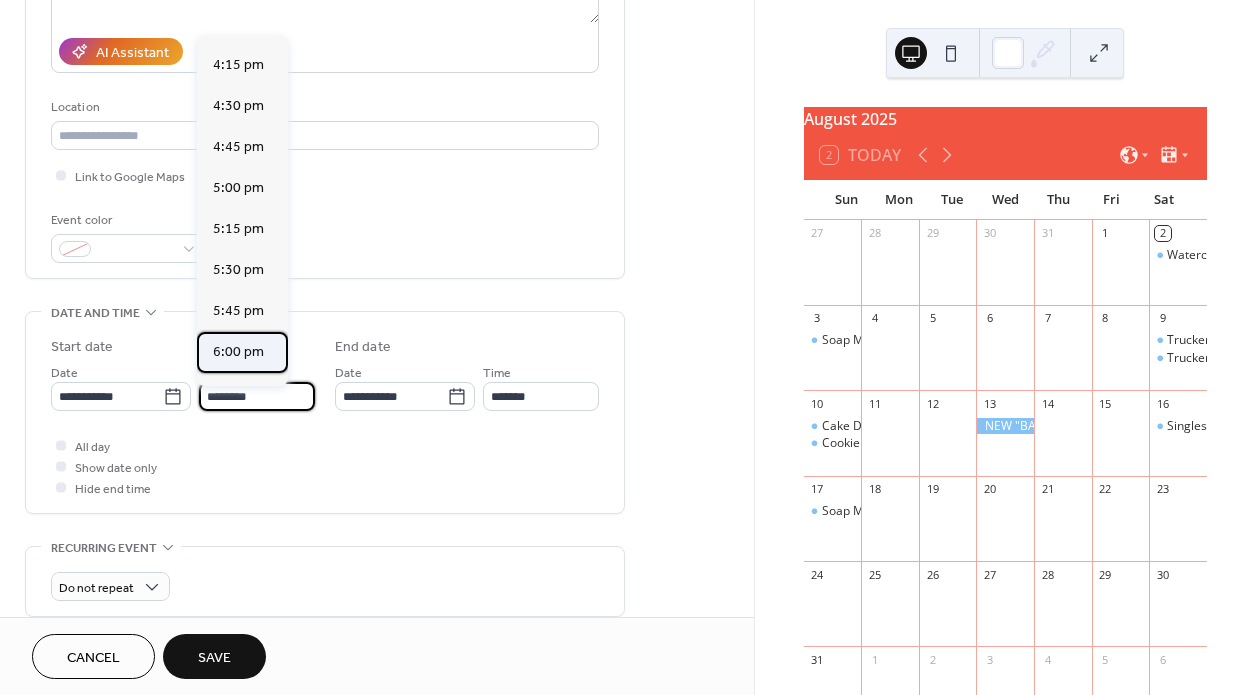 click on "6:00 pm" at bounding box center [238, 352] 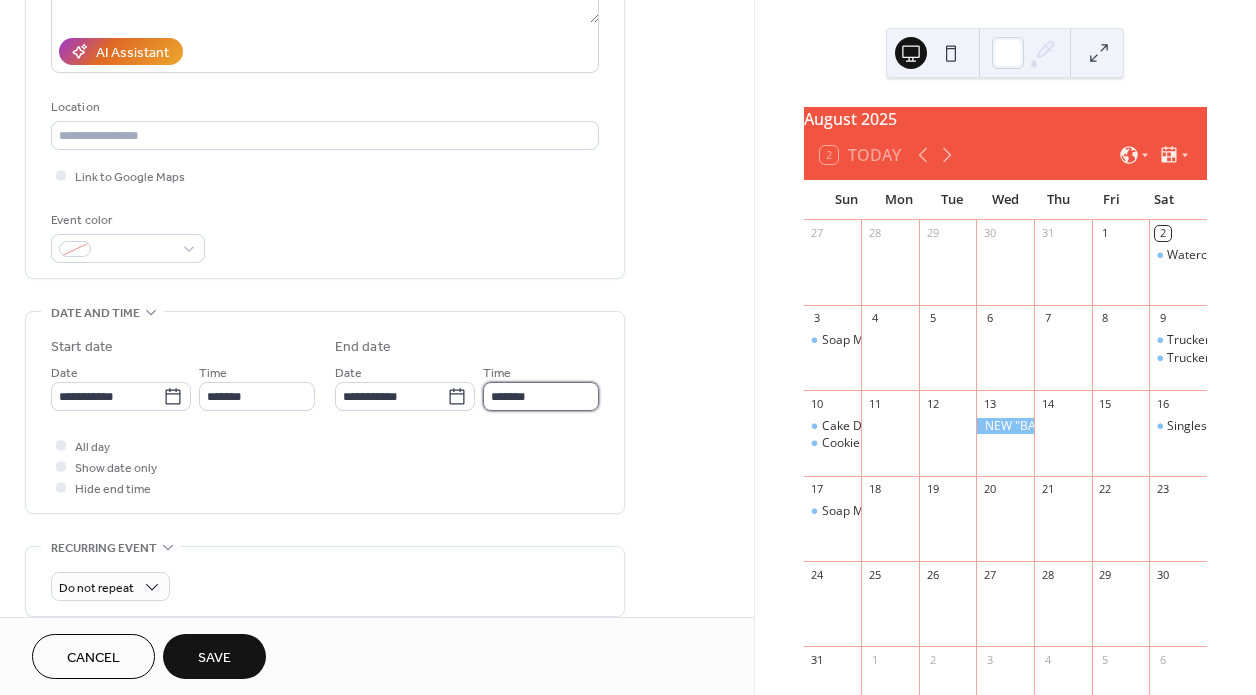 click on "*******" at bounding box center [541, 396] 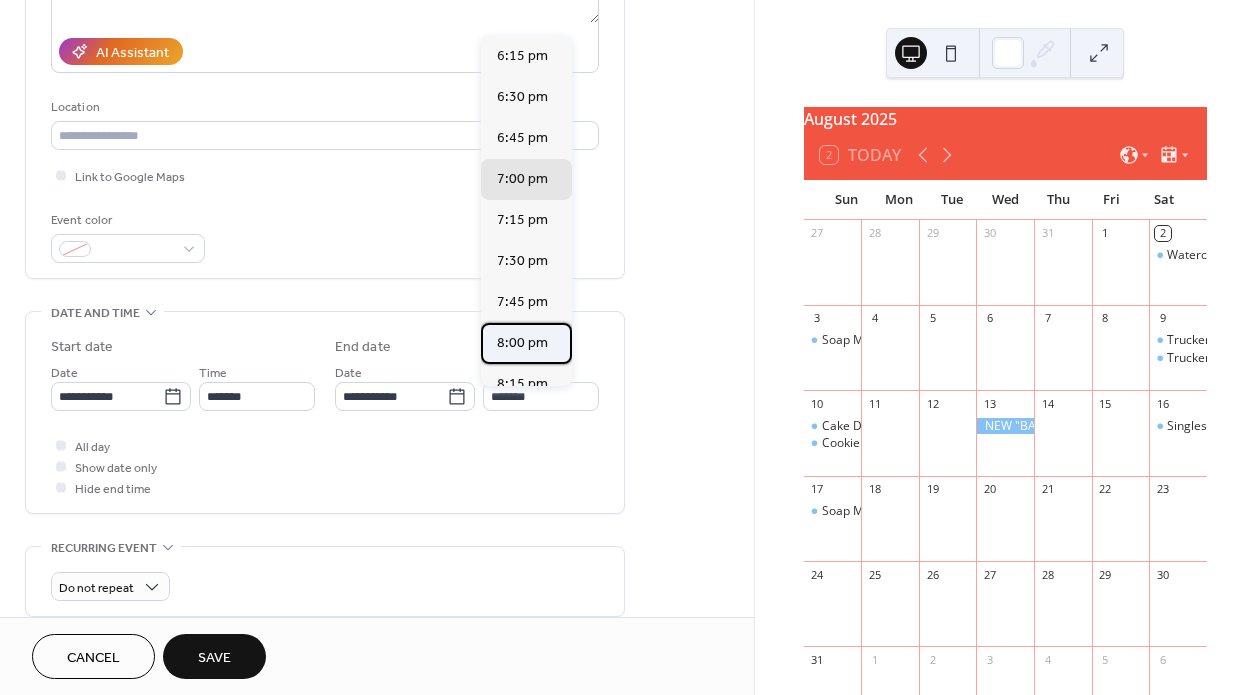 click on "8:00 pm" at bounding box center (522, 343) 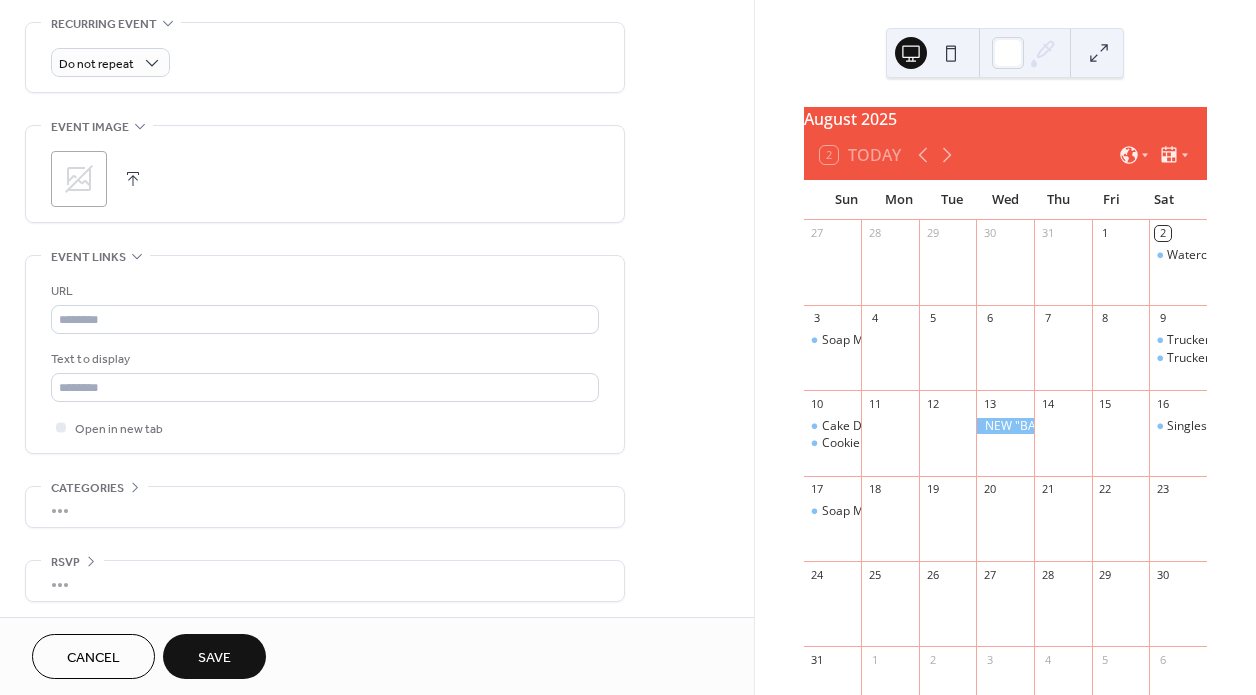 scroll, scrollTop: 875, scrollLeft: 0, axis: vertical 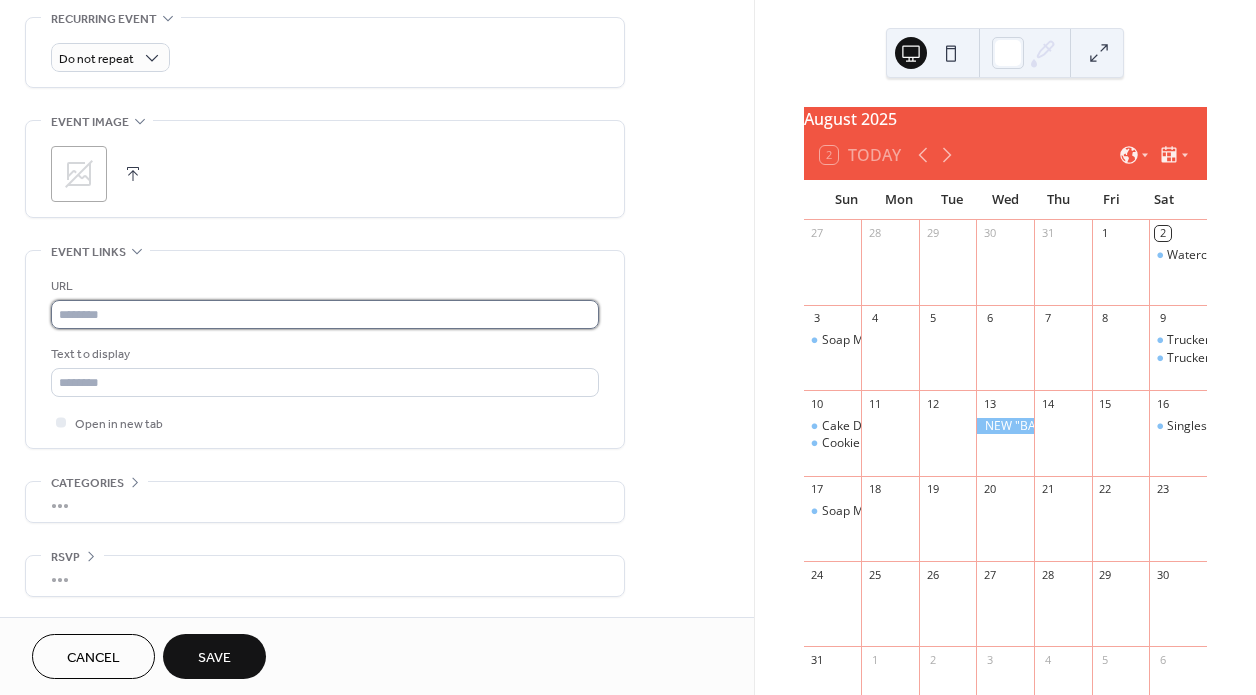 click at bounding box center (325, 314) 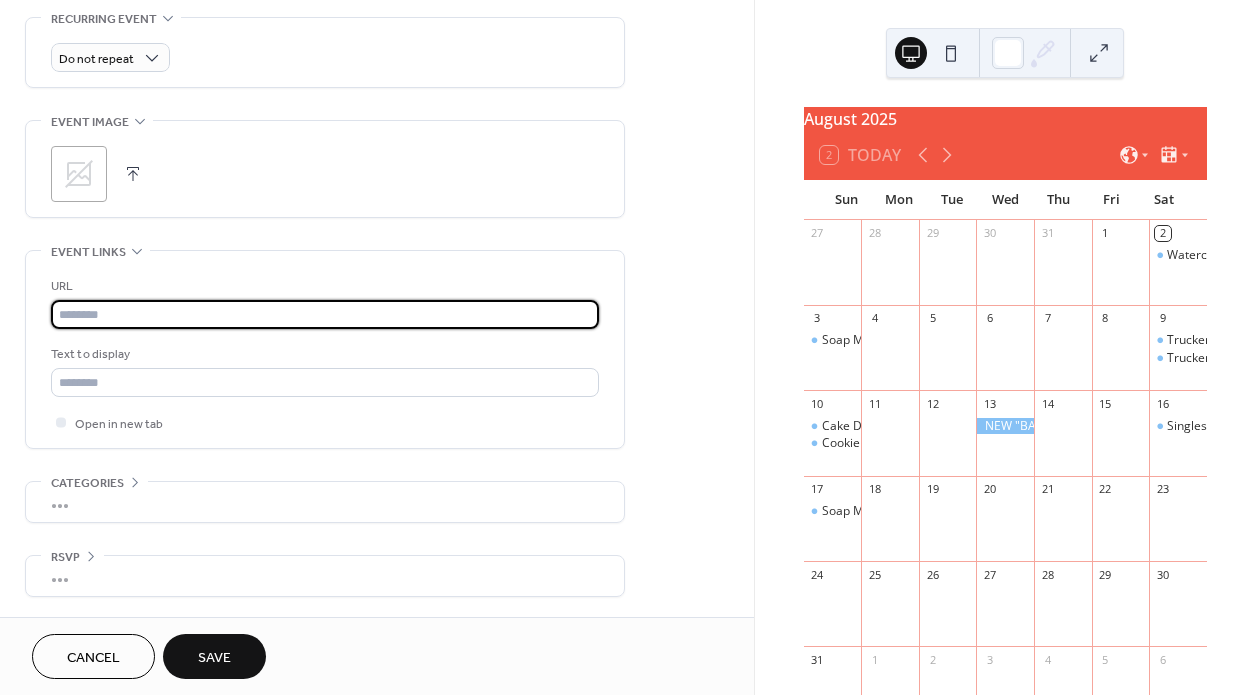 paste on "**********" 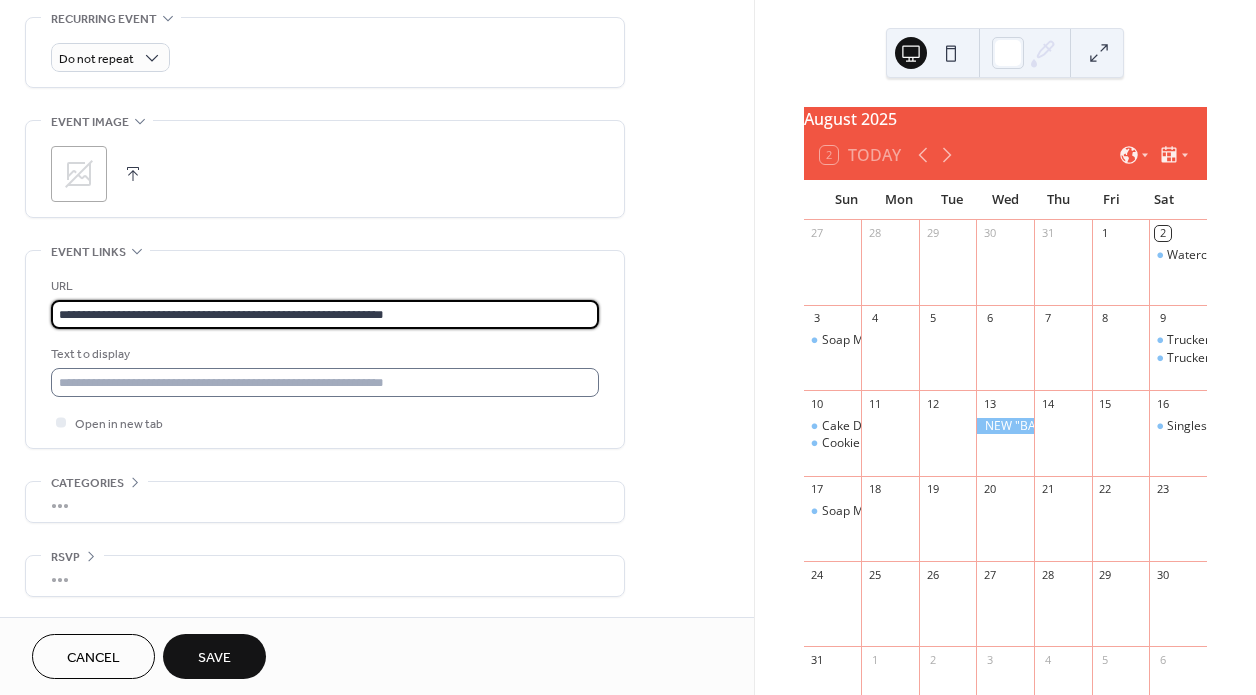type on "**********" 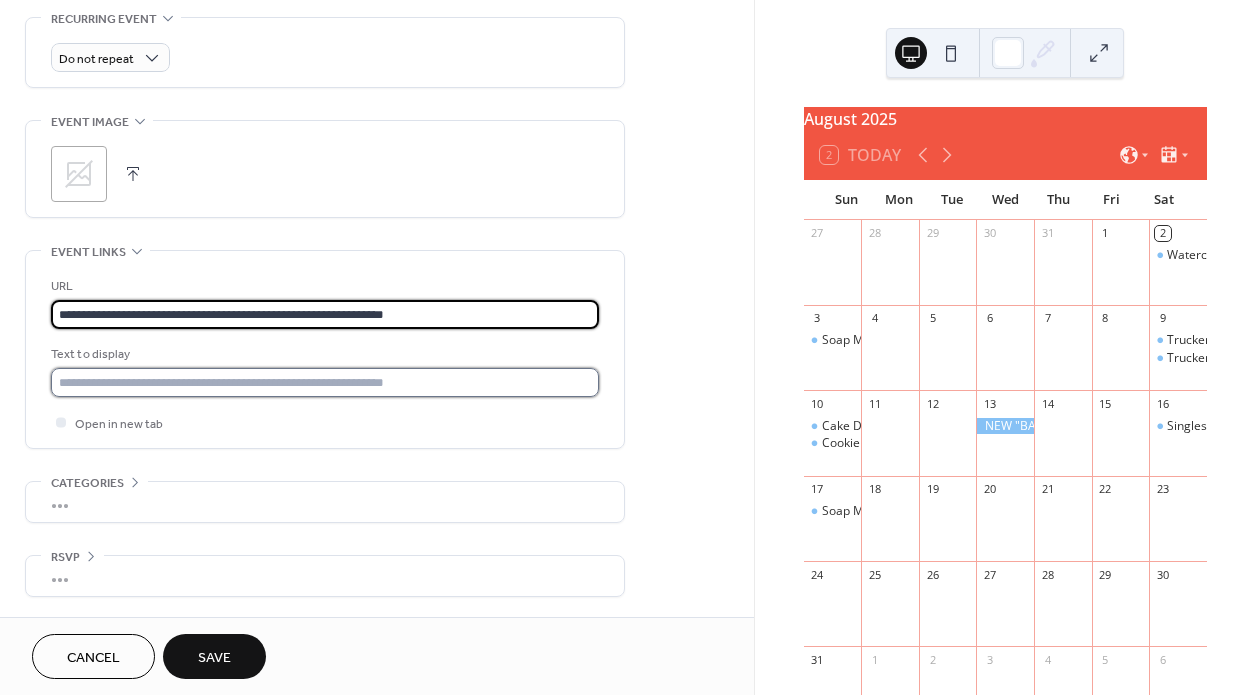 click at bounding box center (325, 382) 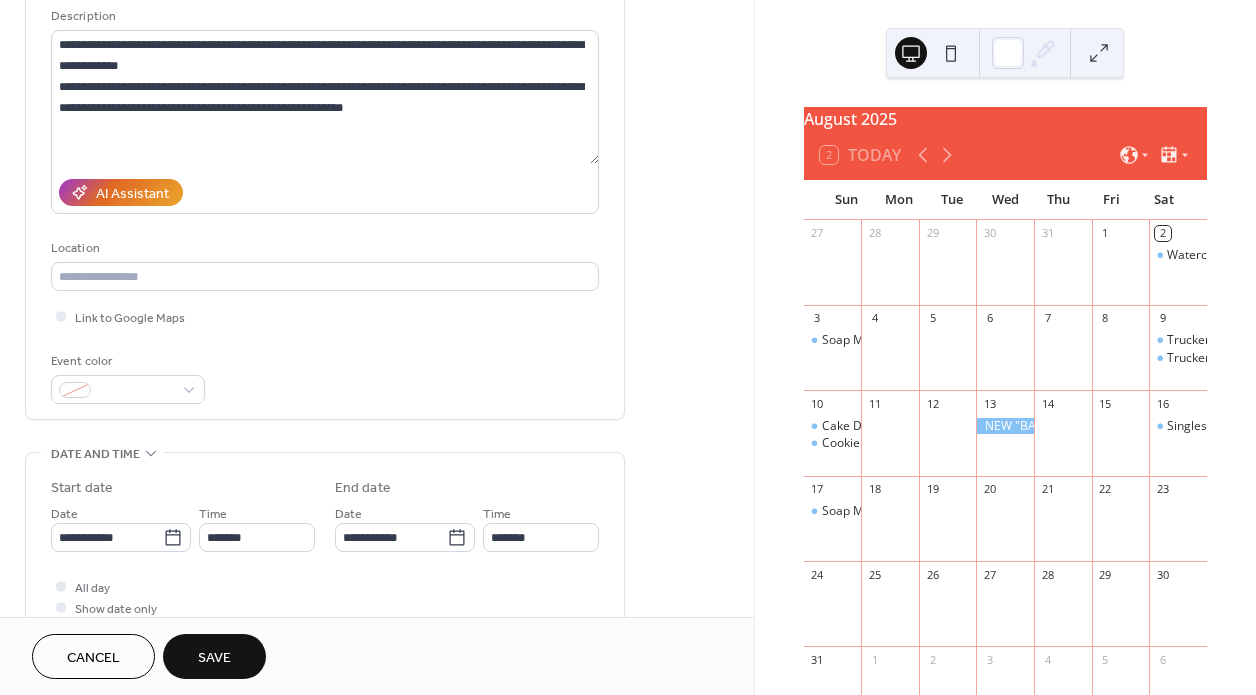 scroll, scrollTop: 191, scrollLeft: 0, axis: vertical 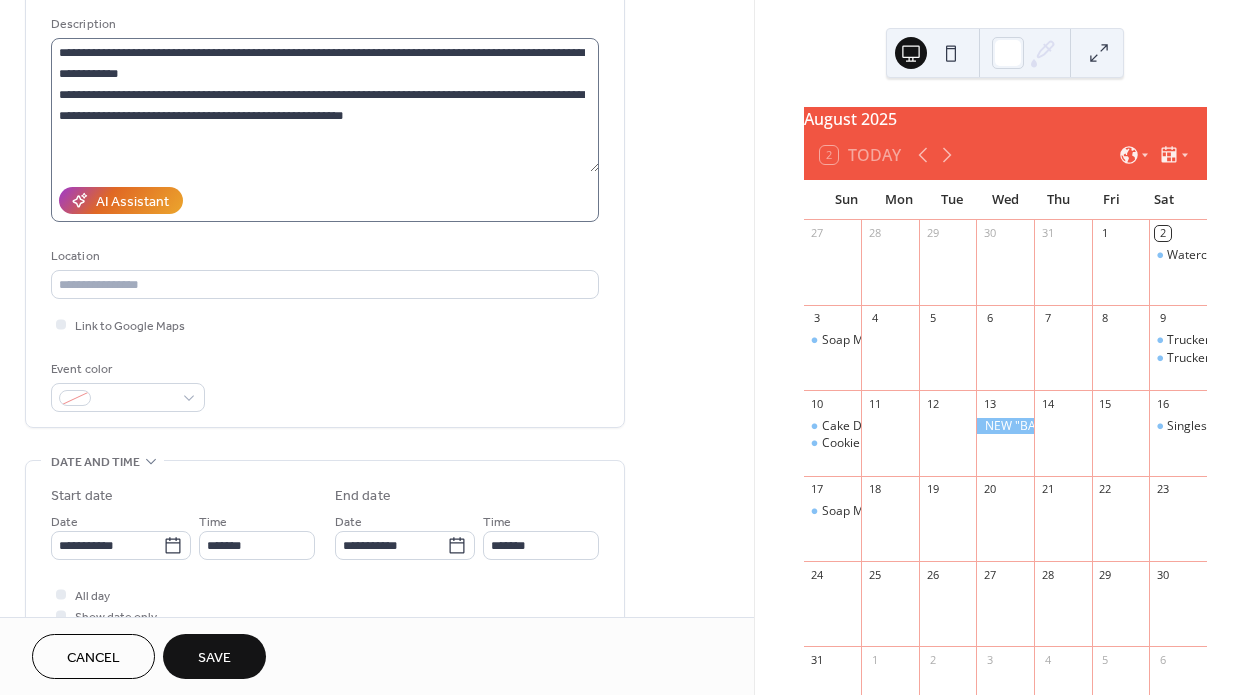type on "**********" 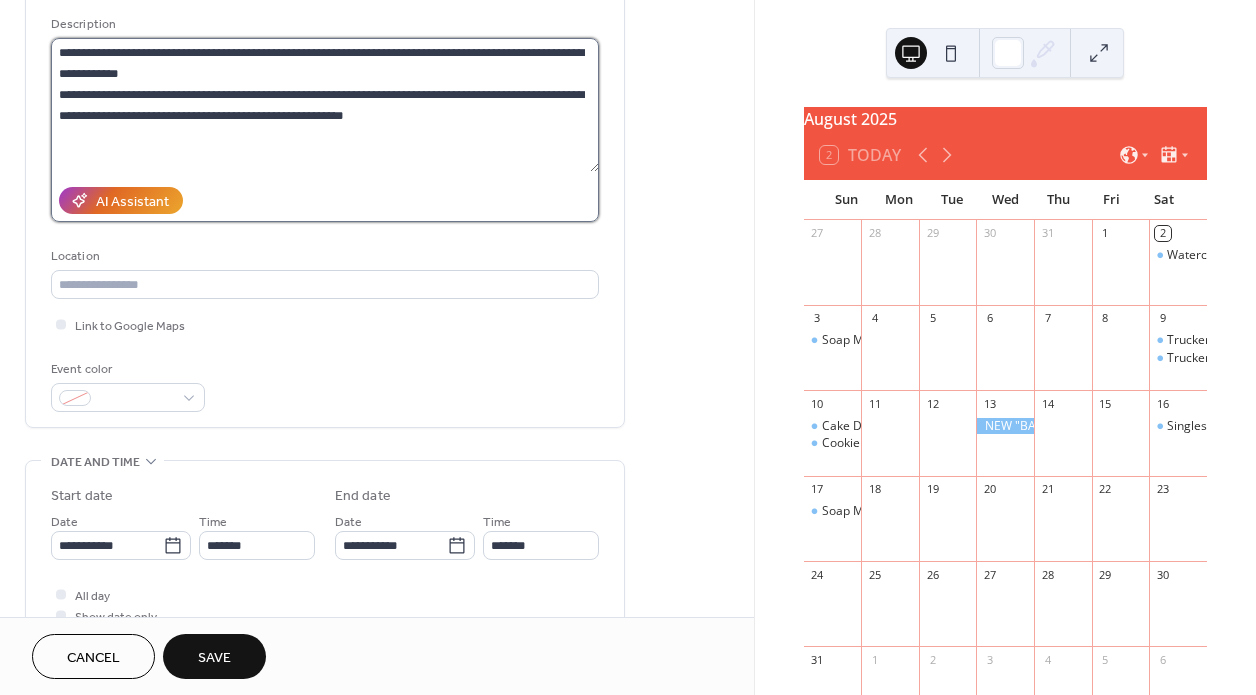 click on "**********" at bounding box center (325, 105) 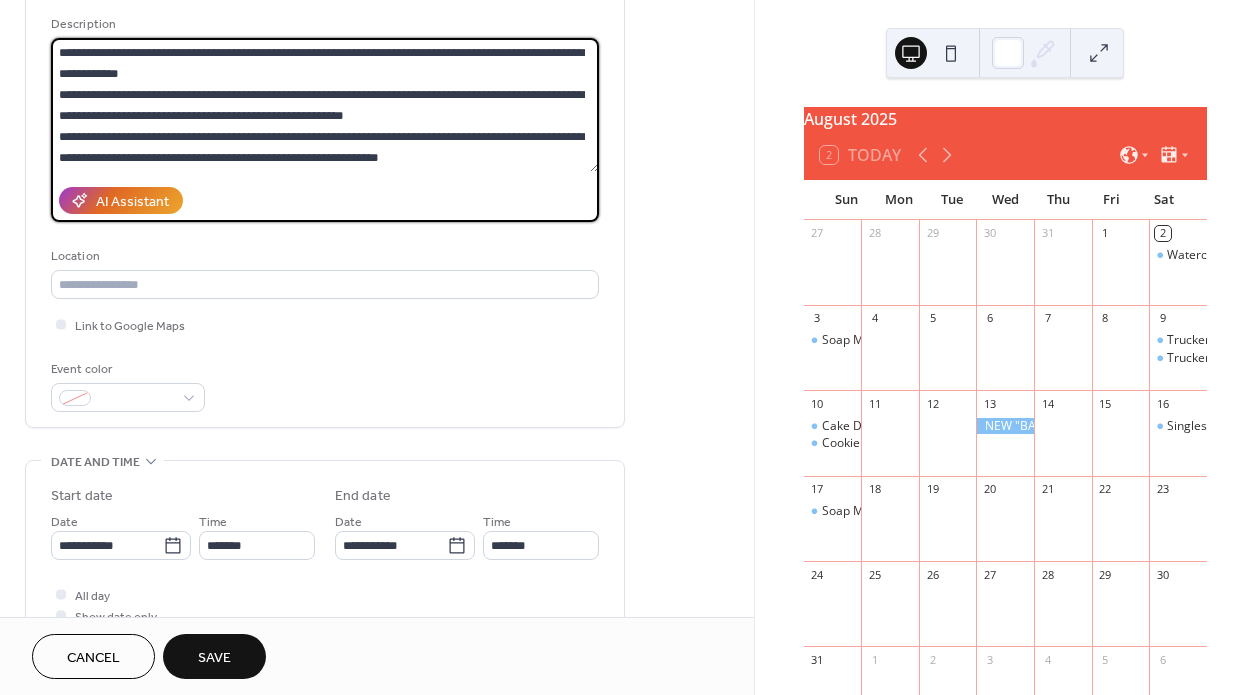 click on "**********" at bounding box center (325, 105) 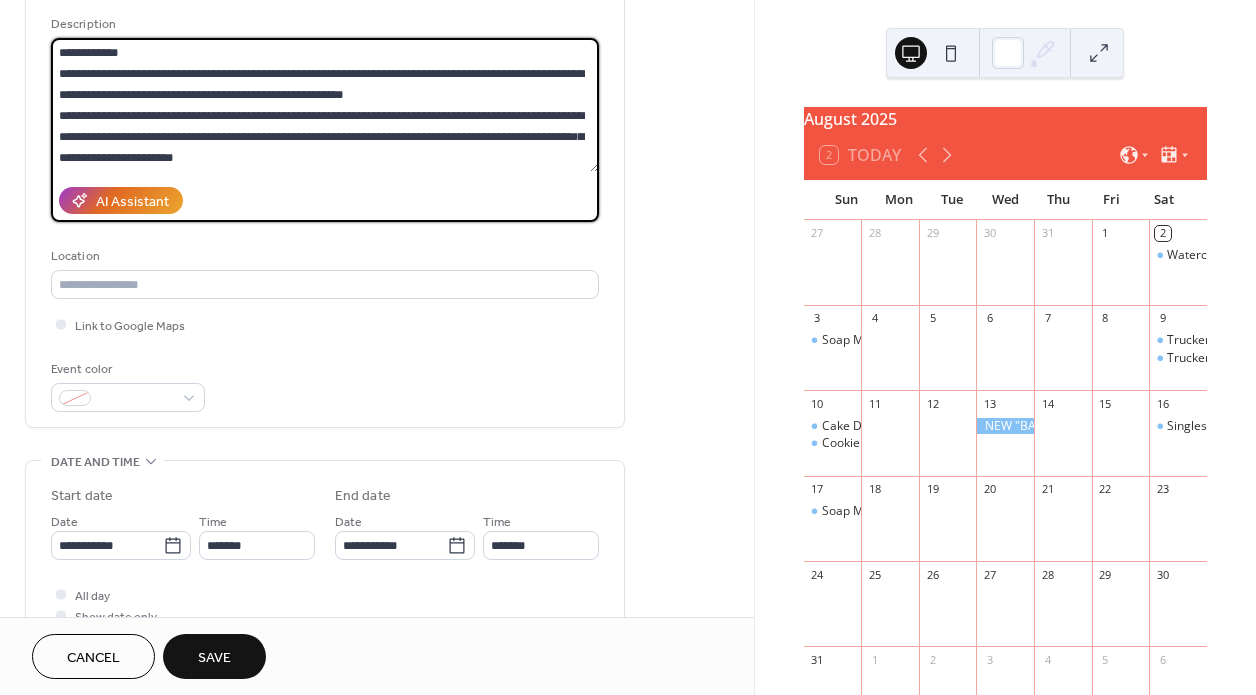 scroll, scrollTop: 21, scrollLeft: 0, axis: vertical 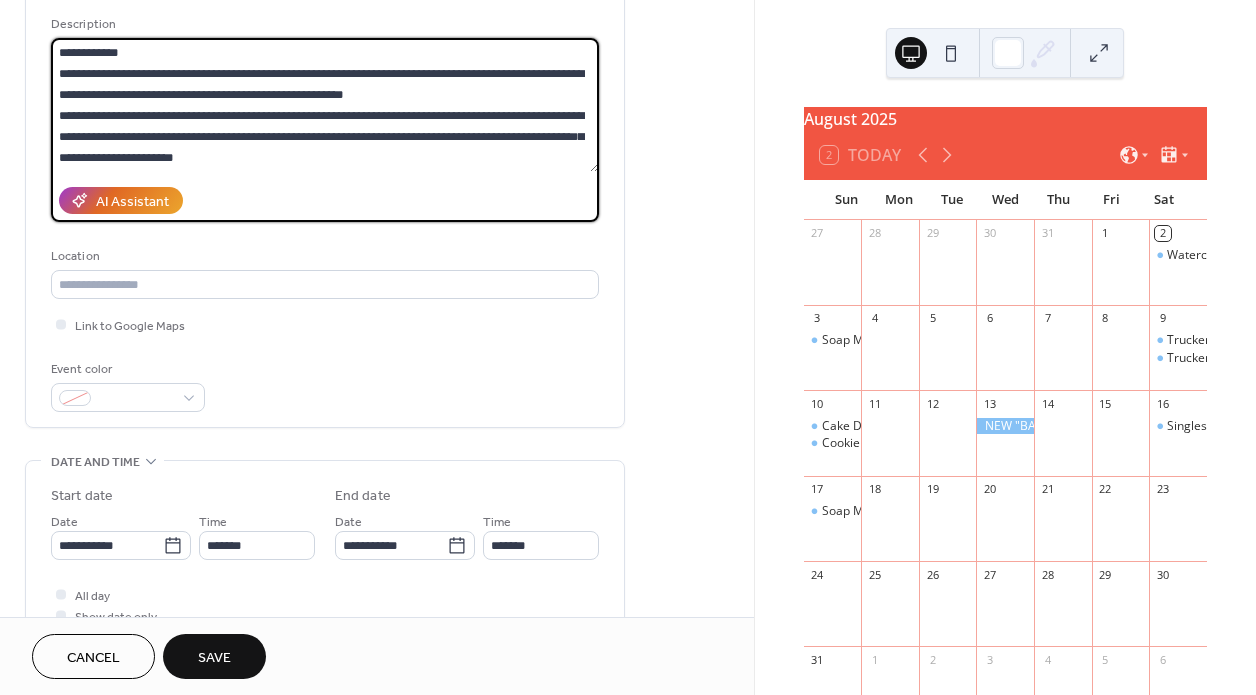 click on "**********" at bounding box center [325, 105] 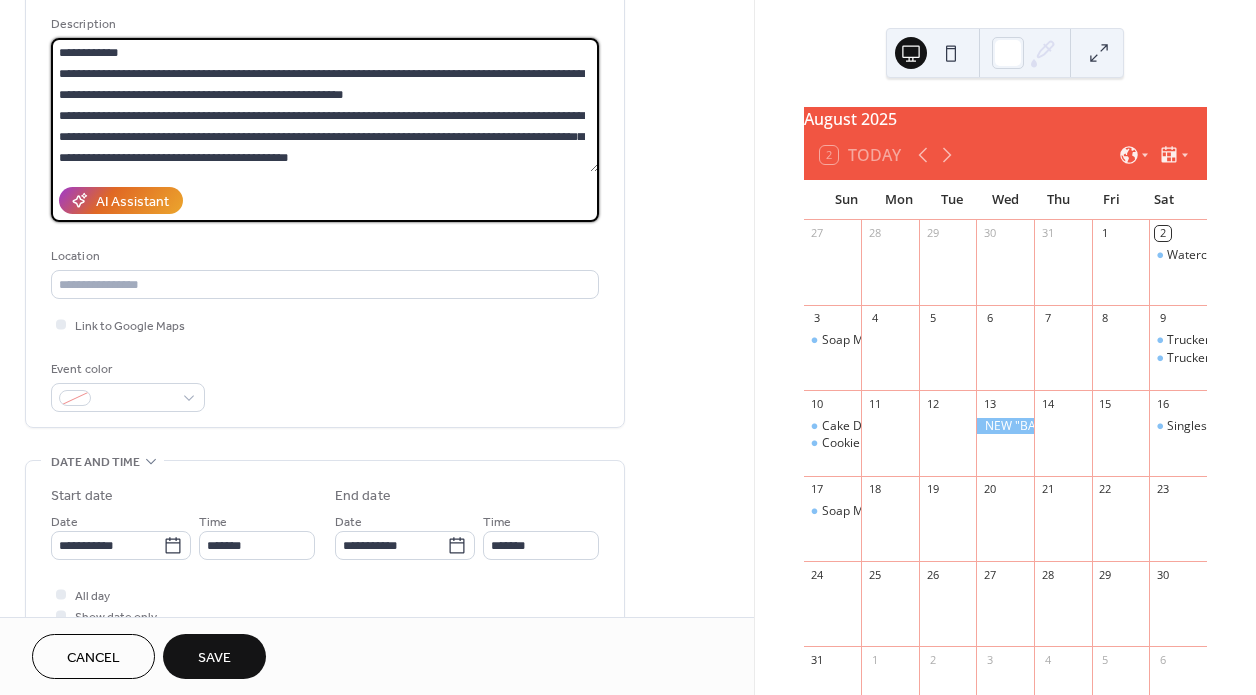 click on "**********" at bounding box center (325, 105) 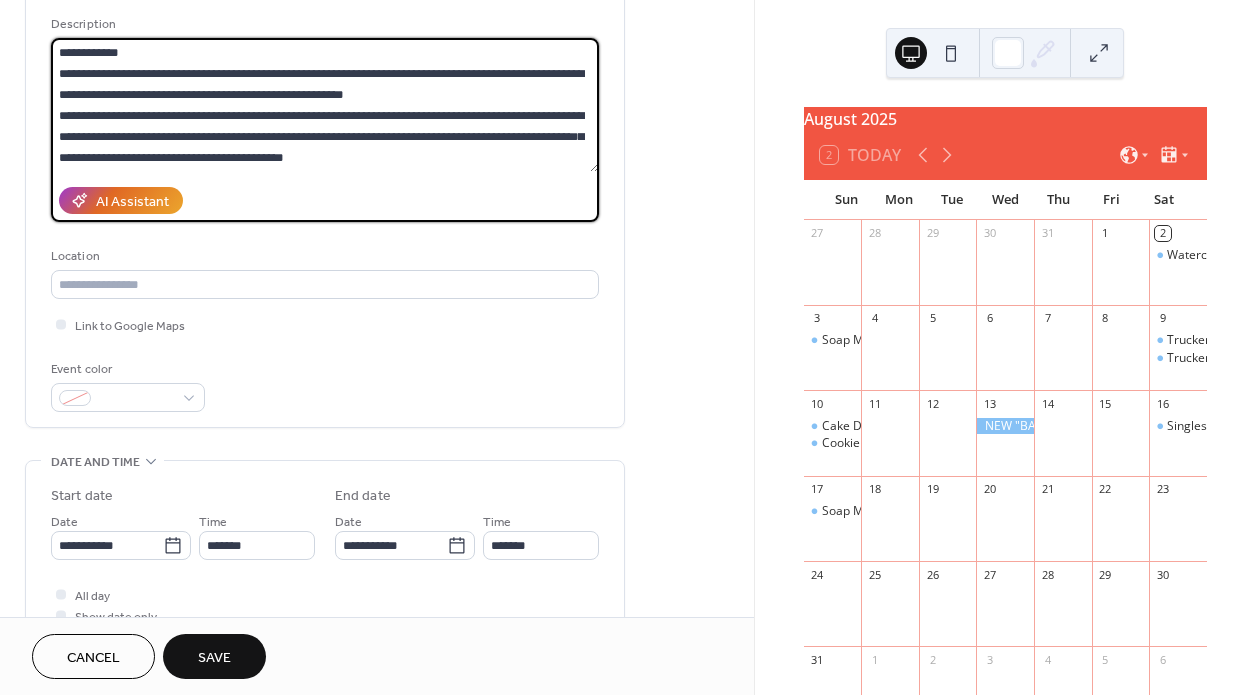 click on "**********" at bounding box center (325, 105) 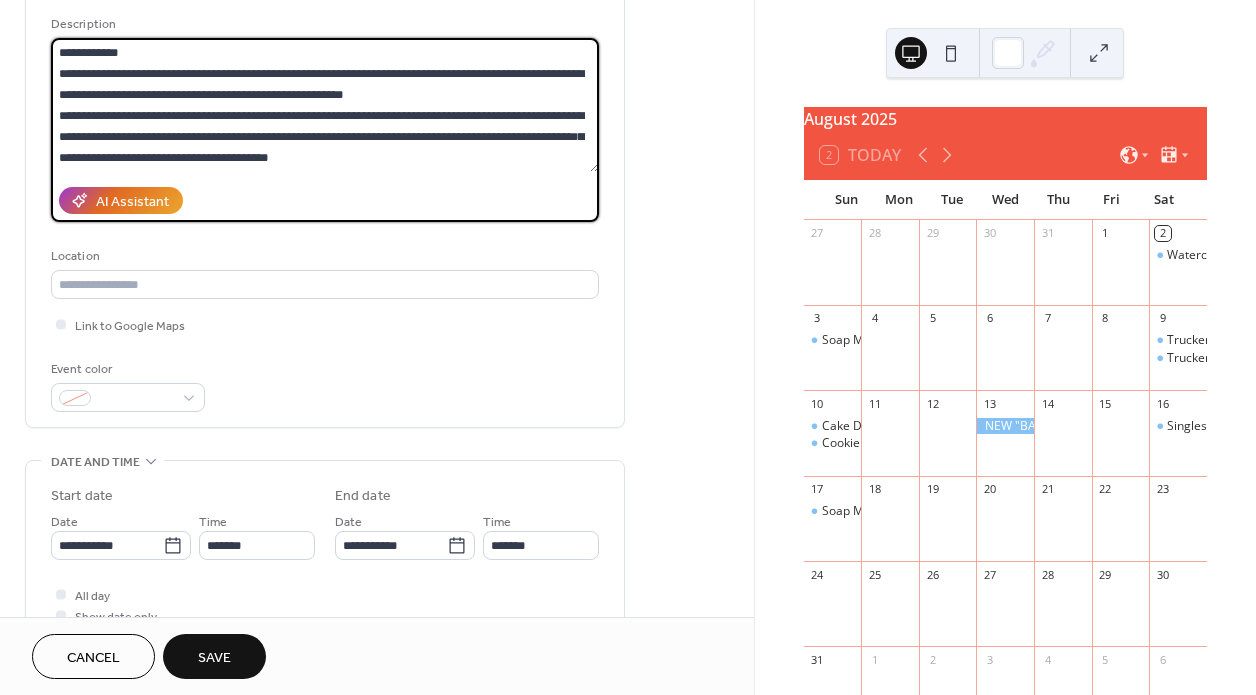 click on "**********" at bounding box center [325, 105] 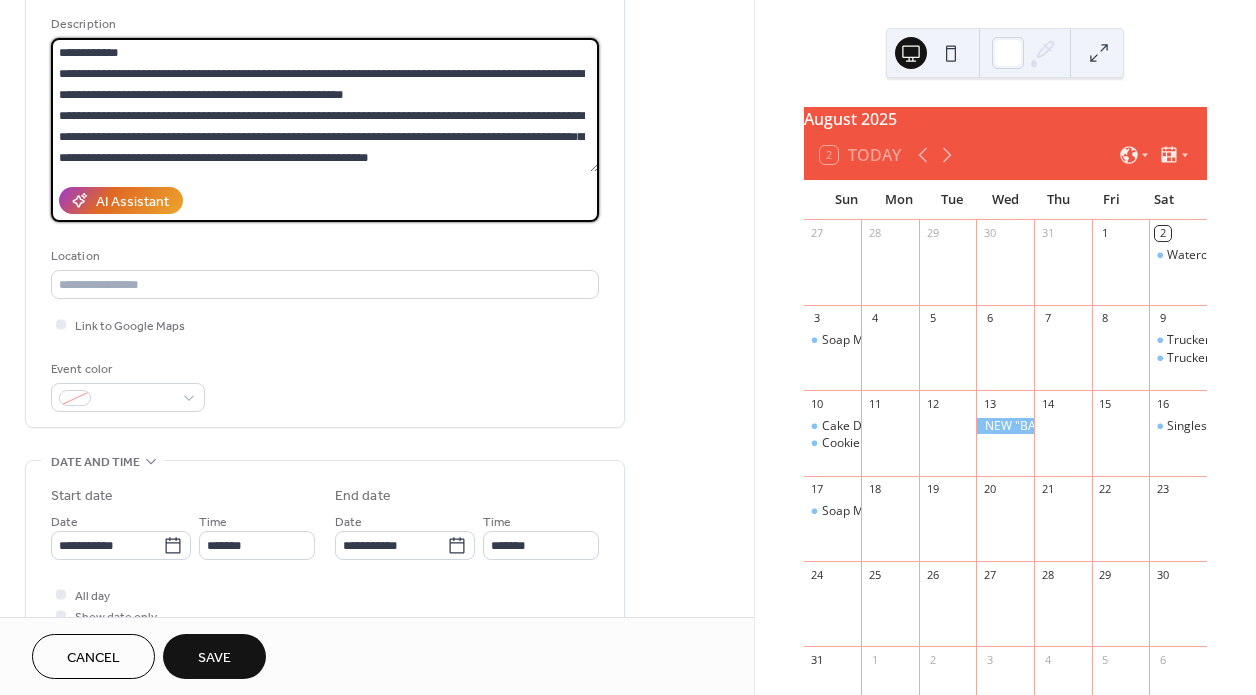 click on "**********" at bounding box center [325, 105] 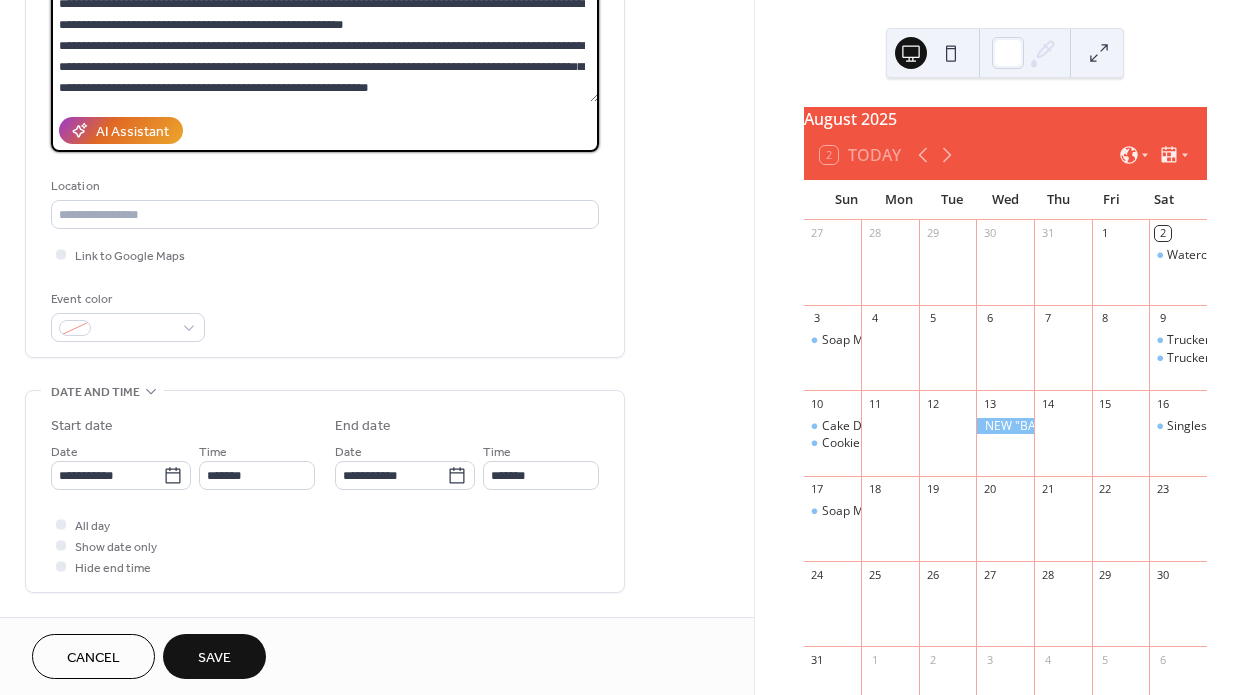 scroll, scrollTop: 239, scrollLeft: 0, axis: vertical 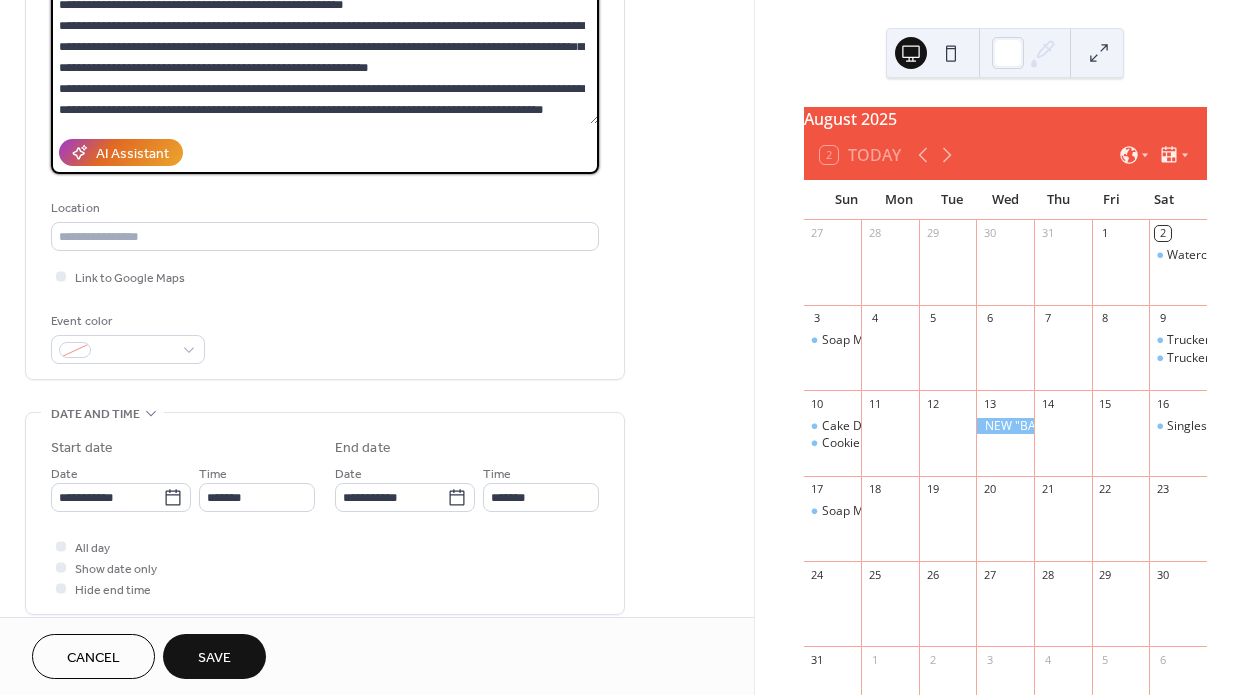 click on "**********" at bounding box center [325, 57] 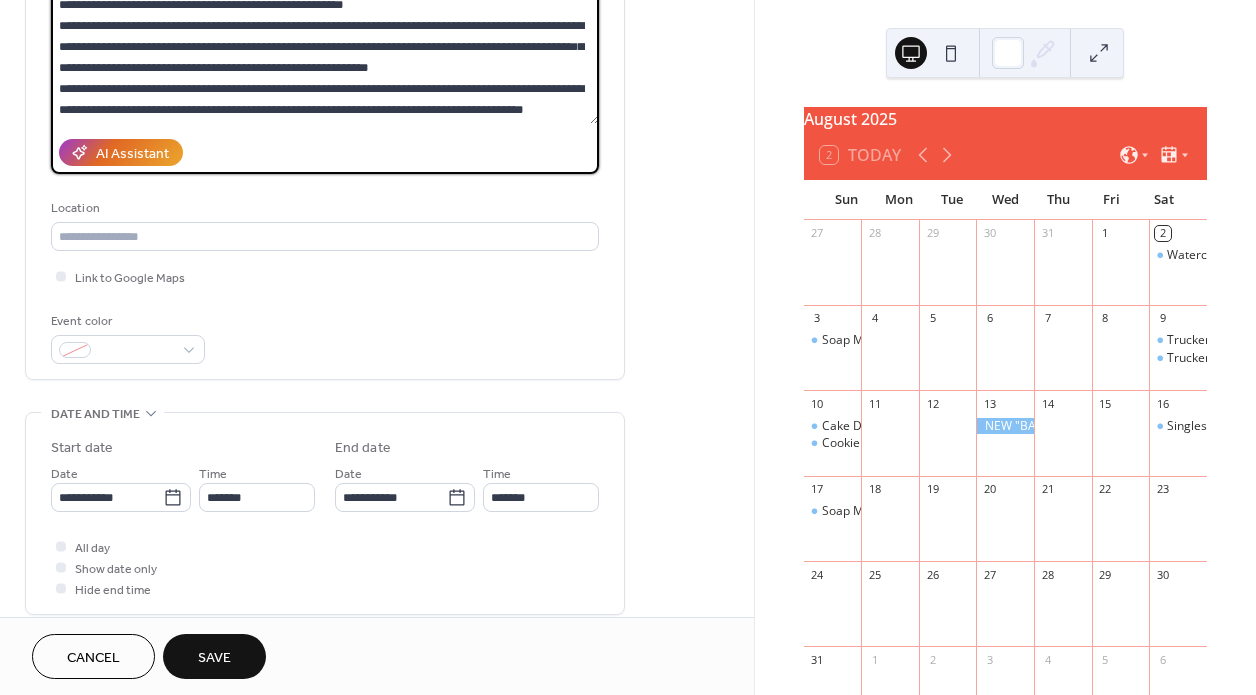 scroll, scrollTop: 63, scrollLeft: 0, axis: vertical 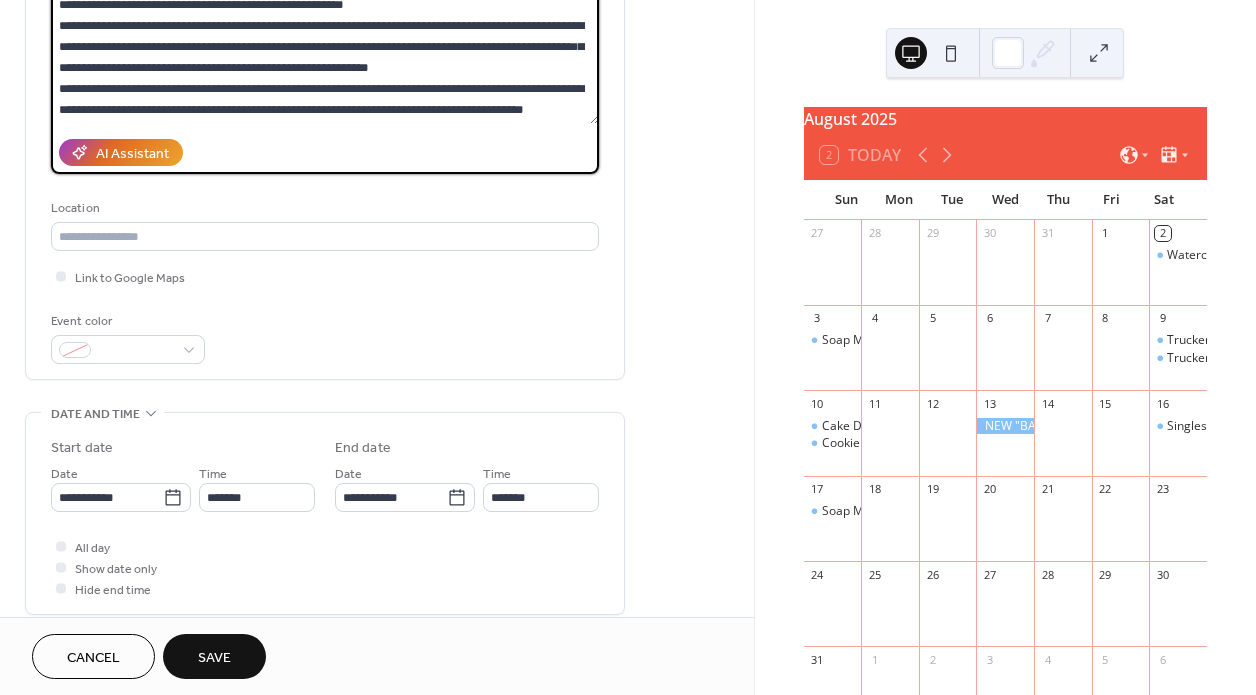 click on "**********" at bounding box center (325, 57) 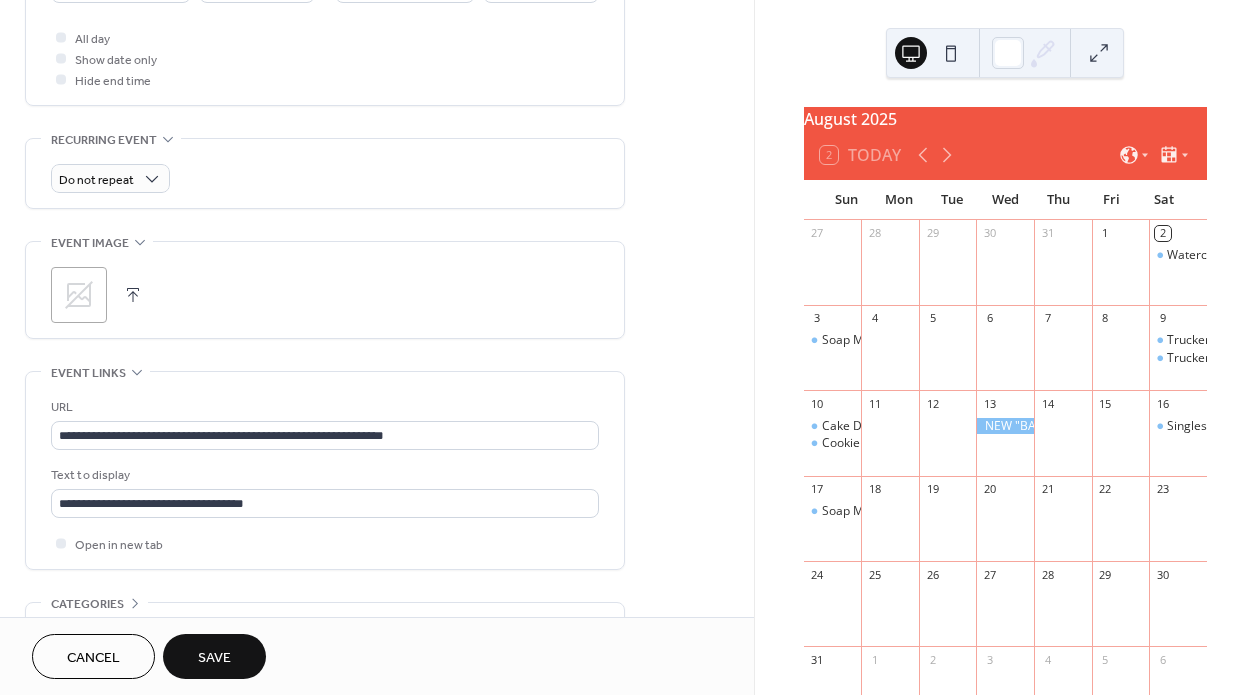 scroll, scrollTop: 774, scrollLeft: 0, axis: vertical 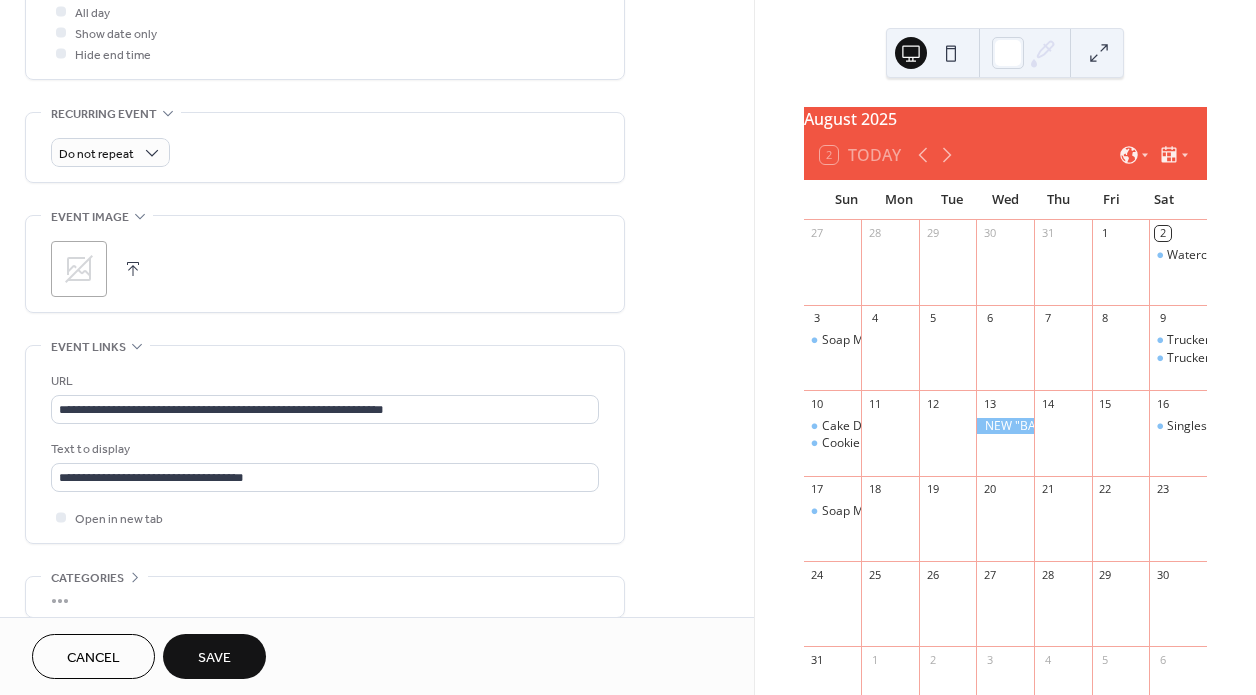 type on "**********" 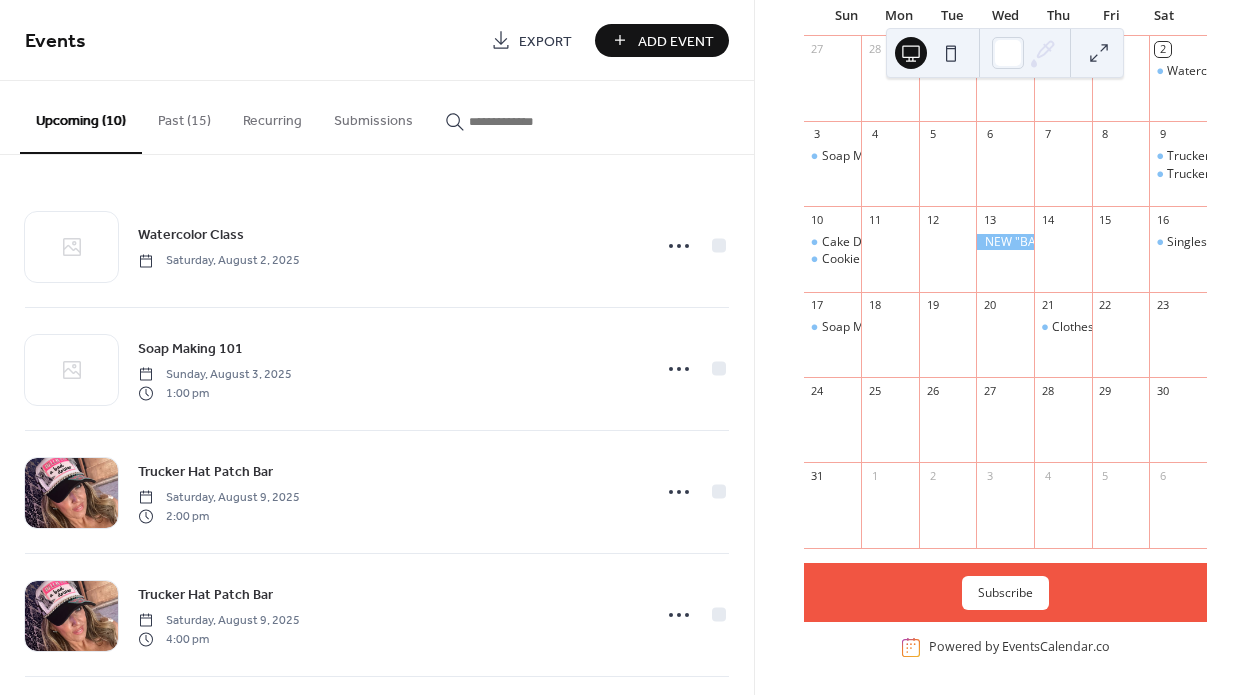 scroll, scrollTop: 188, scrollLeft: 0, axis: vertical 